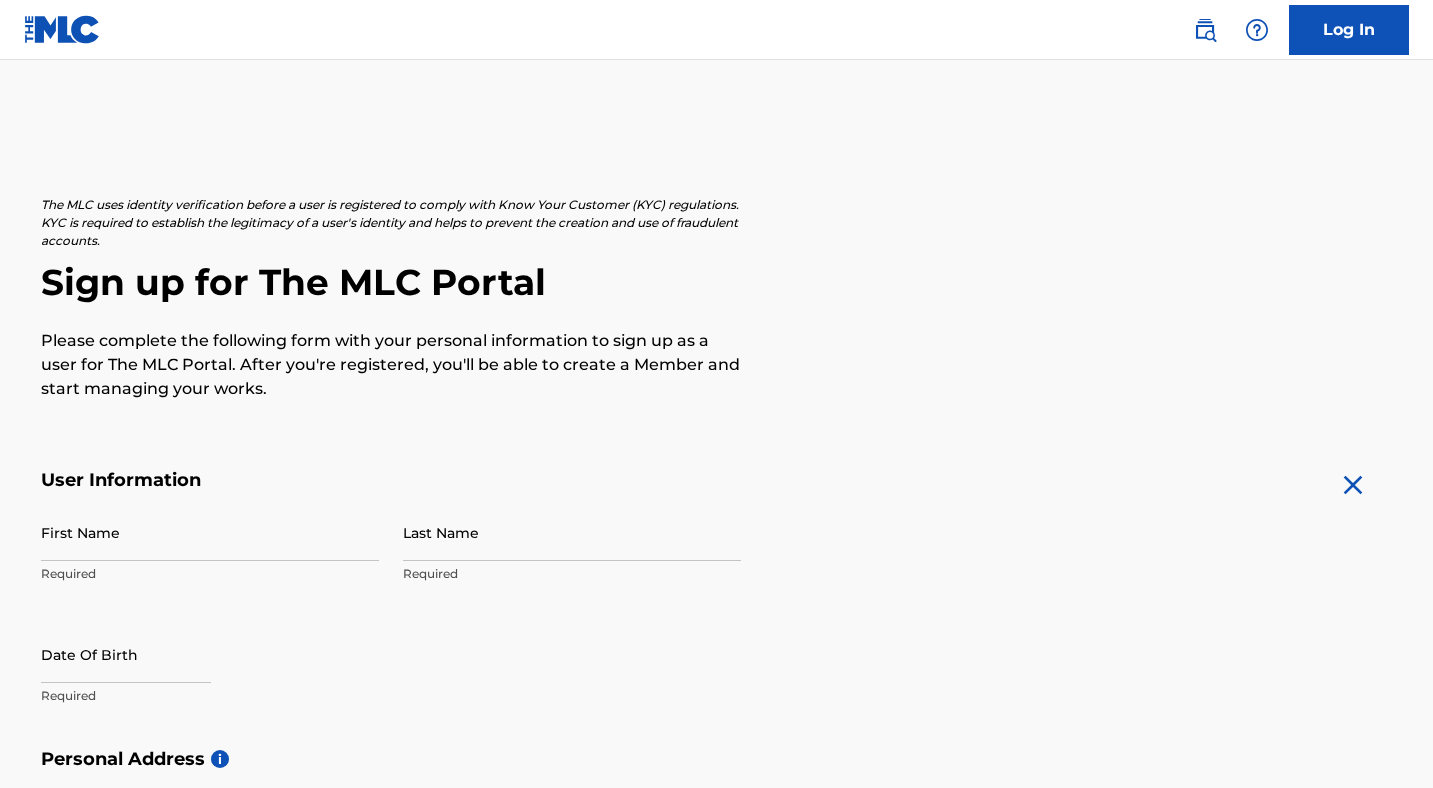 scroll, scrollTop: 243, scrollLeft: 0, axis: vertical 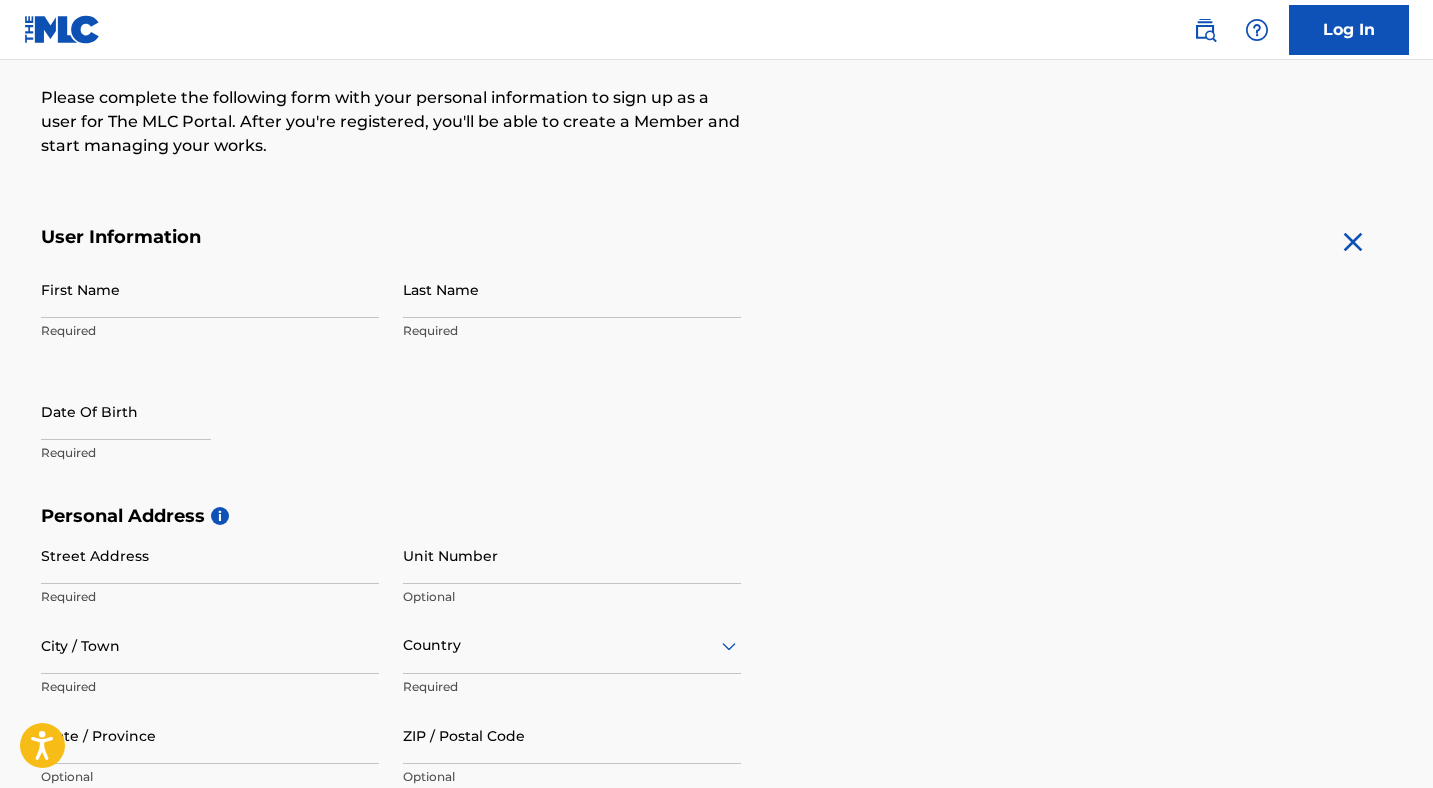 click on "First Name" at bounding box center [210, 289] 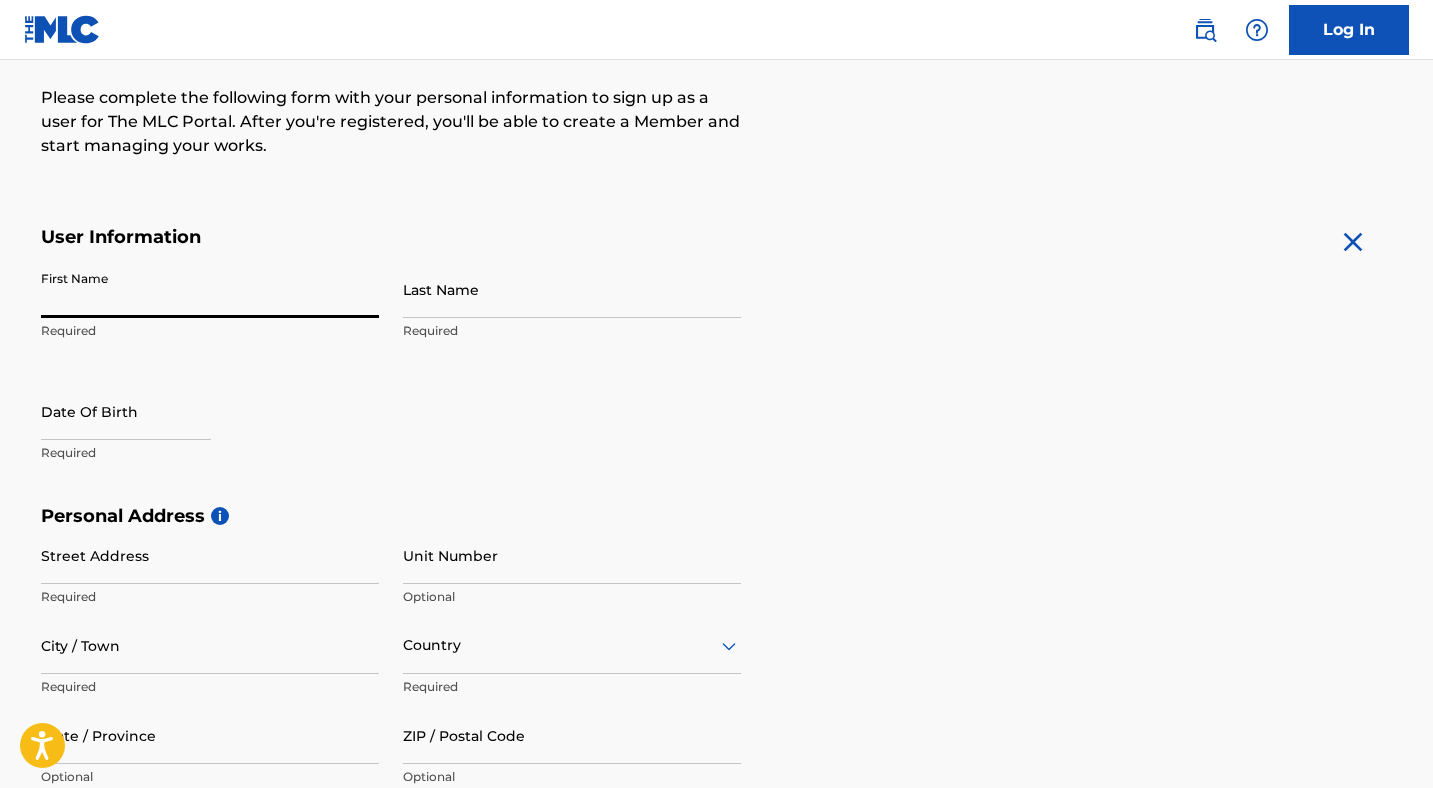type on "[FIRST]" 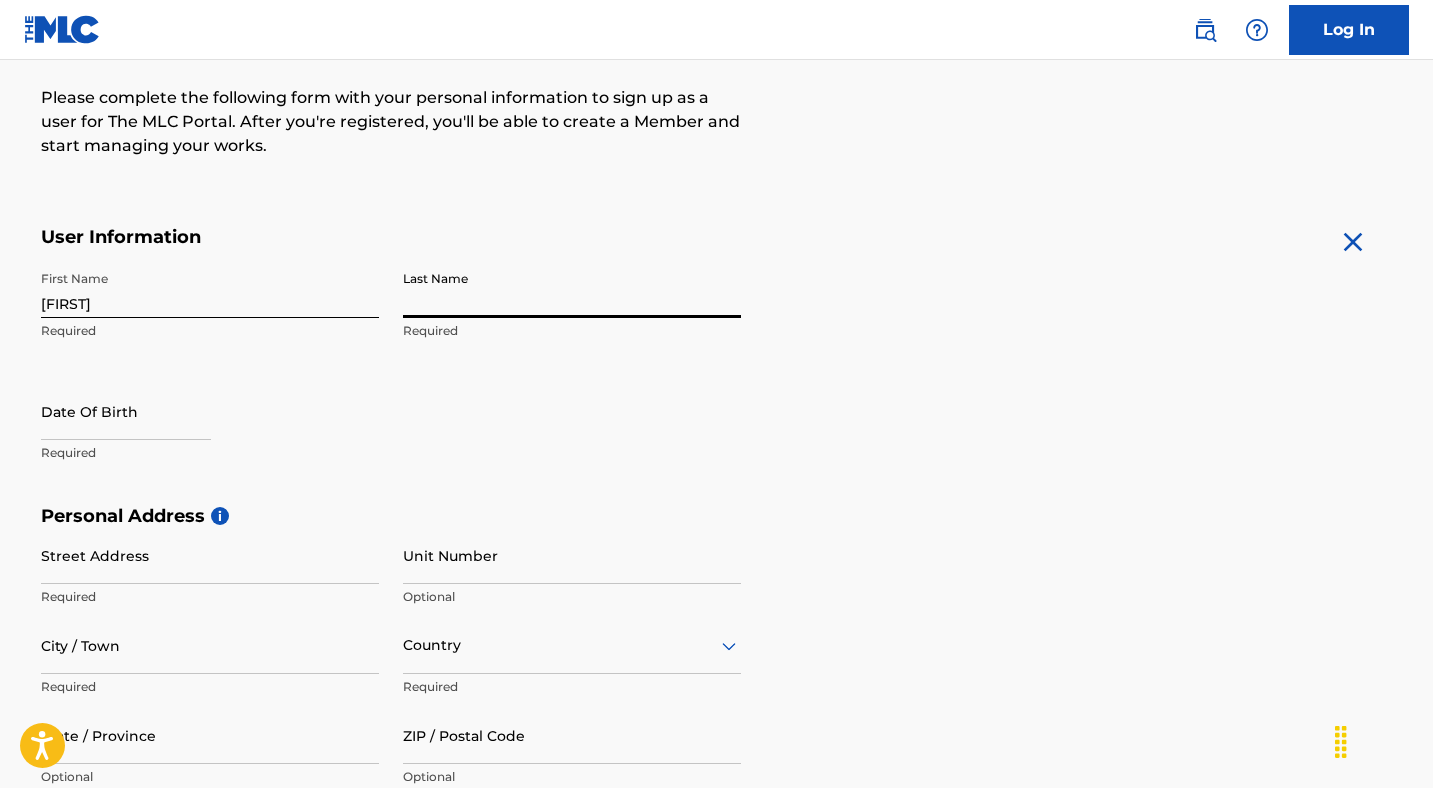 click on "Last Name" at bounding box center (572, 289) 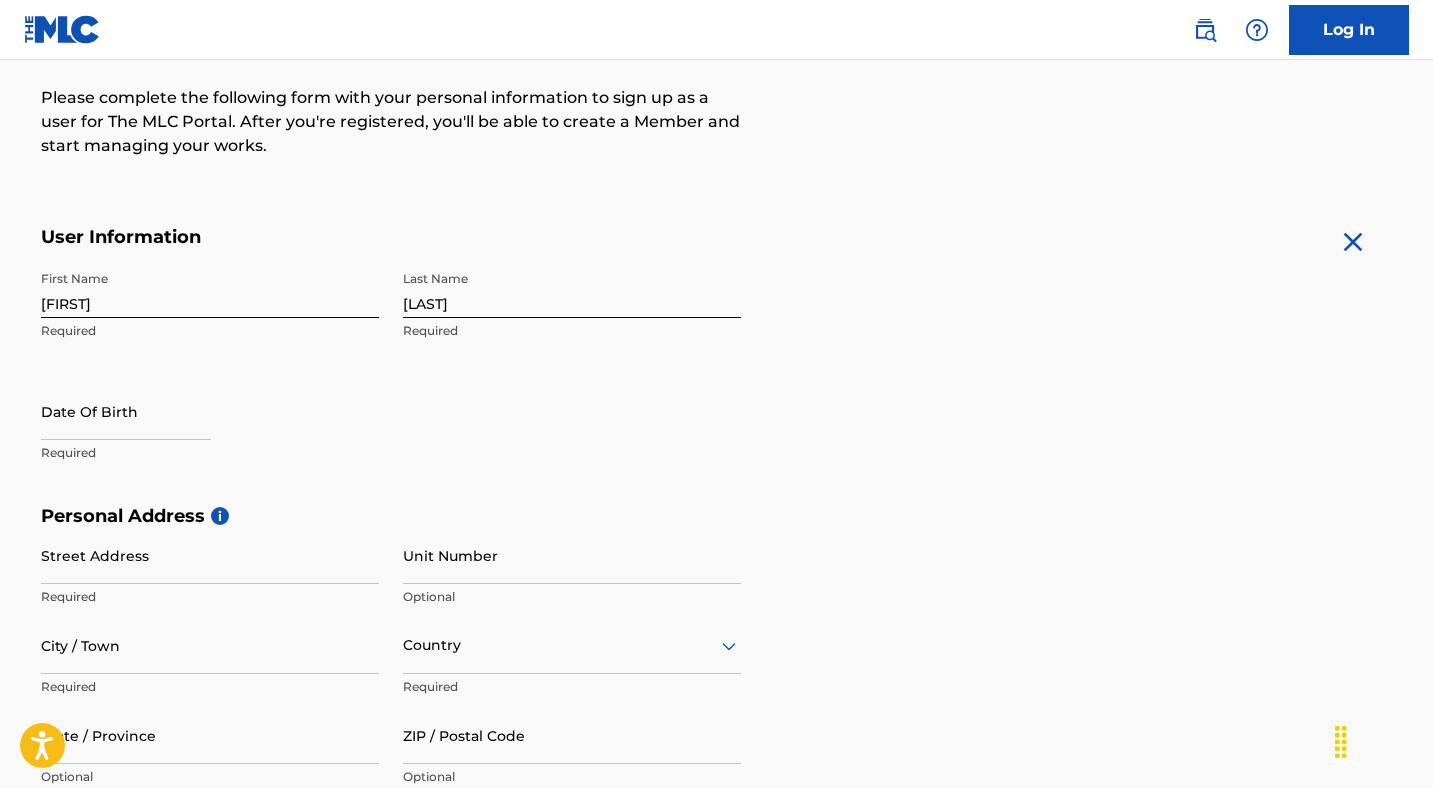 click at bounding box center [126, 413] 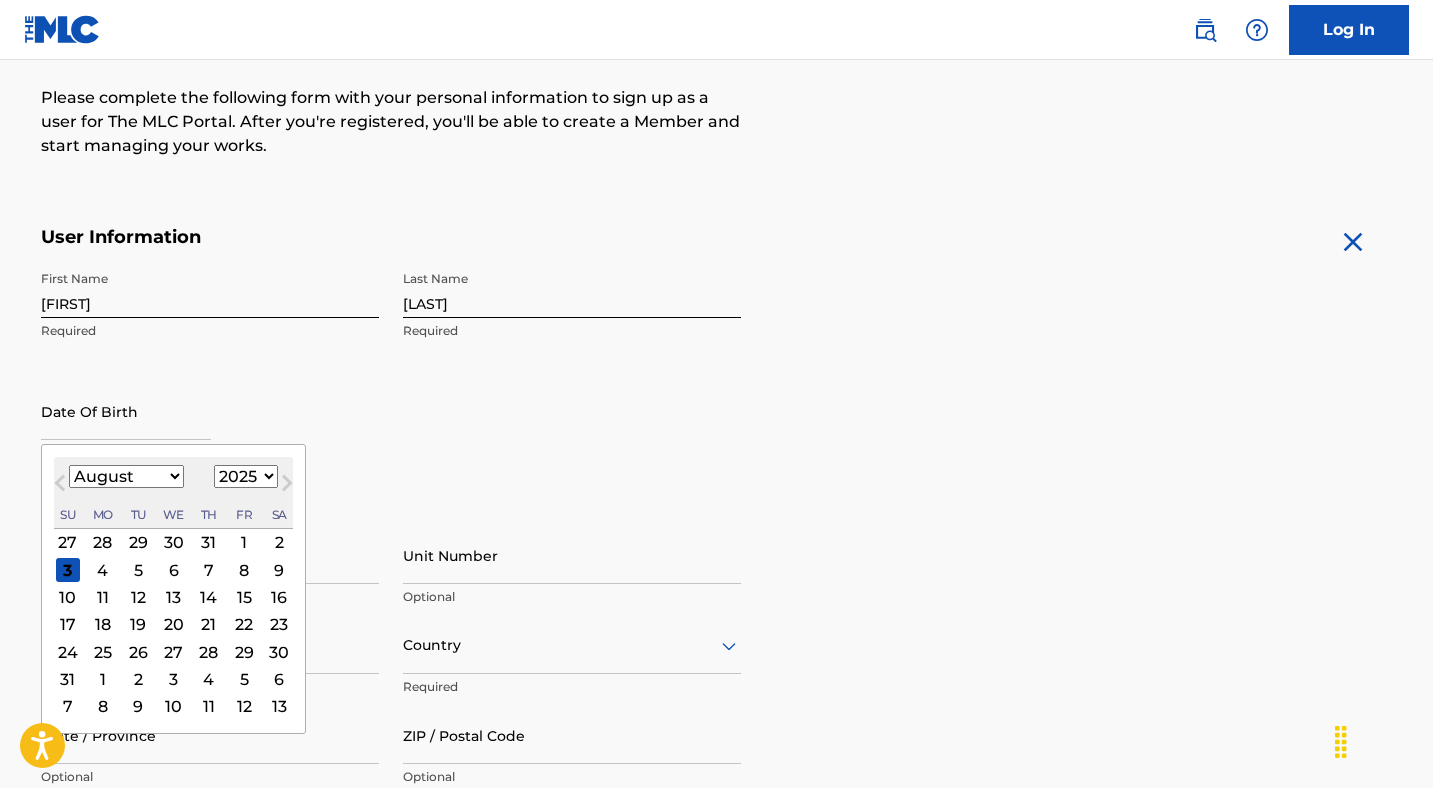 click on "First Name [FIRST] Required Last Name [LAST] Required Date Of Birth Previous Month Next Month August 2025 January February March April May June July August September October November December 1899 1900 1901 1902 1903 1904 1905 1906 1907 1908 1909 1910 1911 1912 1913 1914 1915 1916 1917 1918 1919 1920 1921 1922 1923 1924 1925 1926 1927 1928 1929 1930 1931 1932 1933 1934 1935 1936 1937 1938 1939 1940 1941 1942 1943 1944 1945 1946 1947 1948 1949 1950 1951 1952 1953 1954 1955 1956 1957 1958 1959 1960 1961 1962 1963 1964 1965 1966 1967 1968 1969 1970 1971 1972 1973 1974 1975 1976 1977 1978 1979 1980 1981 1982 1983 1984 1985 1986 1987 1988 1989 1990 1991 1992 1993 1994 1995 1996 1997 1998 1999 2000 2001 2002 2003 2004 2005 2006 2007 2008 2009 2010 2011 2012 2013 2014 2015 2016 2017 2018 2019 2020 2021 2022 2023 2024 2025 2026 2027 2028 2029 2030 2031 2032 2033 2034 2035 2036 2037 2038 2039 2040 2041 2042 2043 2044 2045 2046 2047 2048 2049 2050 2051 2052 2053 2054 2055 2056 2057 2058 2059 2060 2061 2062 2063 Su" at bounding box center (391, 383) 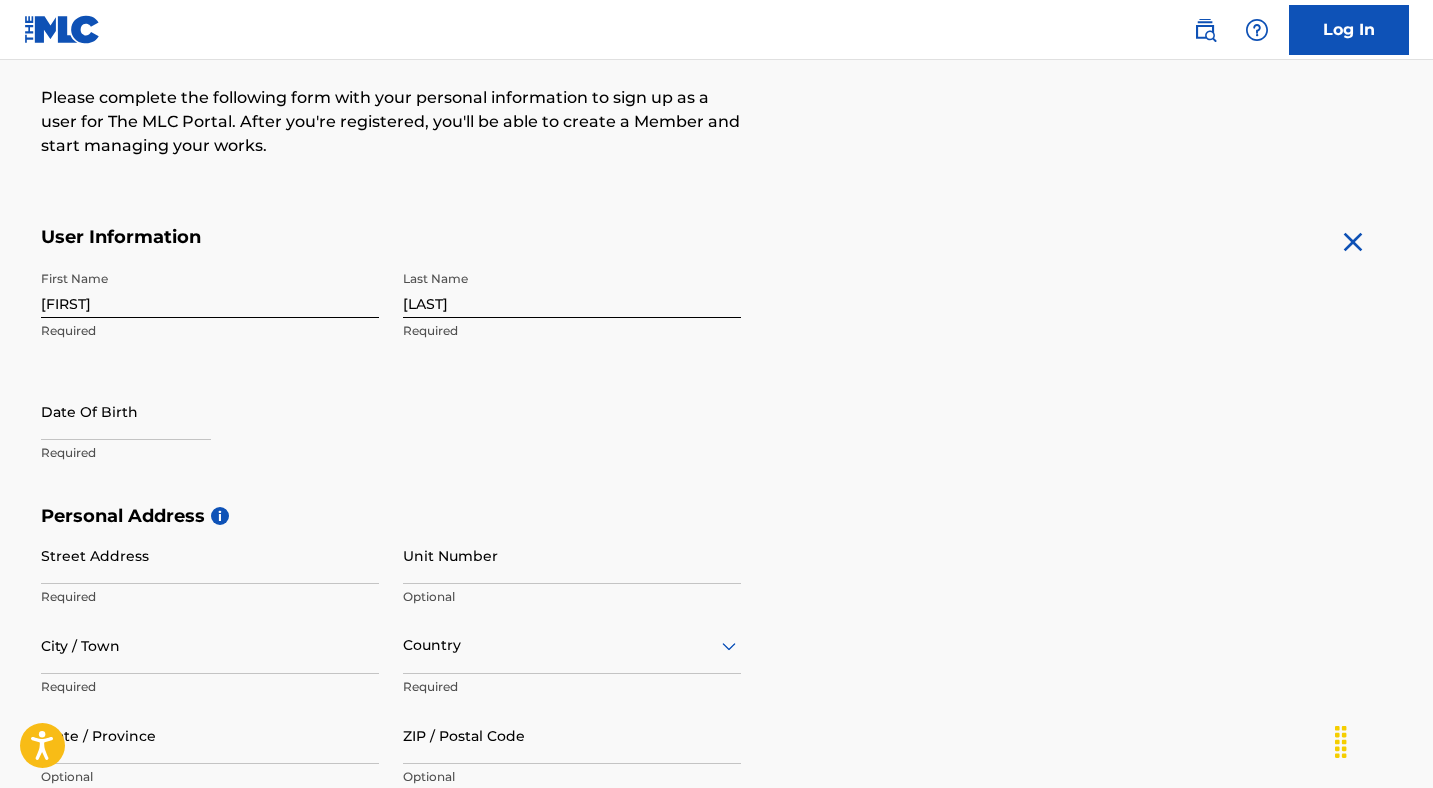 click at bounding box center (126, 411) 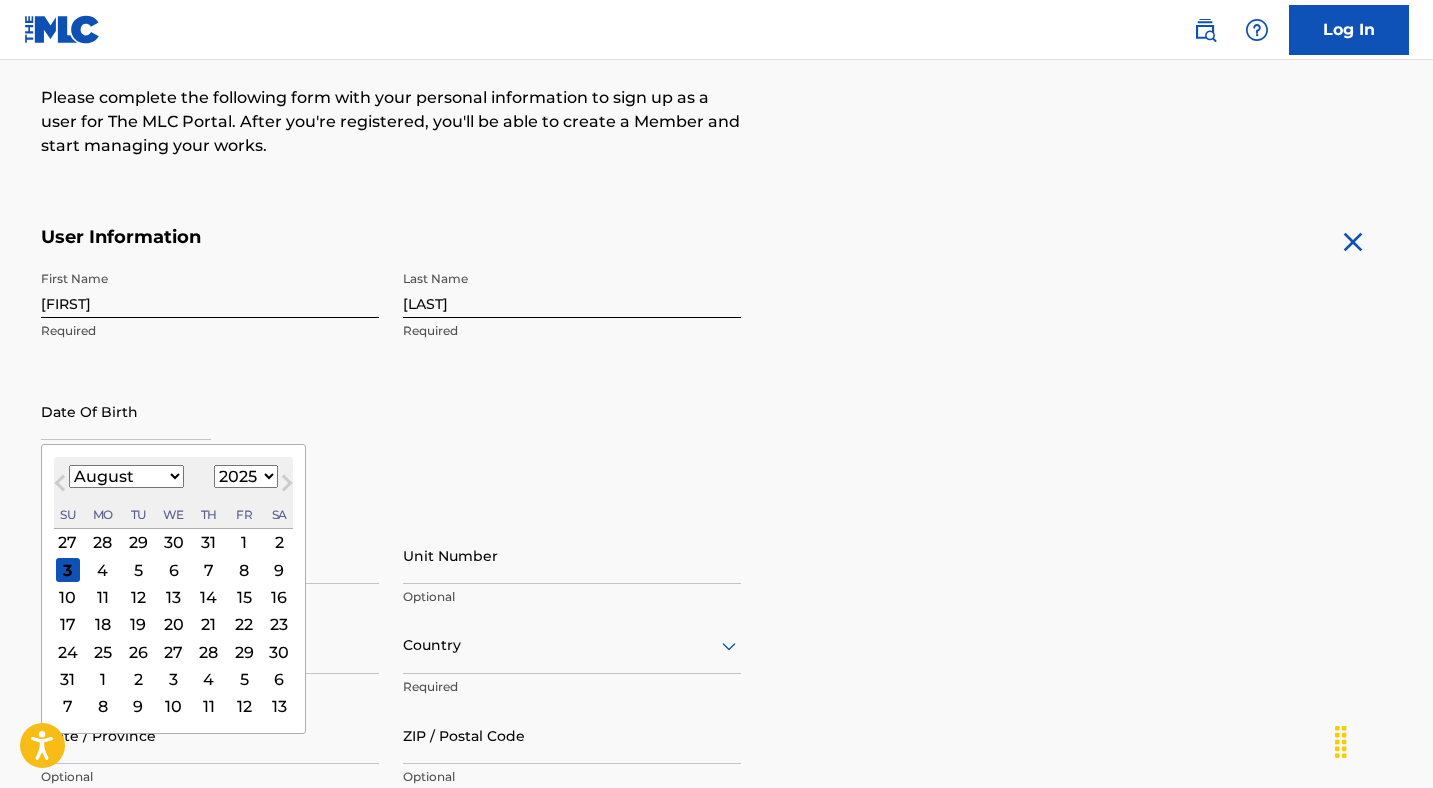type on "07/23/1976" 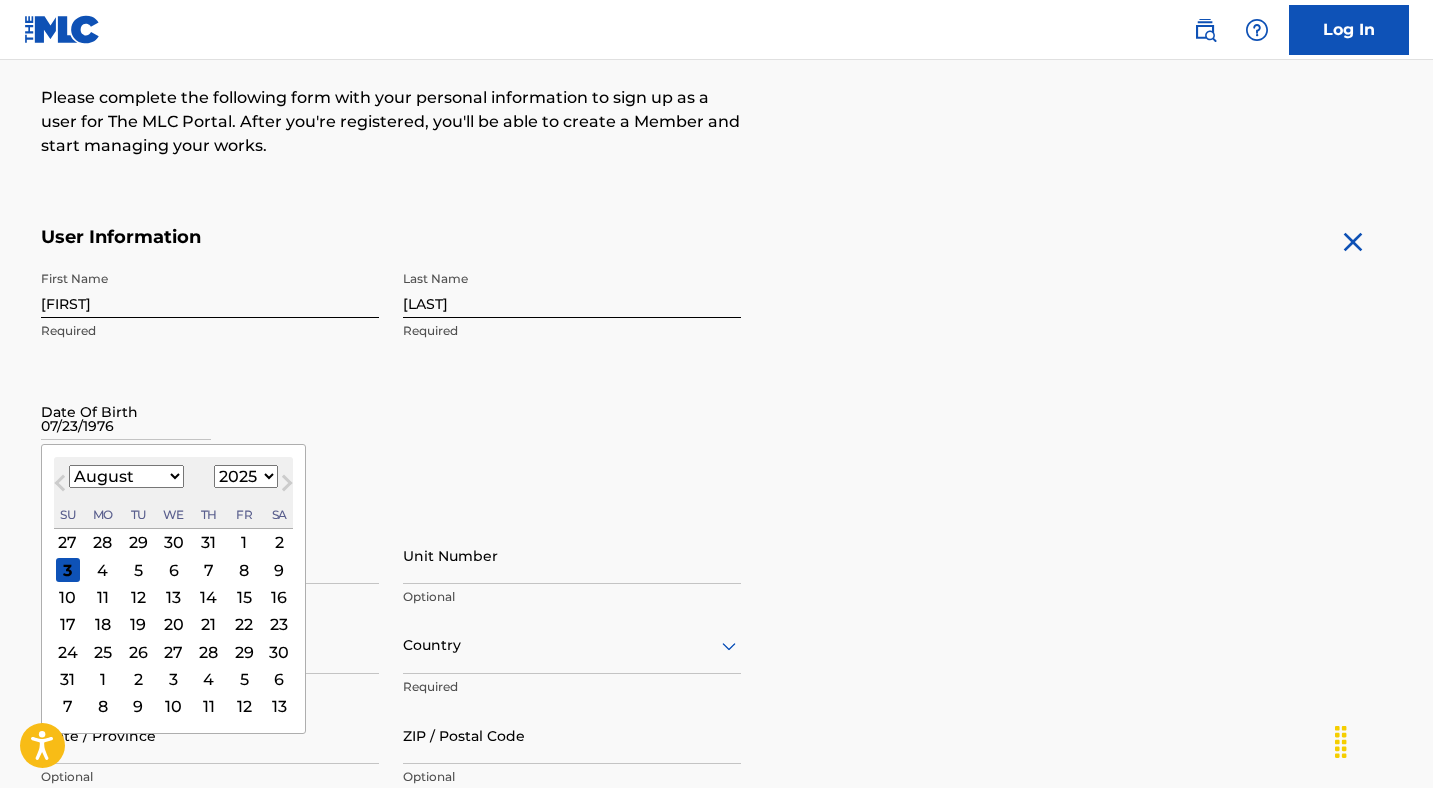 scroll, scrollTop: 248, scrollLeft: 0, axis: vertical 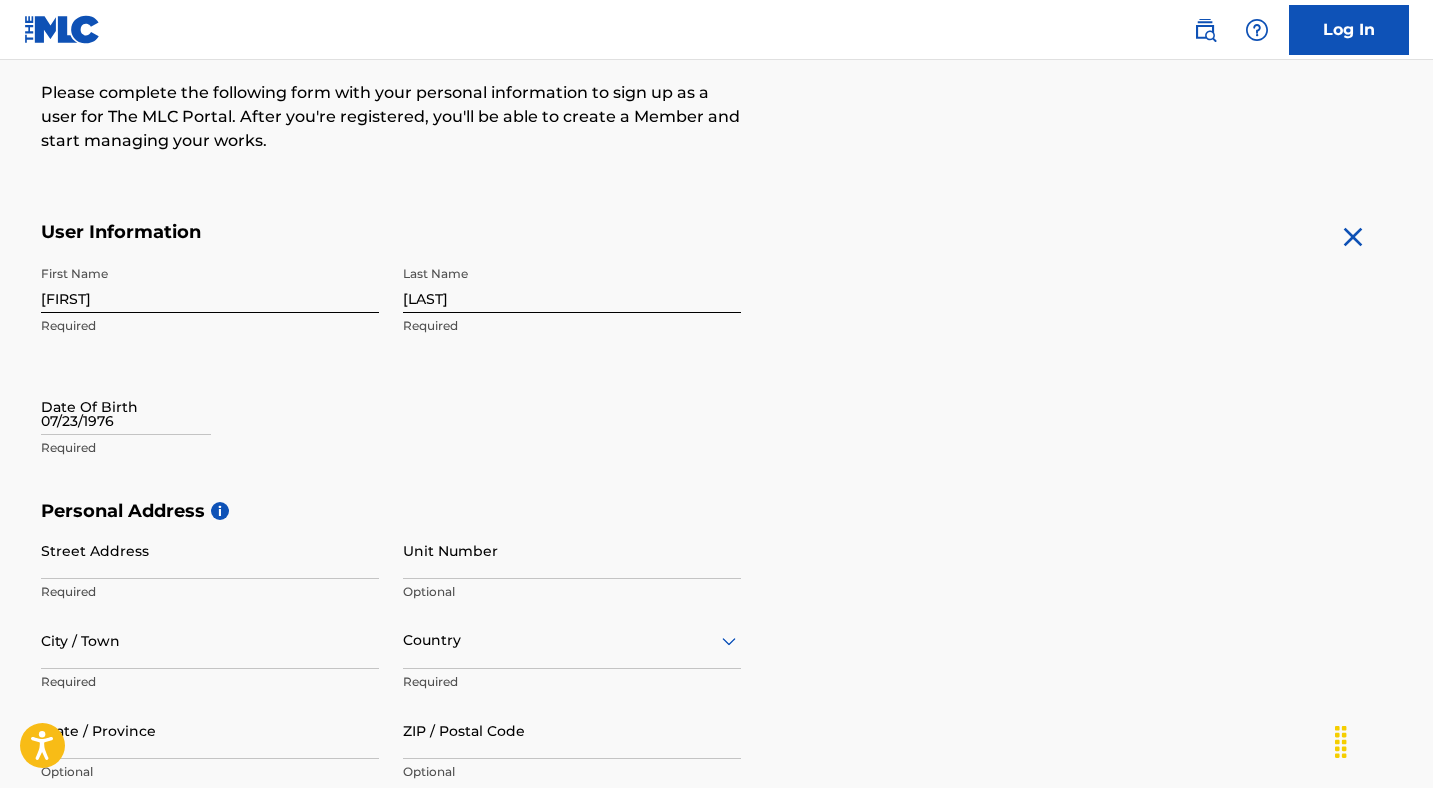 click on "First Name [FIRST] Required Last Name [LAST] Required Date Of Birth 07/23/1976 Required" at bounding box center (391, 378) 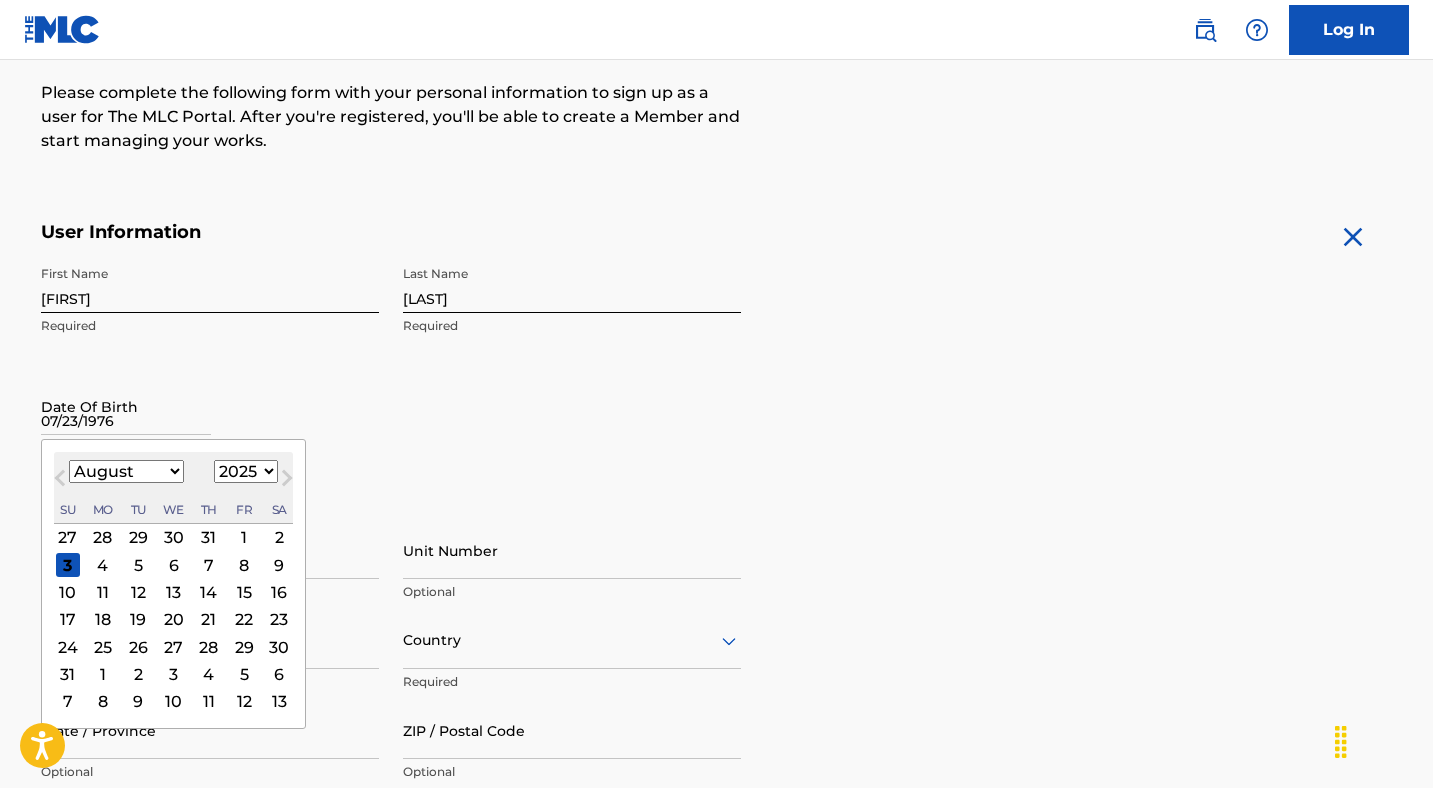 click on "07/23/1976" at bounding box center (126, 406) 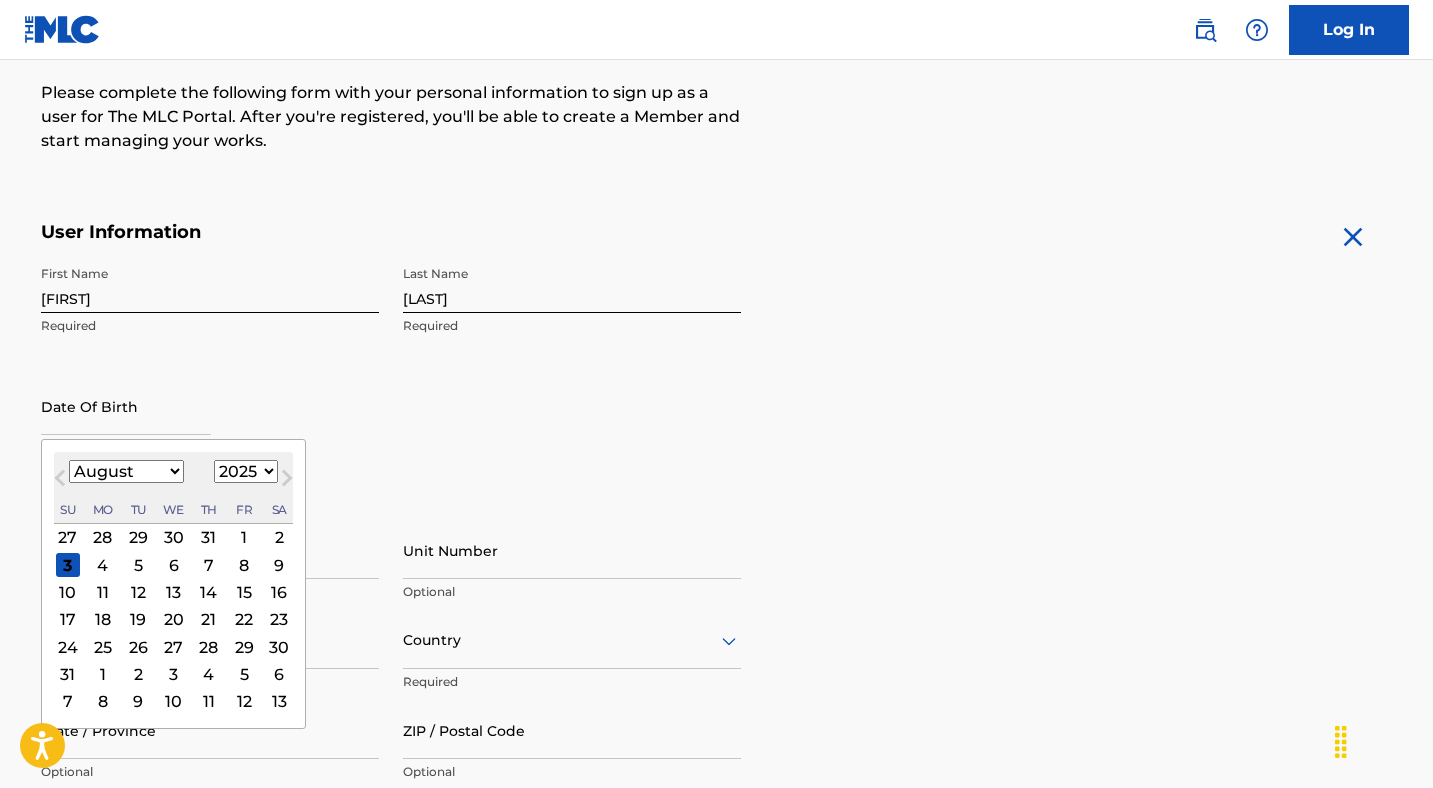 type on "07/23/1976" 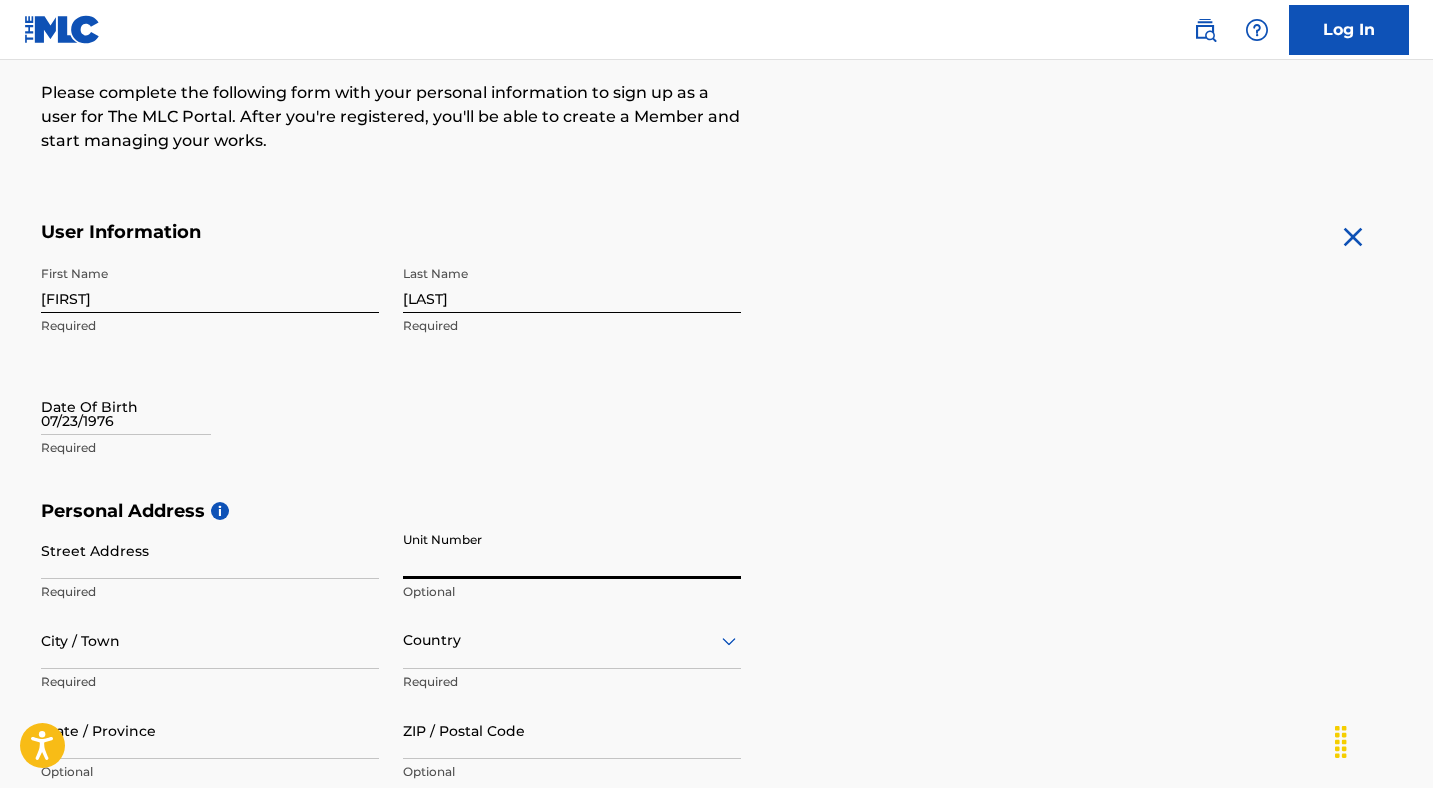 click on "Unit Number" at bounding box center (572, 550) 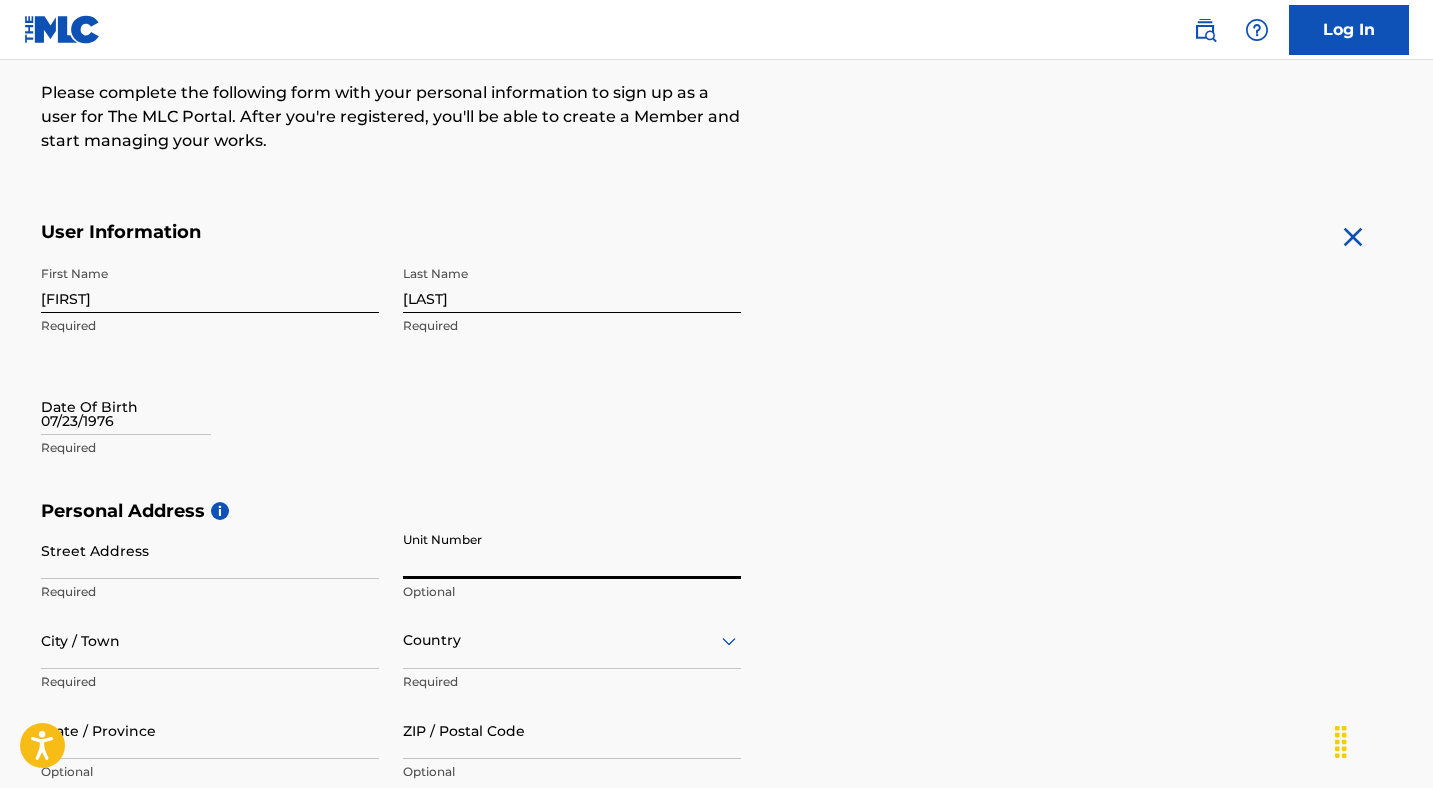 select on "7" 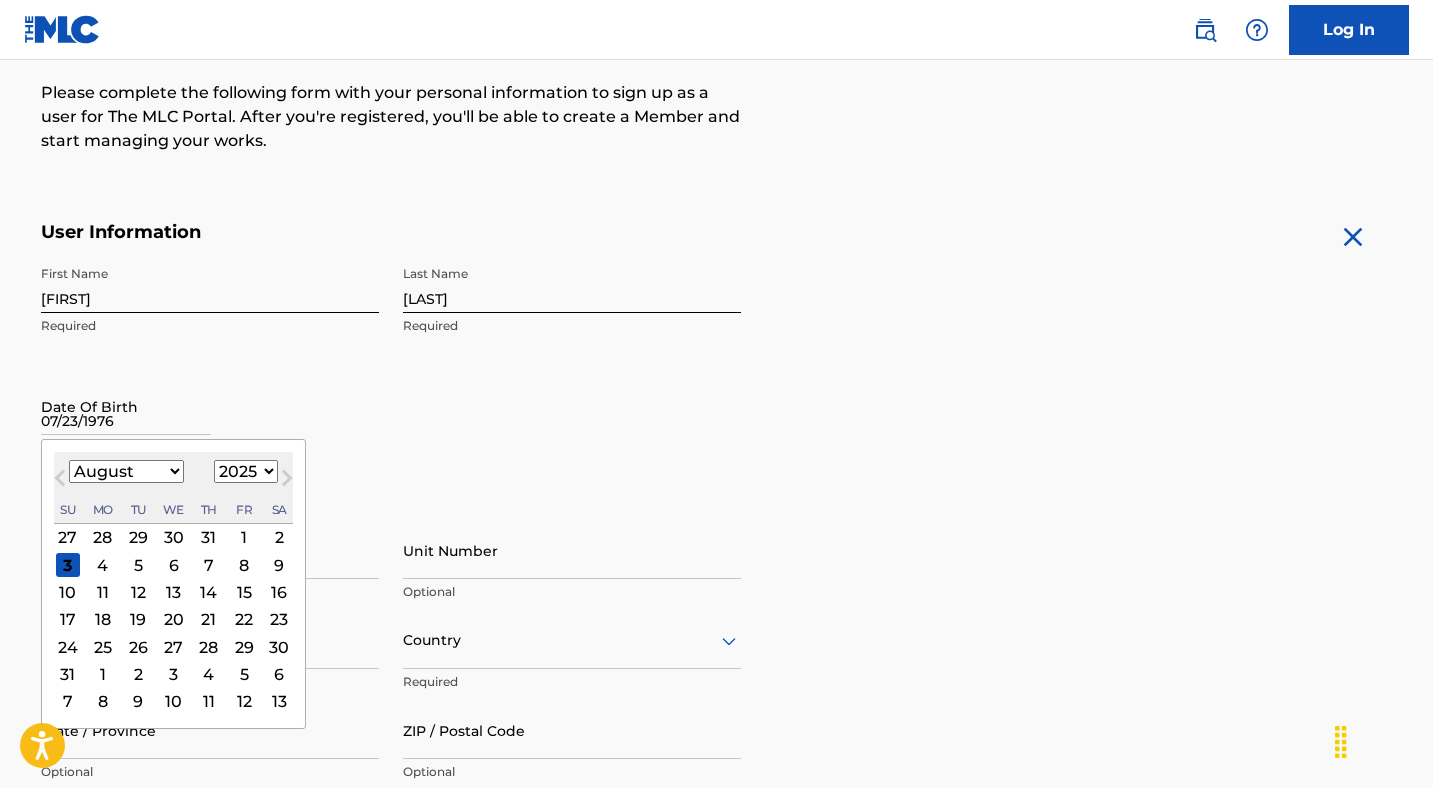 click on "07/23/1976" at bounding box center (126, 406) 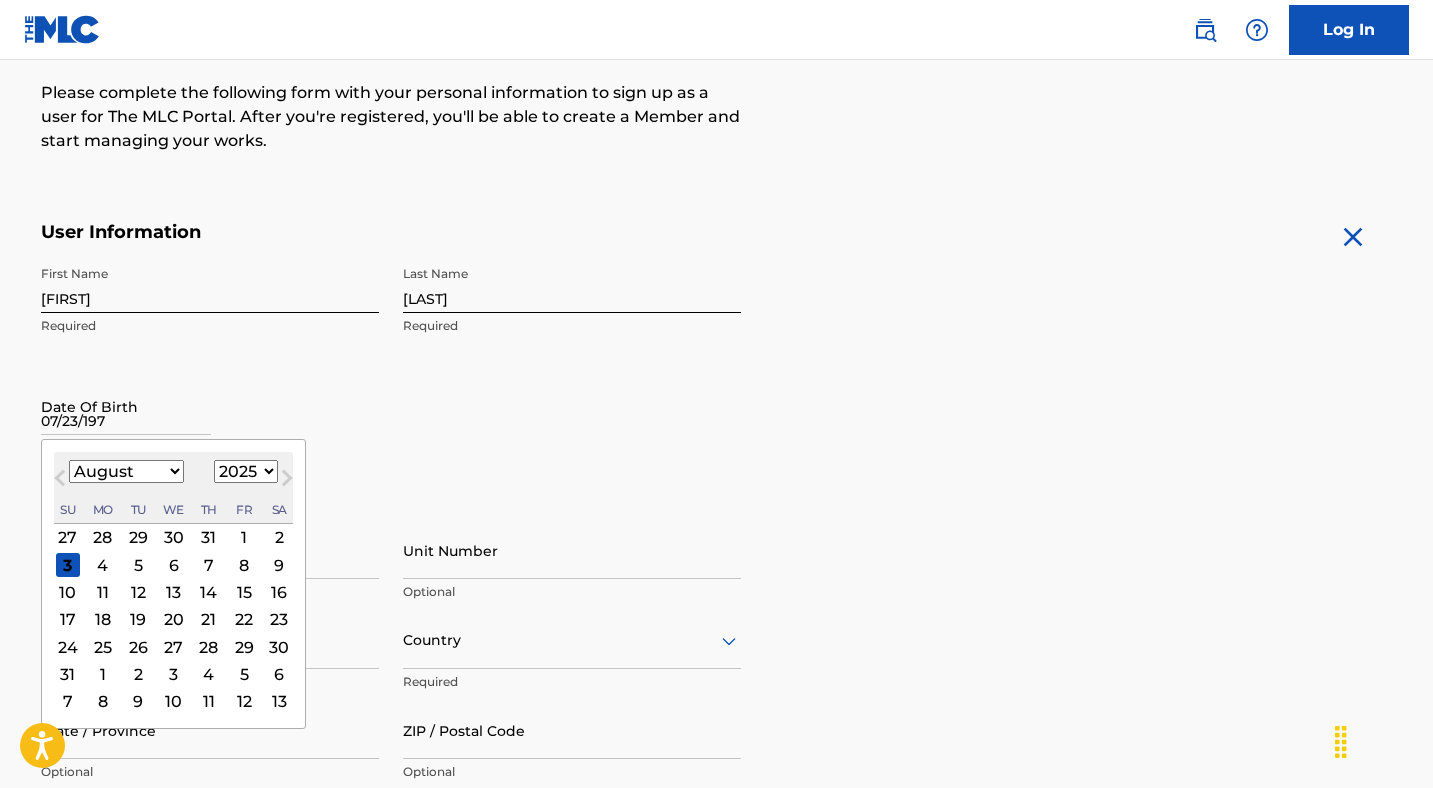 type on "07/23/1976" 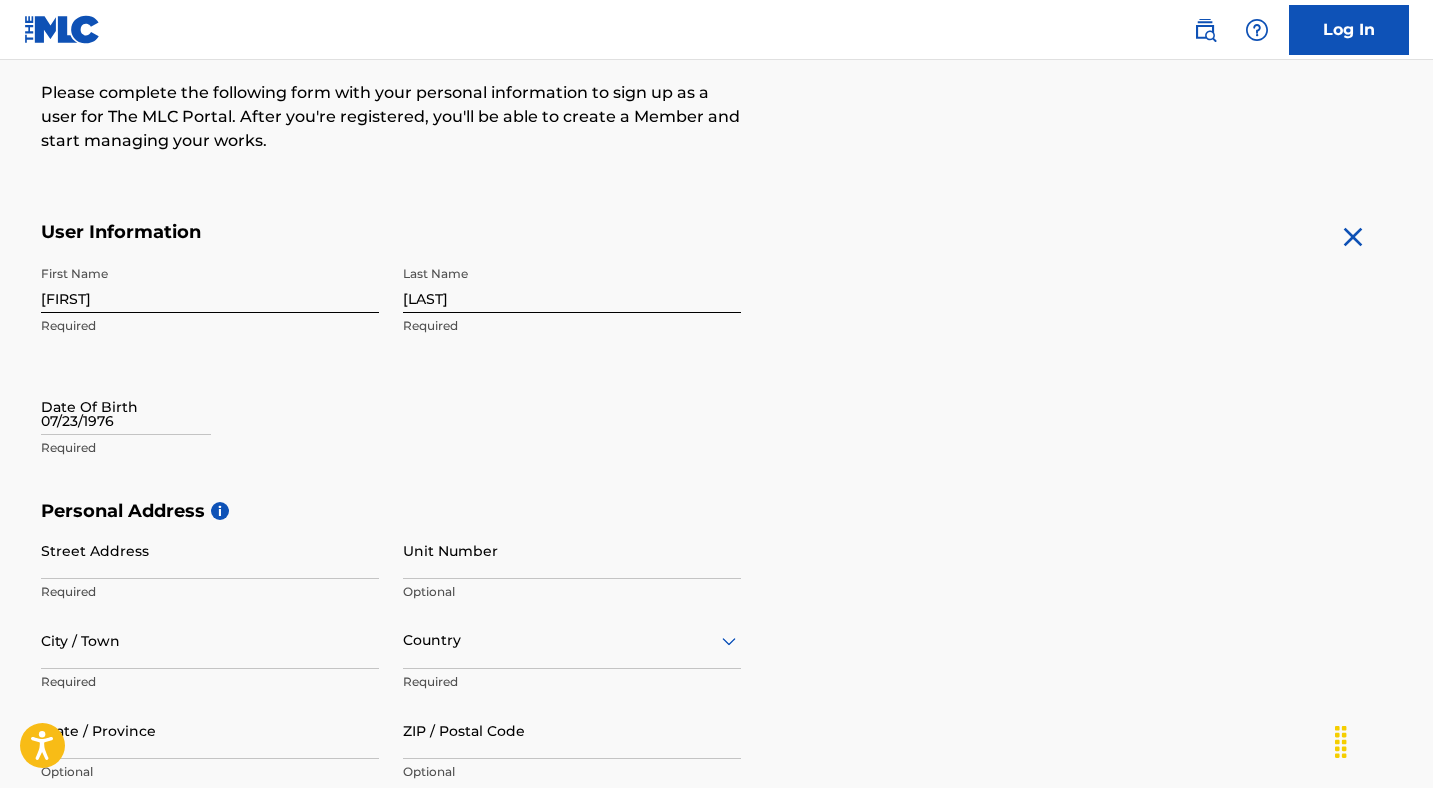 click on "First Name [FIRST] Required Last Name [LAST] Required Date Of Birth 07/23/1976 Required" at bounding box center [391, 378] 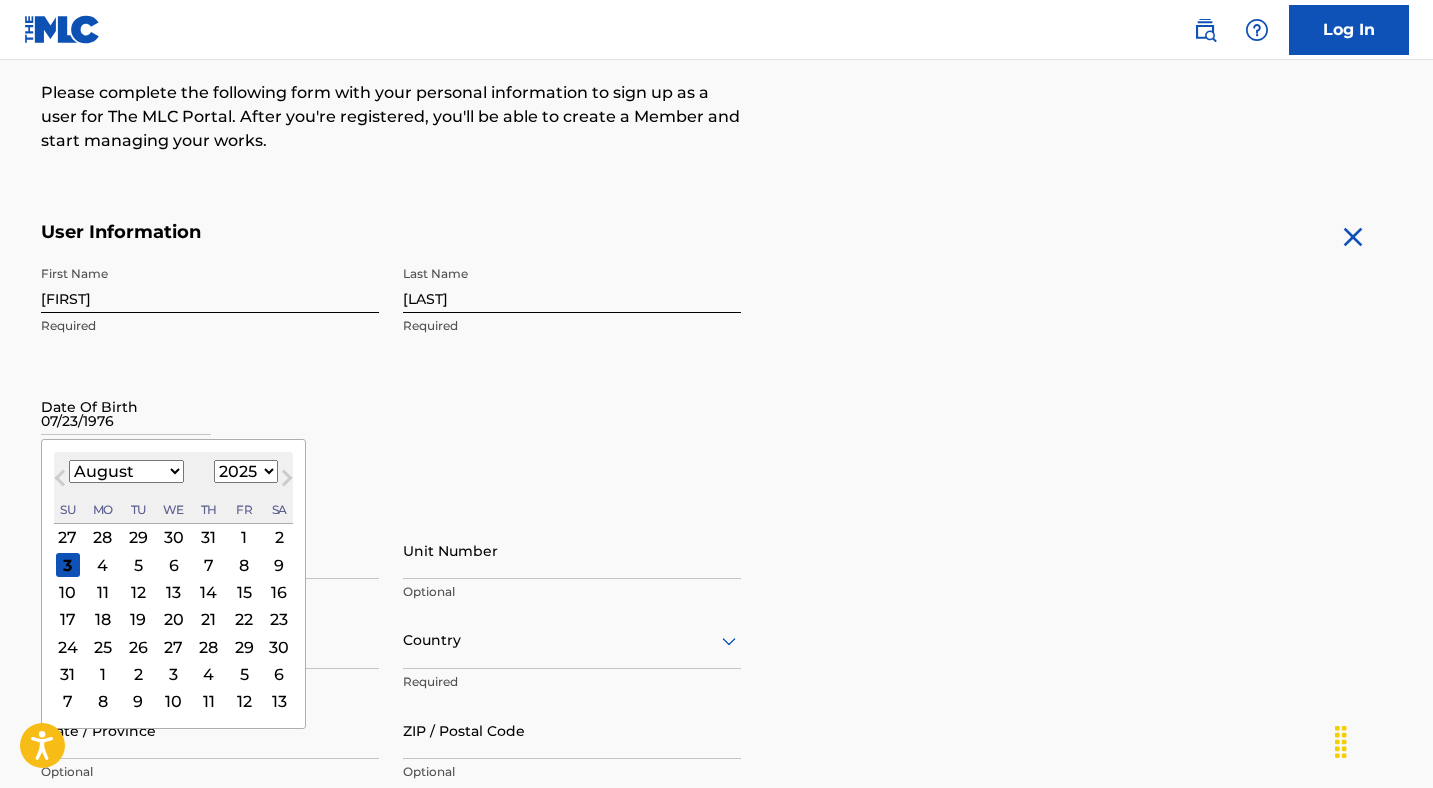 click on "07/23/1976" at bounding box center [126, 406] 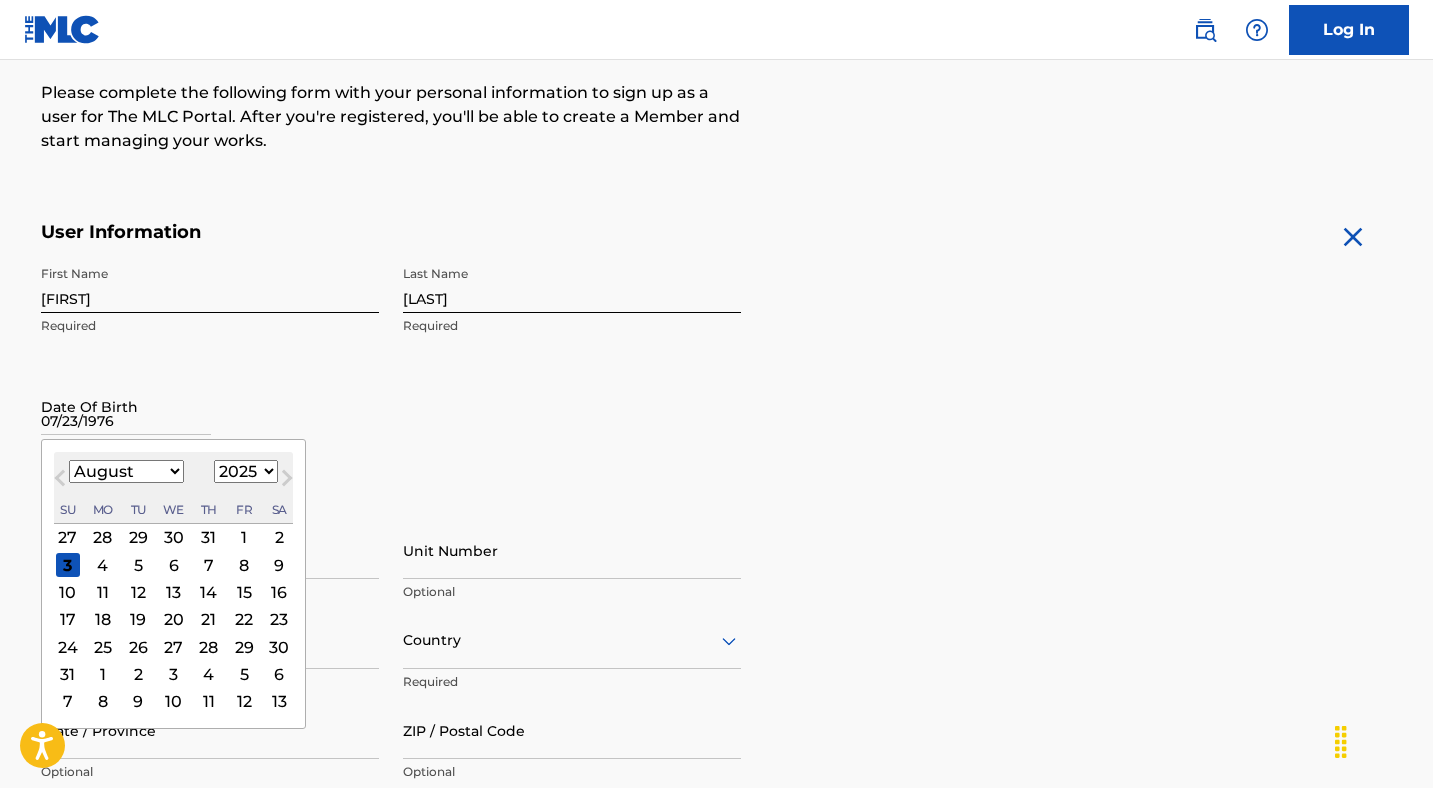 click on "[MONTH] 2025 January February March April May June July August September October November December 1899 1900 1901 1902 1903 1904 1905 1906 1907 1908 1909 1910 1911 1912 1913 1914 1915 1916 1917 1918 1919 1920 1921 1922 1923 1924 1925 1926 1927 1928 1929 1930 1931 1932 1933 1934 1935 1936 1937 1938 1939 1940 1941 1942 1943 1944 1945 1946 1947 1948 1949 1950 1951 1952 1953 1954 1955 1956 1957 1958 1959 1960 1961 1962 1963 1964 1965 1966 1967 1968 1969 1970 1971 1972 1973 1974 1975 1976 1977 1978 1979 1980 1981 1982 1983 1984 1985 1986 1987 1988 1989 1990 1991 1992 1993 1994 1995 1996 1997 1998 1999 2000 2001 2002 2003 2004 2005 2006 2007 2008 2009 2010 2011 2012 2013 2014 2015 2016 2017 2018 2019 2020 2021 2022 2023 2024 2025 2026 2027 2028 2029 2030 2031 2032 2033 2034 2035 2036 2037 2038 2039 2040 2041 2042 2043 2044 2045 2046 2047 2048 2049 2050 2051 2052 2053 2054 2055 2056 2057 2058 2059 2060 2061 2062 2063 2064 2065 2066 2067 2068 2069 2070 2071 2072 2073 2074 2075 2076 2077 2078 2079 2080 2081 2082 2083" at bounding box center (173, 488) 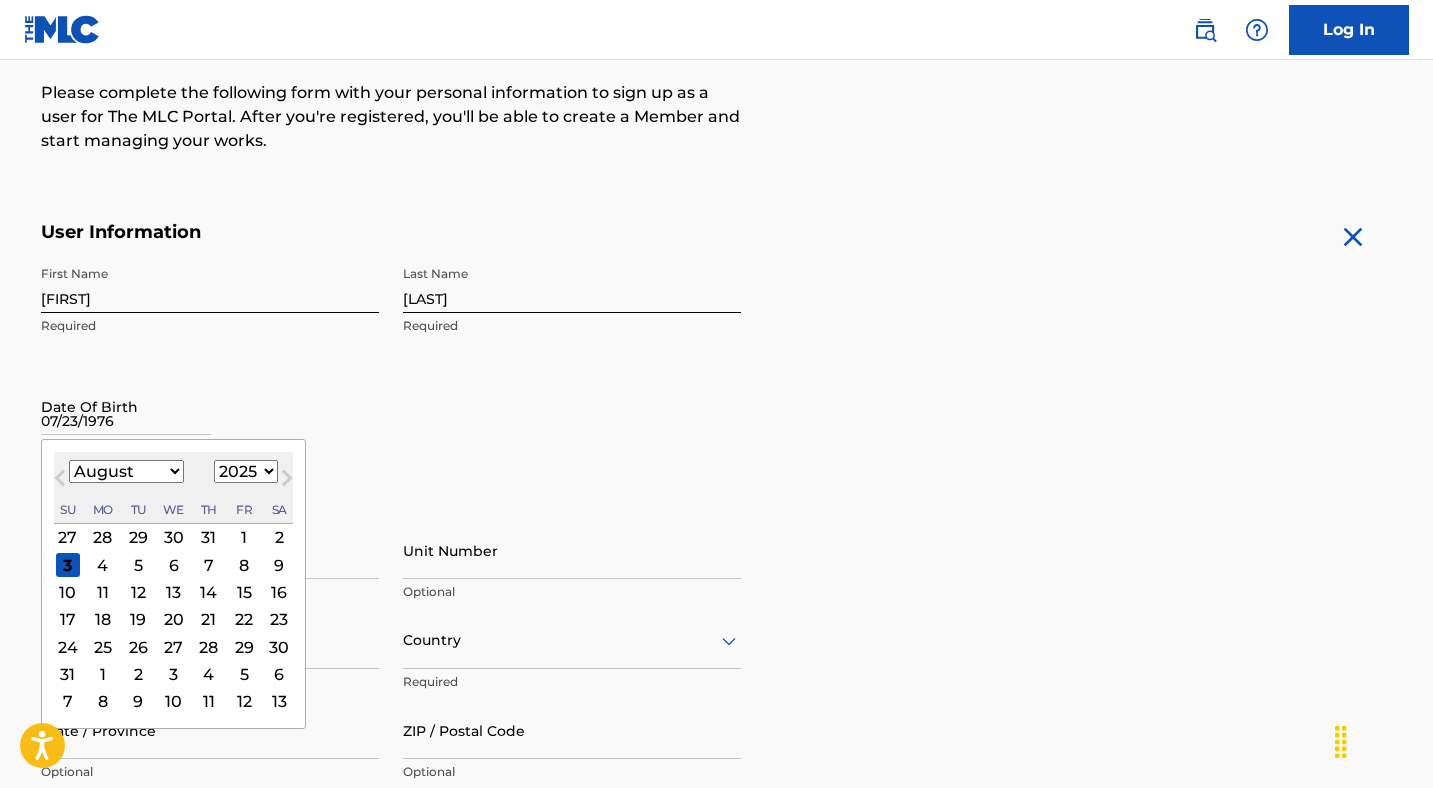 click on "1899 1900 1901 1902 1903 1904 1905 1906 1907 1908 1909 1910 1911 1912 1913 1914 1915 1916 1917 1918 1919 1920 1921 1922 1923 1924 1925 1926 1927 1928 1929 1930 1931 1932 1933 1934 1935 1936 1937 1938 1939 1940 1941 1942 1943 1944 1945 1946 1947 1948 1949 1950 1951 1952 1953 1954 1955 1956 1957 1958 1959 1960 1961 1962 1963 1964 1965 1966 1967 1968 1969 1970 1971 1972 1973 1974 1975 1976 1977 1978 1979 1980 1981 1982 1983 1984 1985 1986 1987 1988 1989 1990 1991 1992 1993 1994 1995 1996 1997 1998 1999 2000 2001 2002 2003 2004 2005 2006 2007 2008 2009 2010 2011 2012 2013 2014 2015 2016 2017 2018 2019 2020 2021 2022 2023 2024 2025 2026 2027 2028 2029 2030 2031 2032 2033 2034 2035 2036 2037 2038 2039 2040 2041 2042 2043 2044 2045 2046 2047 2048 2049 2050 2051 2052 2053 2054 2055 2056 2057 2058 2059 2060 2061 2062 2063 2064 2065 2066 2067 2068 2069 2070 2071 2072 2073 2074 2075 2076 2077 2078 2079 2080 2081 2082 2083 2084 2085 2086 2087 2088 2089 2090 2091 2092 2093 2094 2095 2096 2097 2098 2099 2100" at bounding box center [246, 471] 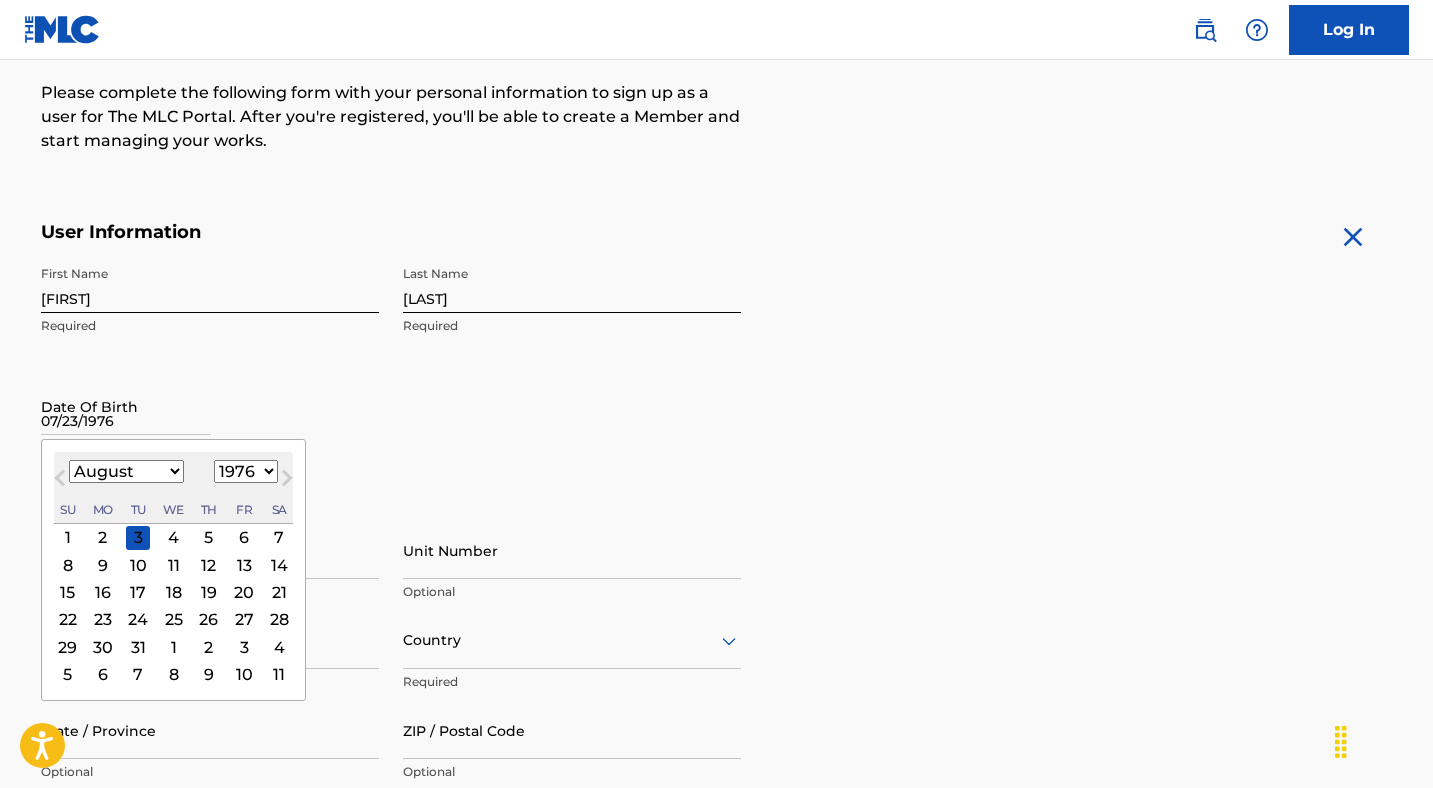 click on "January February March April May June July August September October November December" at bounding box center [126, 471] 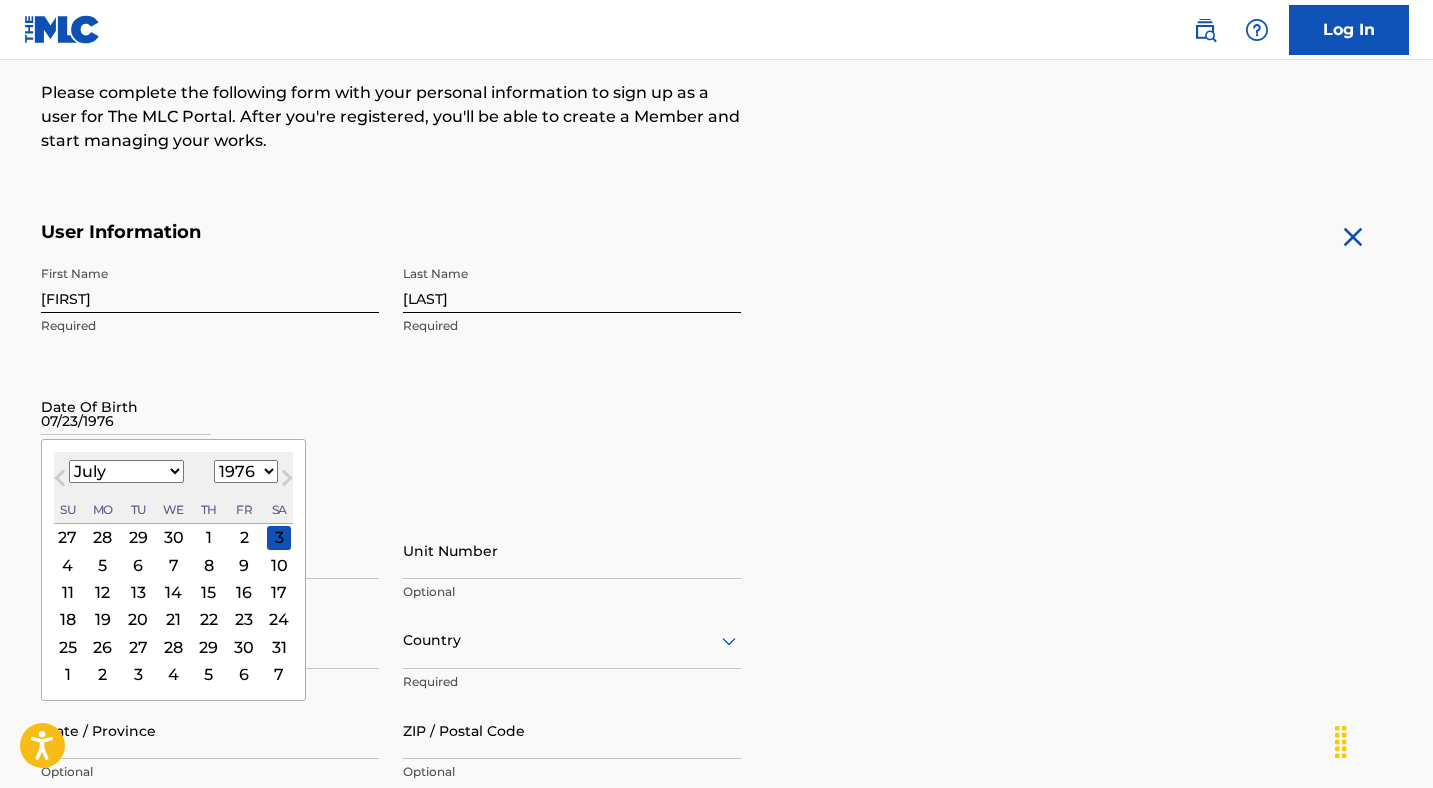 click on "23" at bounding box center (244, 619) 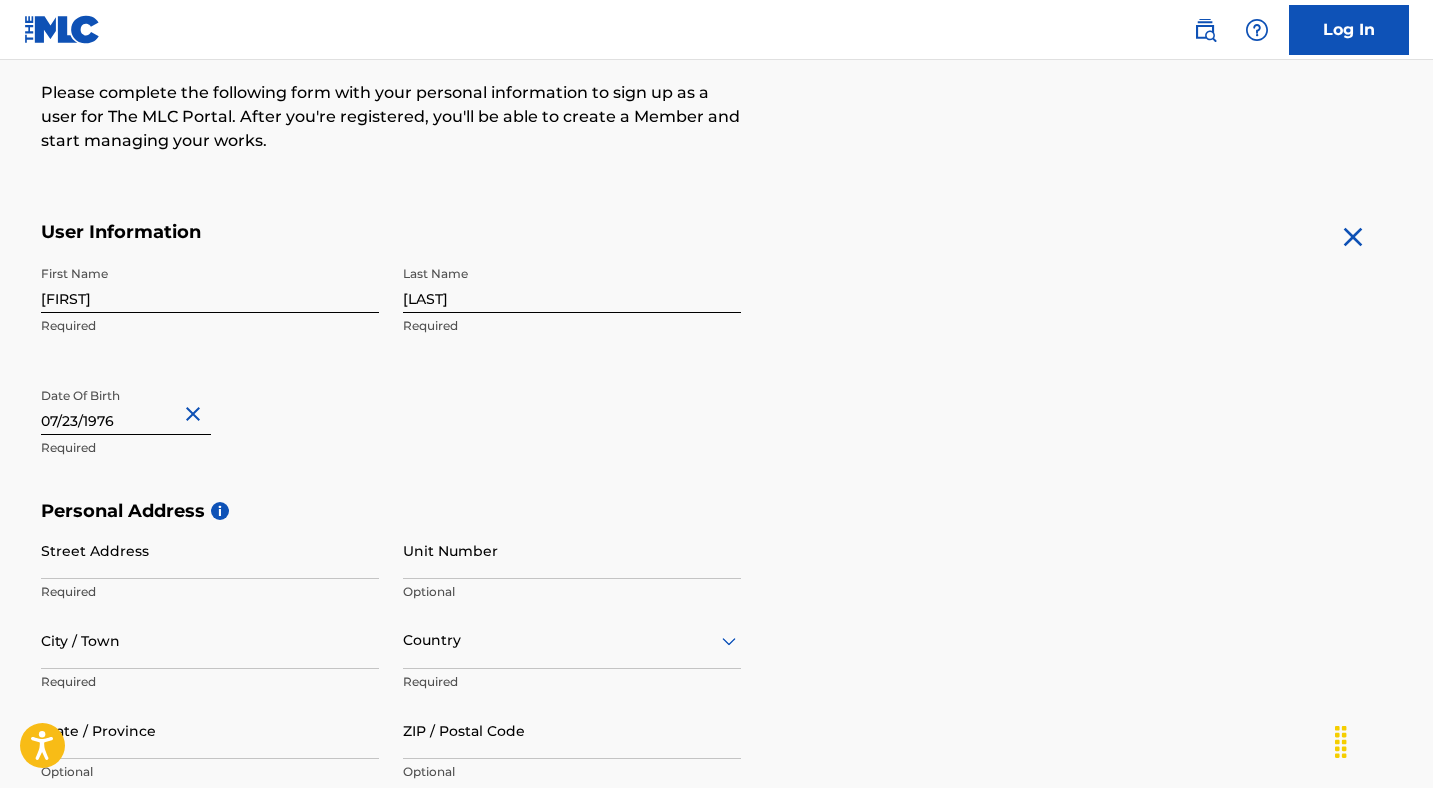 click on "Personal Address i" at bounding box center [717, 511] 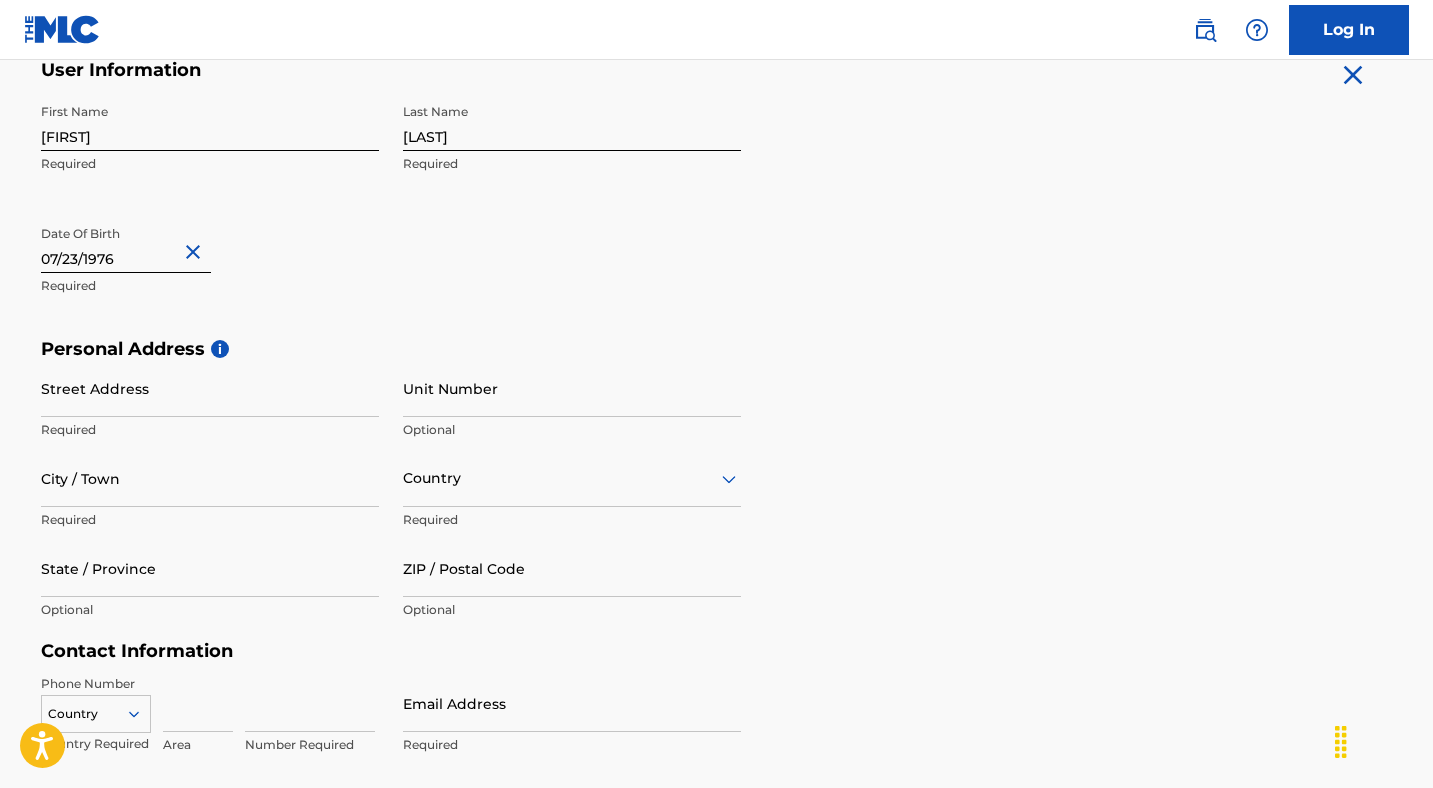 scroll, scrollTop: 432, scrollLeft: 0, axis: vertical 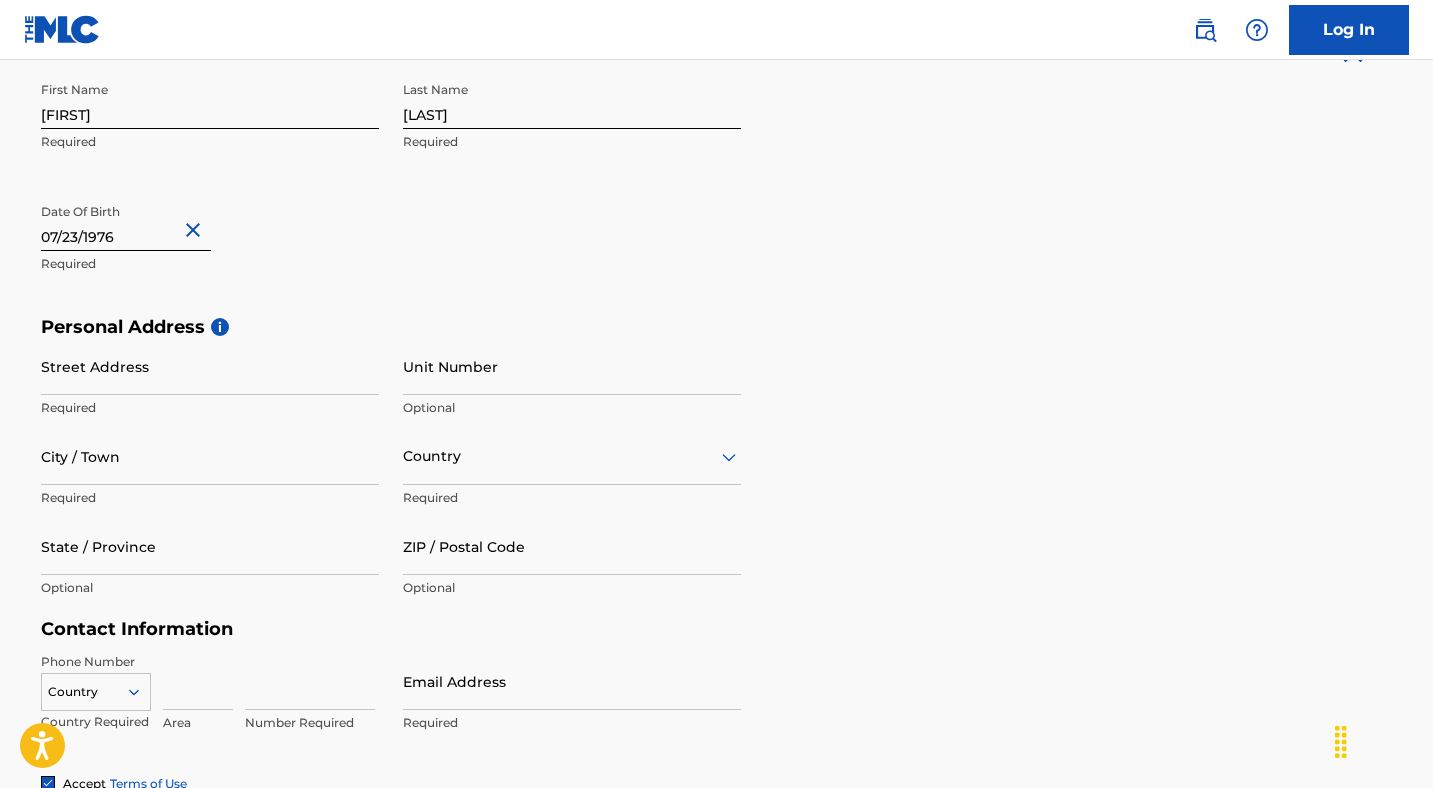 click on "Street Address" at bounding box center (210, 366) 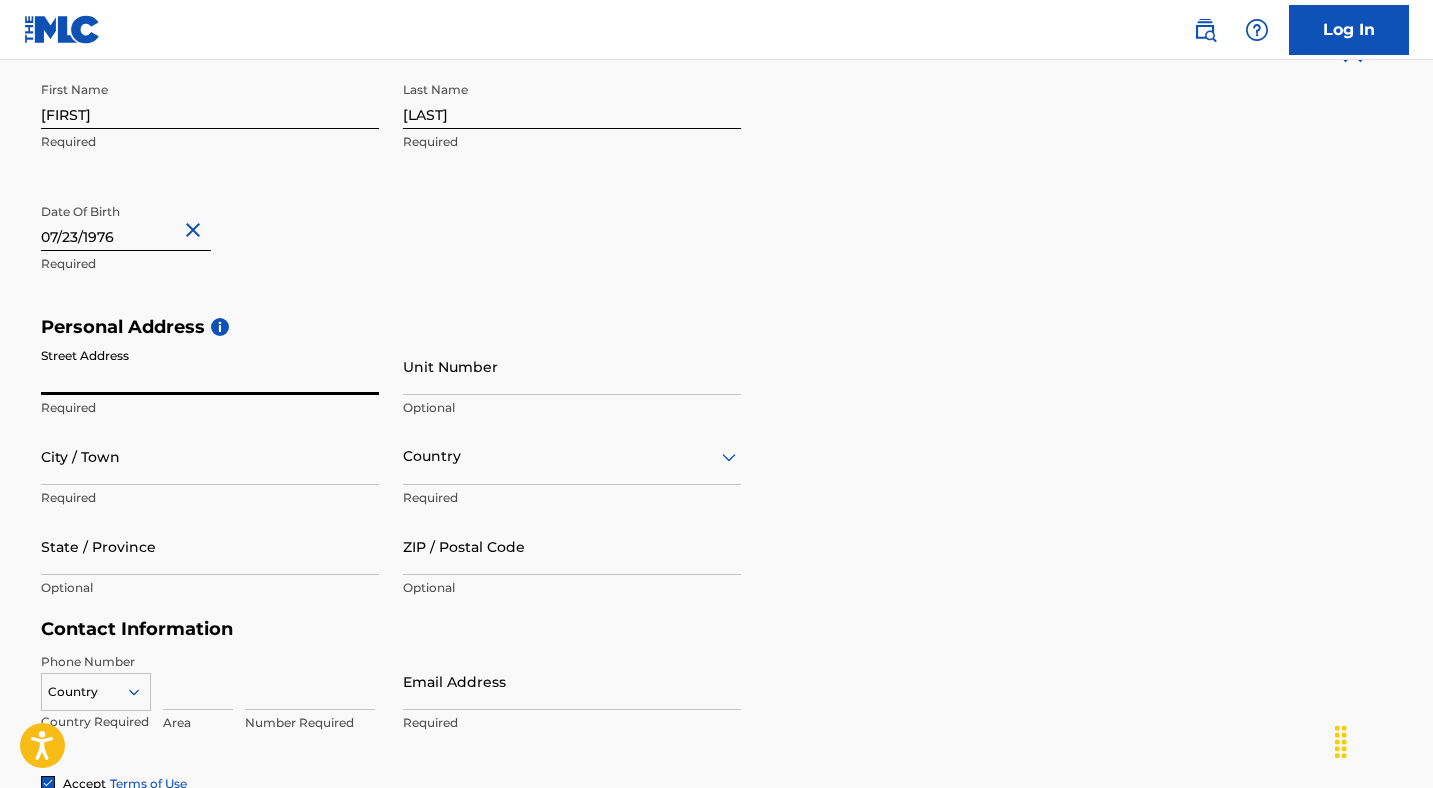 type on "[NUMBER] [STREET]. APT [NUMBER]" 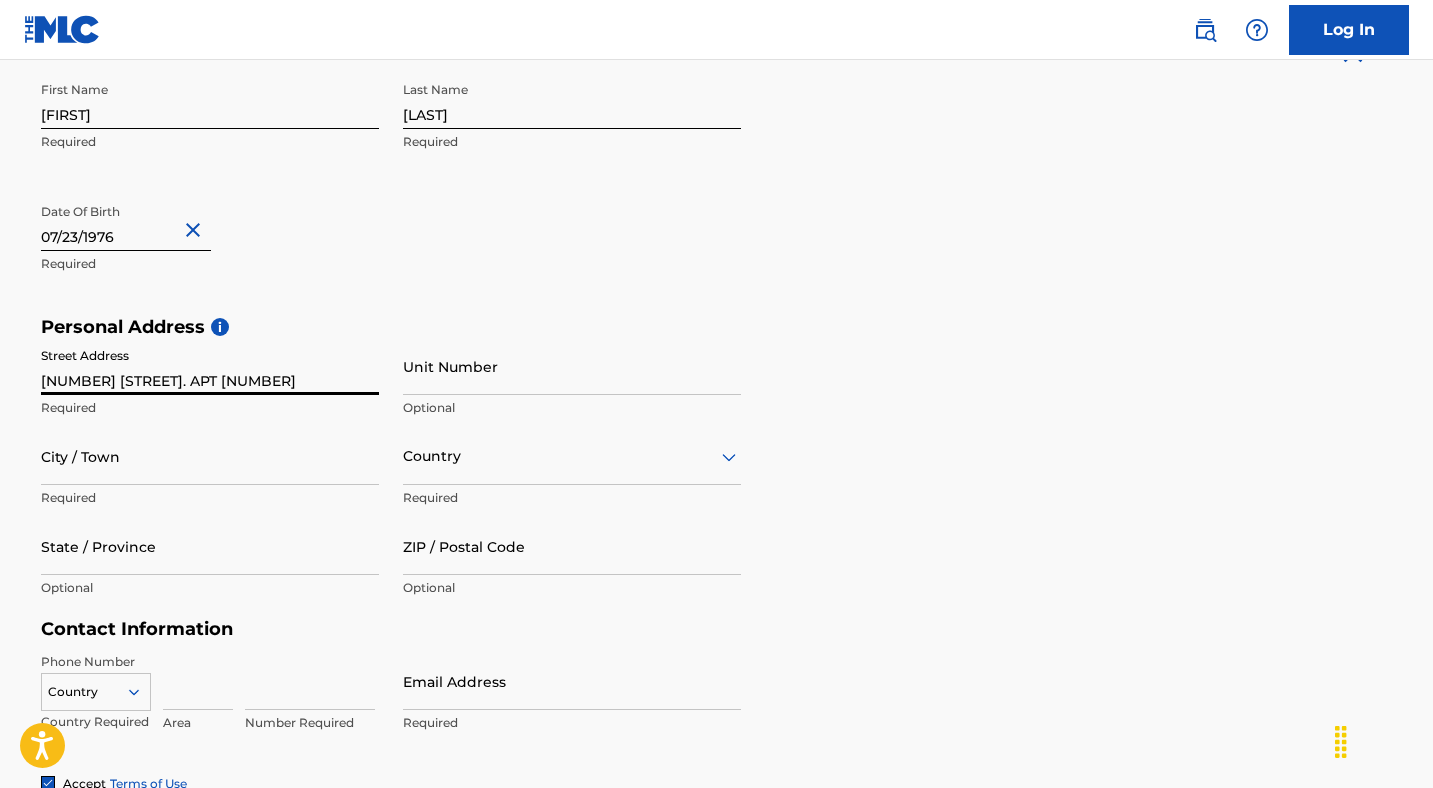 type on "[CITY]" 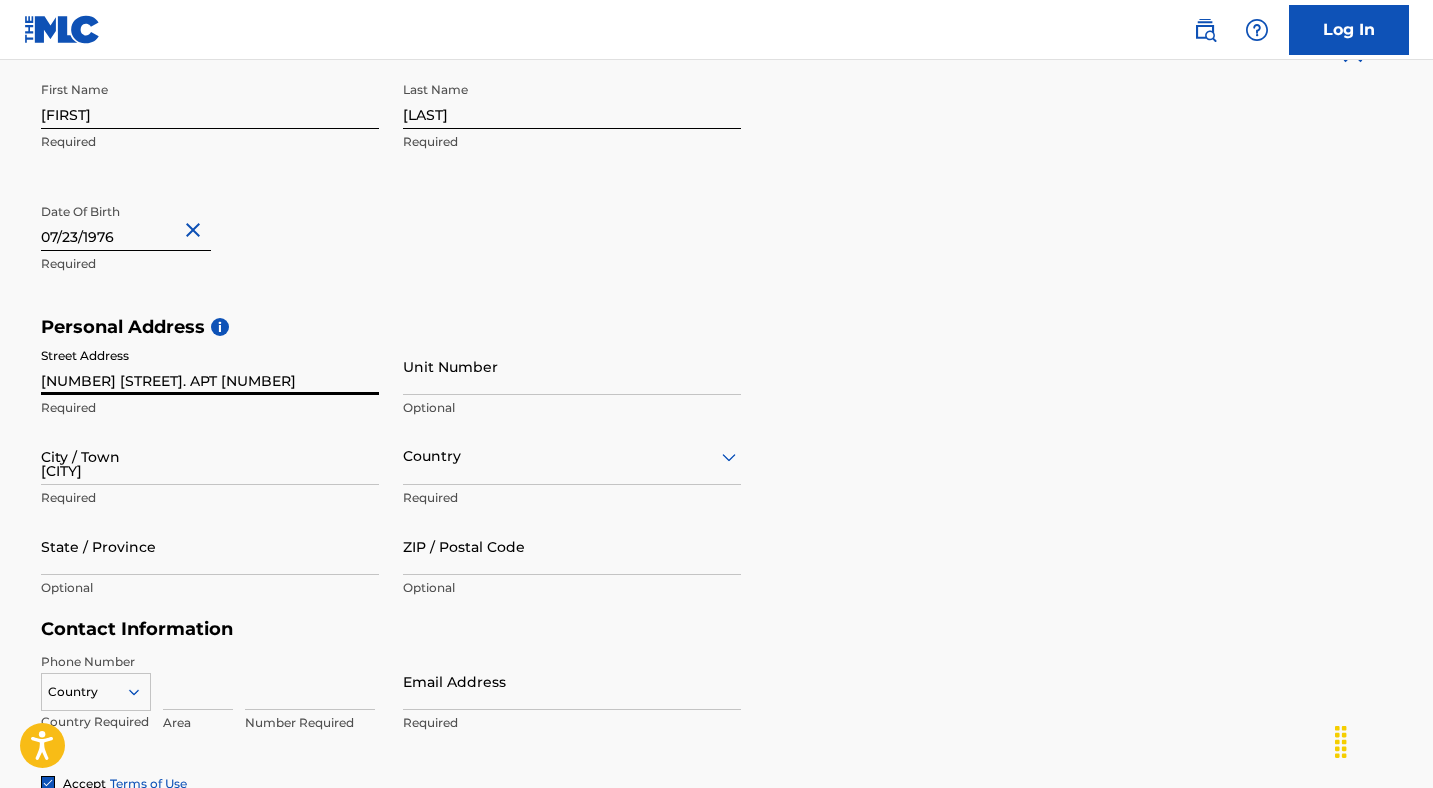 type on "United States" 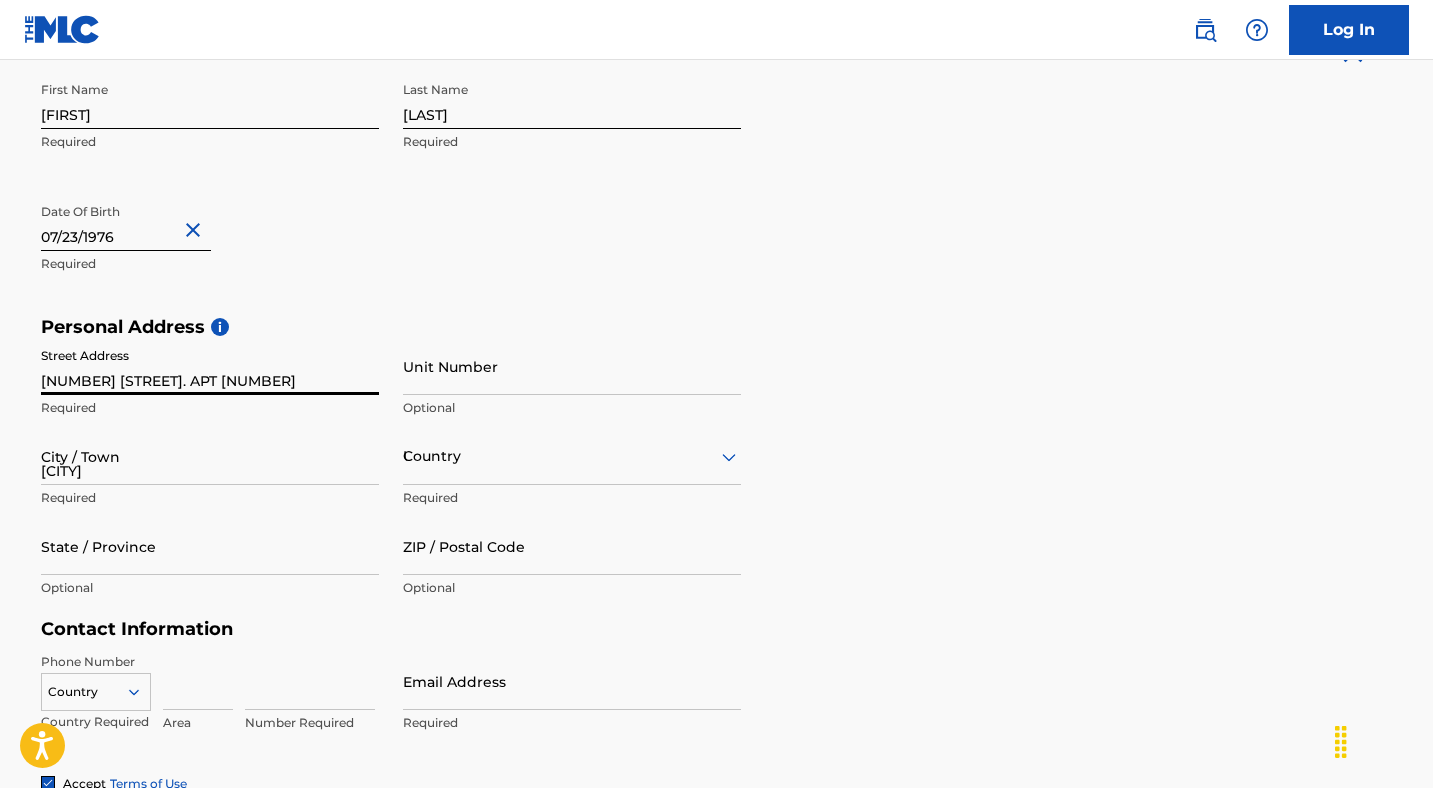 type on "[STATE]" 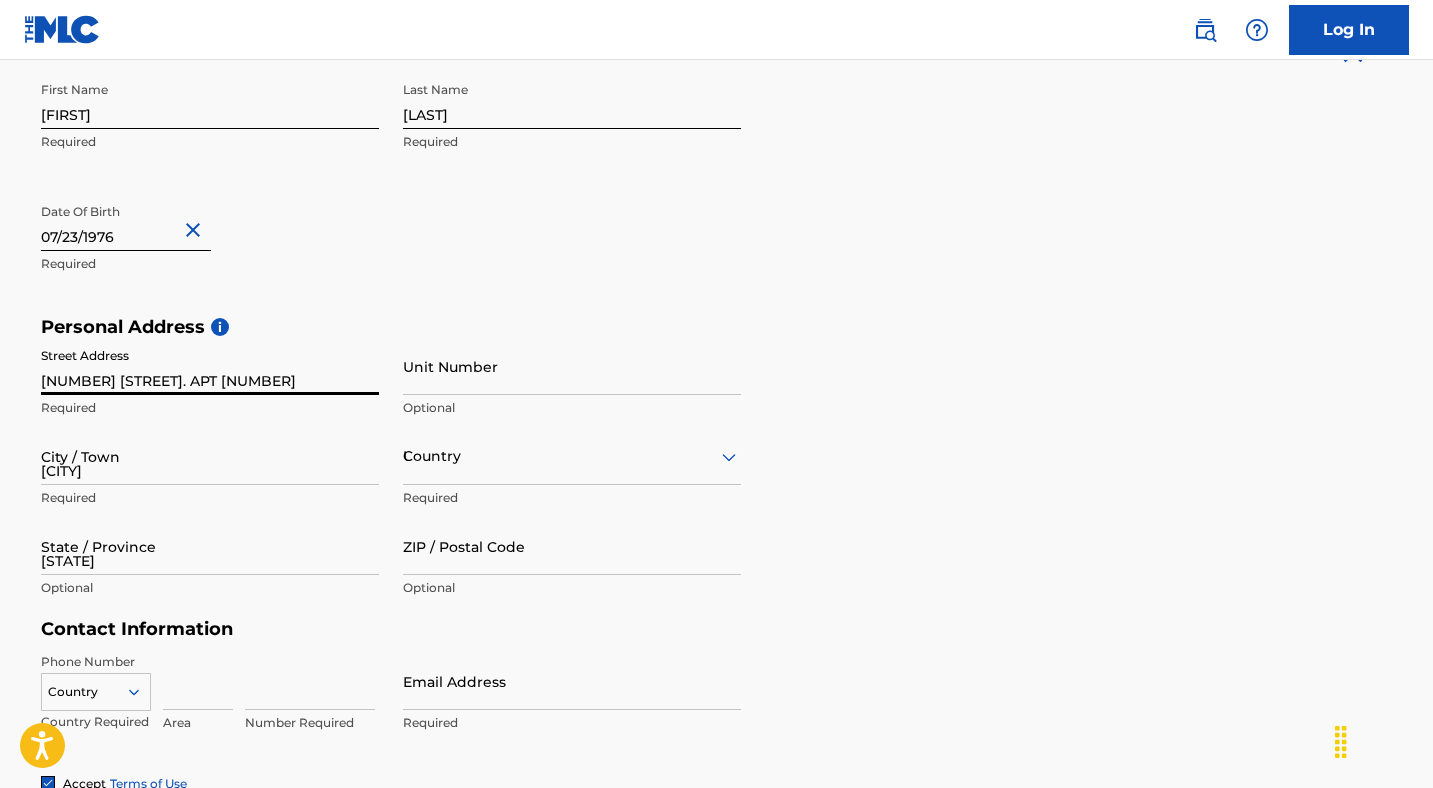 type on "[POSTAL_CODE]" 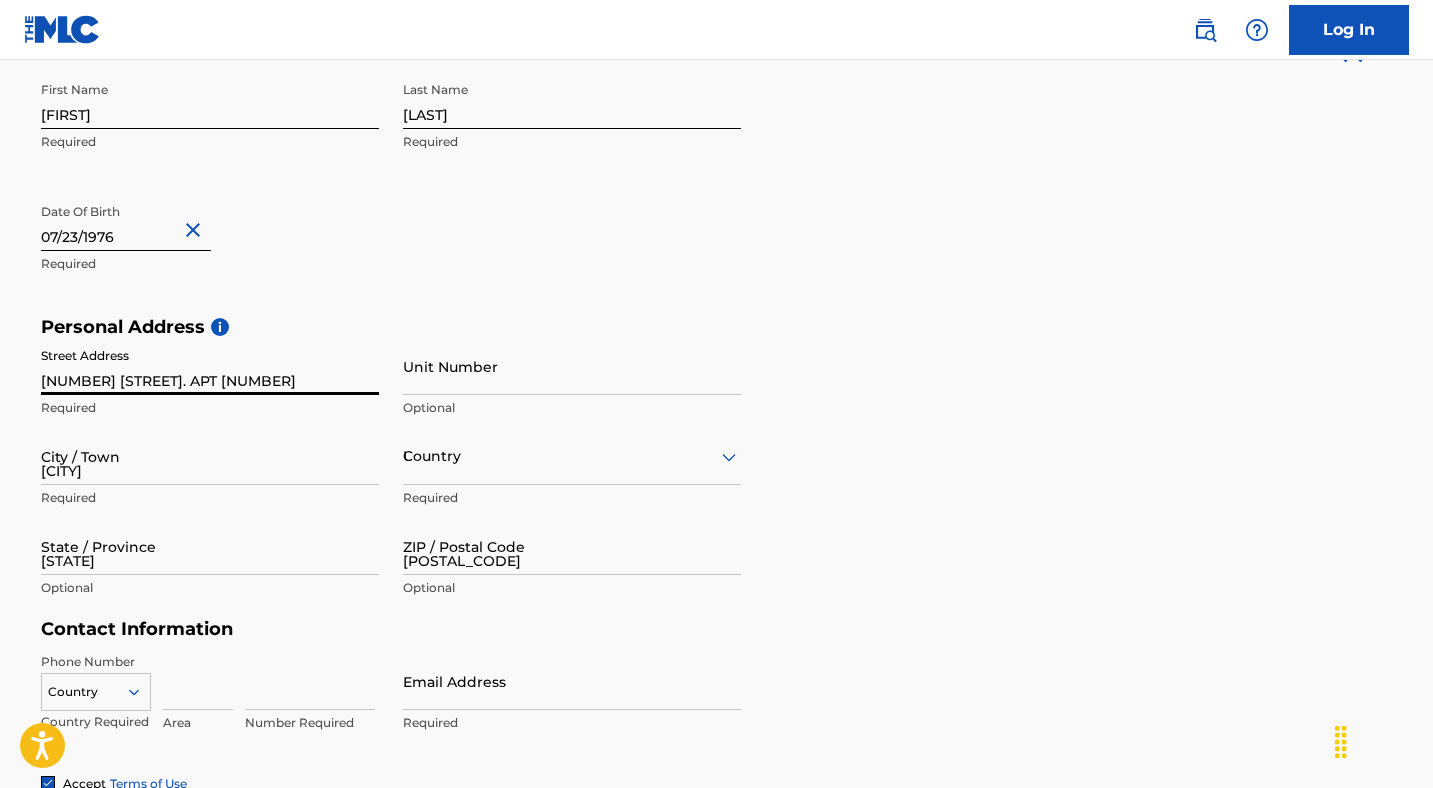 type on "1" 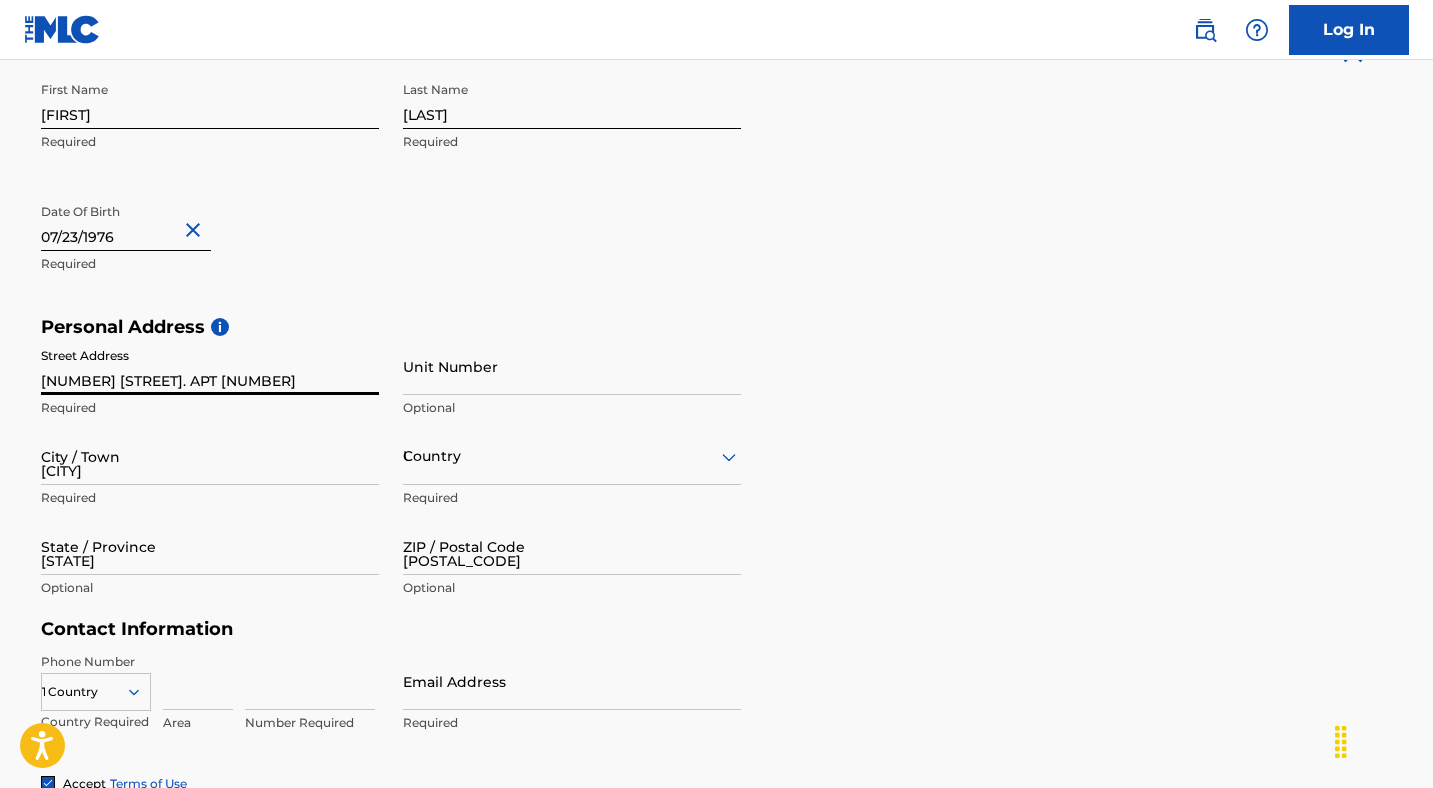 type on "213" 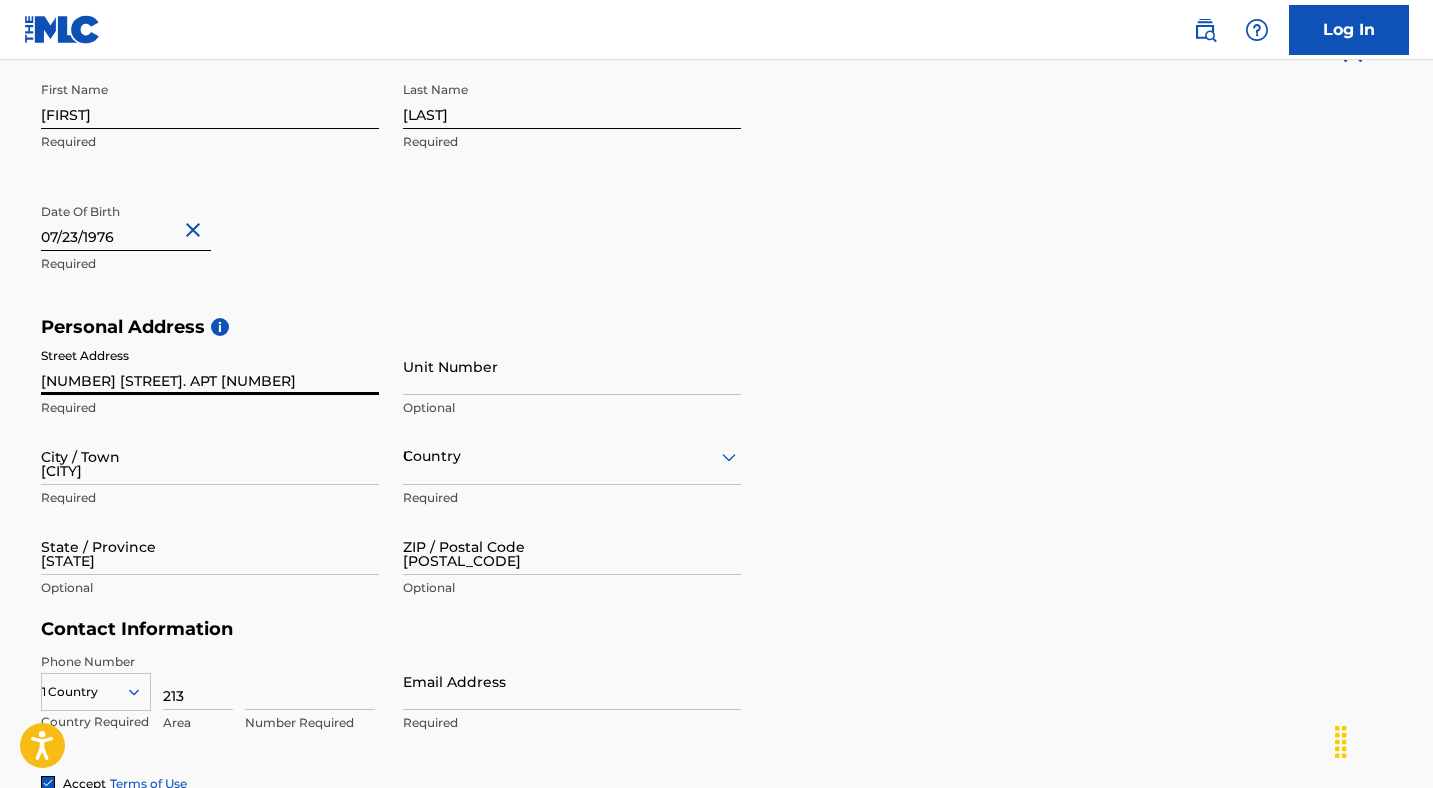 type on "[NUMBER]" 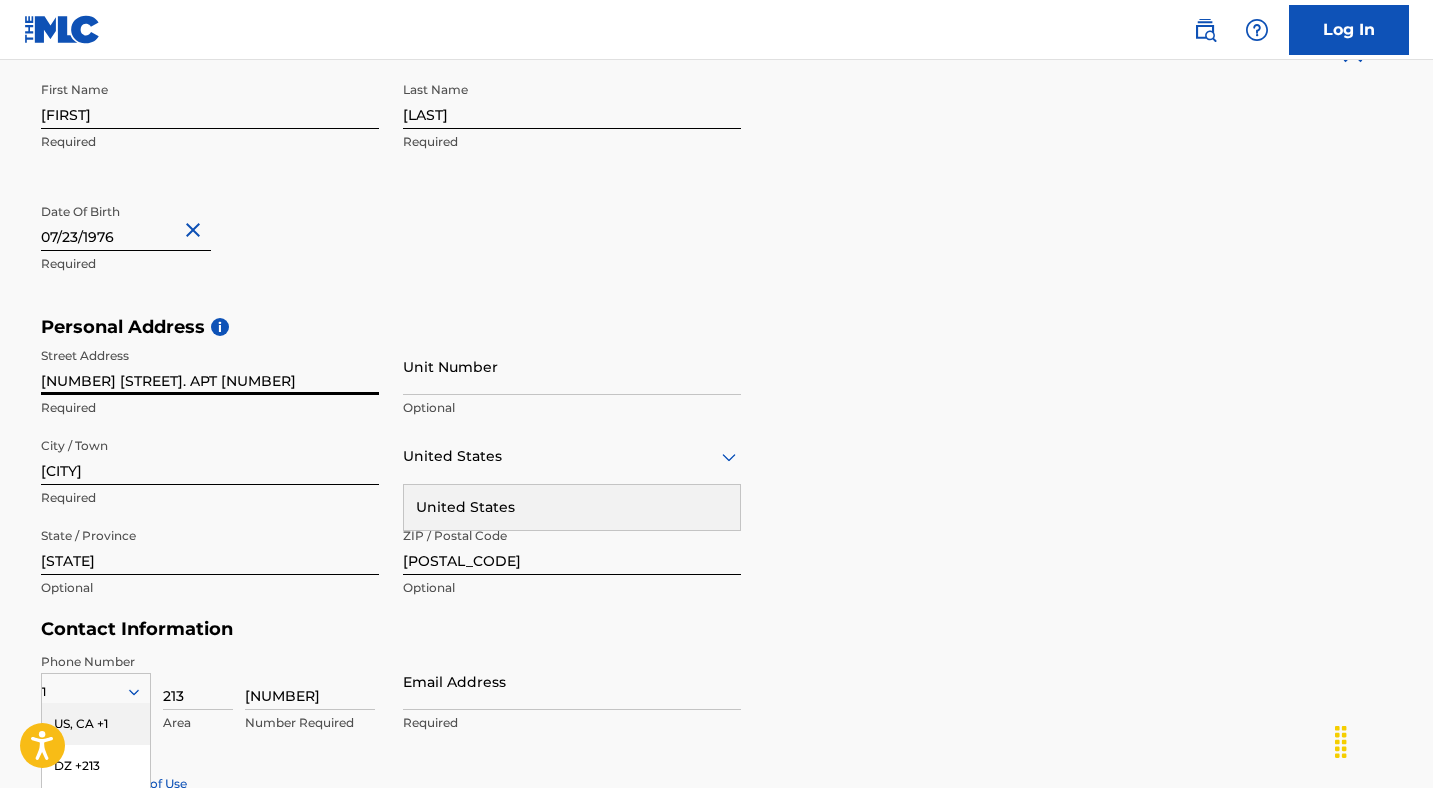 scroll, scrollTop: 647, scrollLeft: 0, axis: vertical 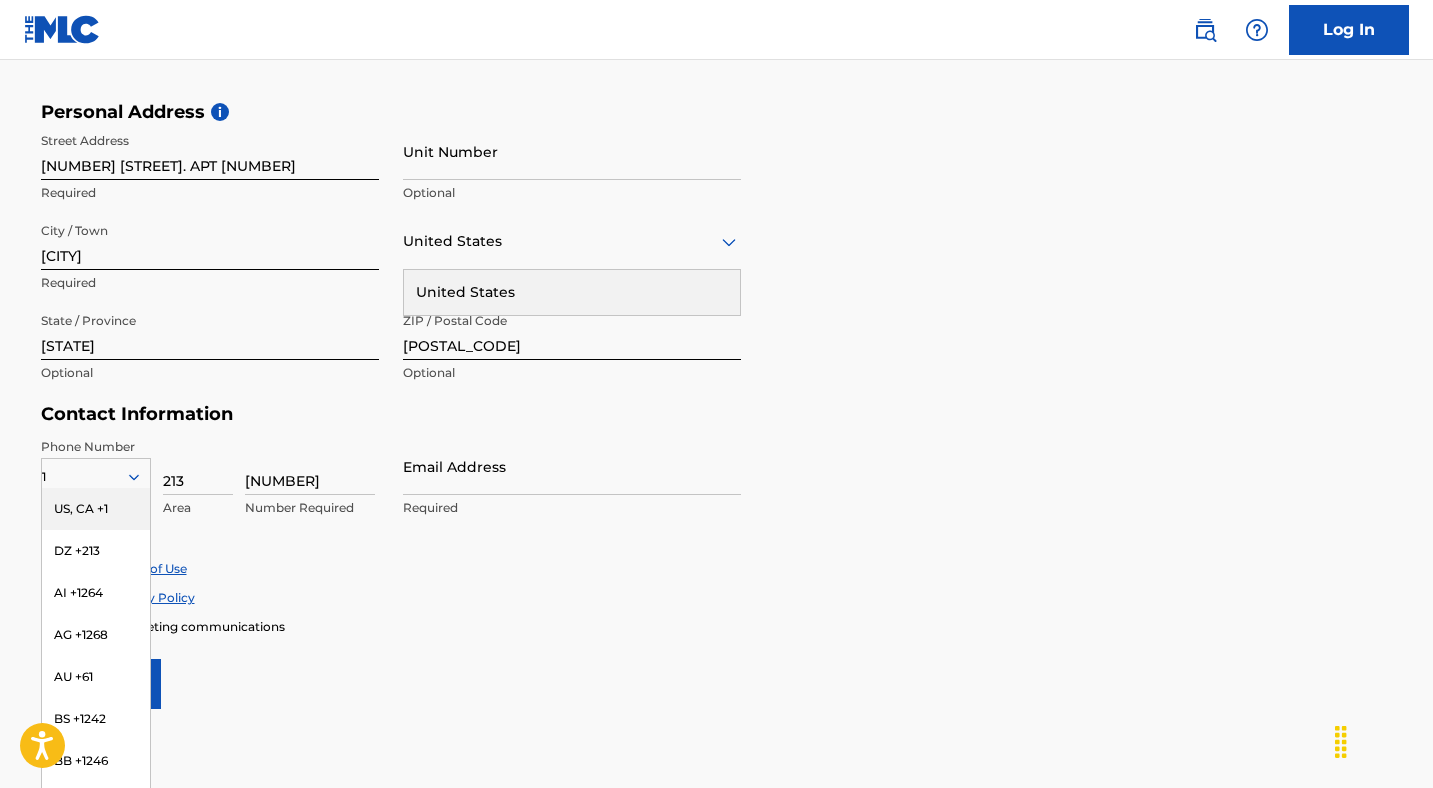 click on "Accept Terms of Use Accept Privacy Policy Enroll in marketing communications" at bounding box center (717, 597) 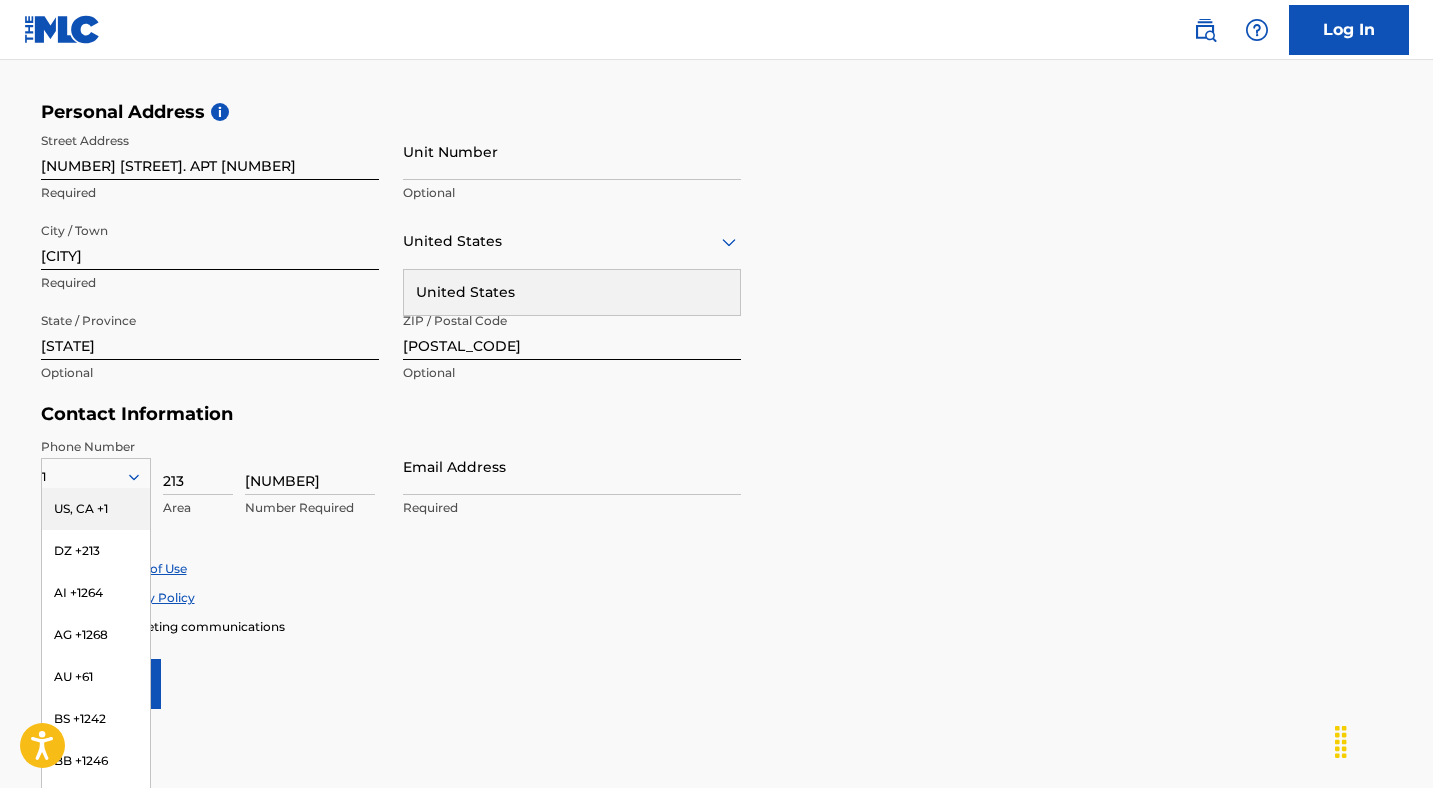 click on "US, CA +1" at bounding box center [96, 509] 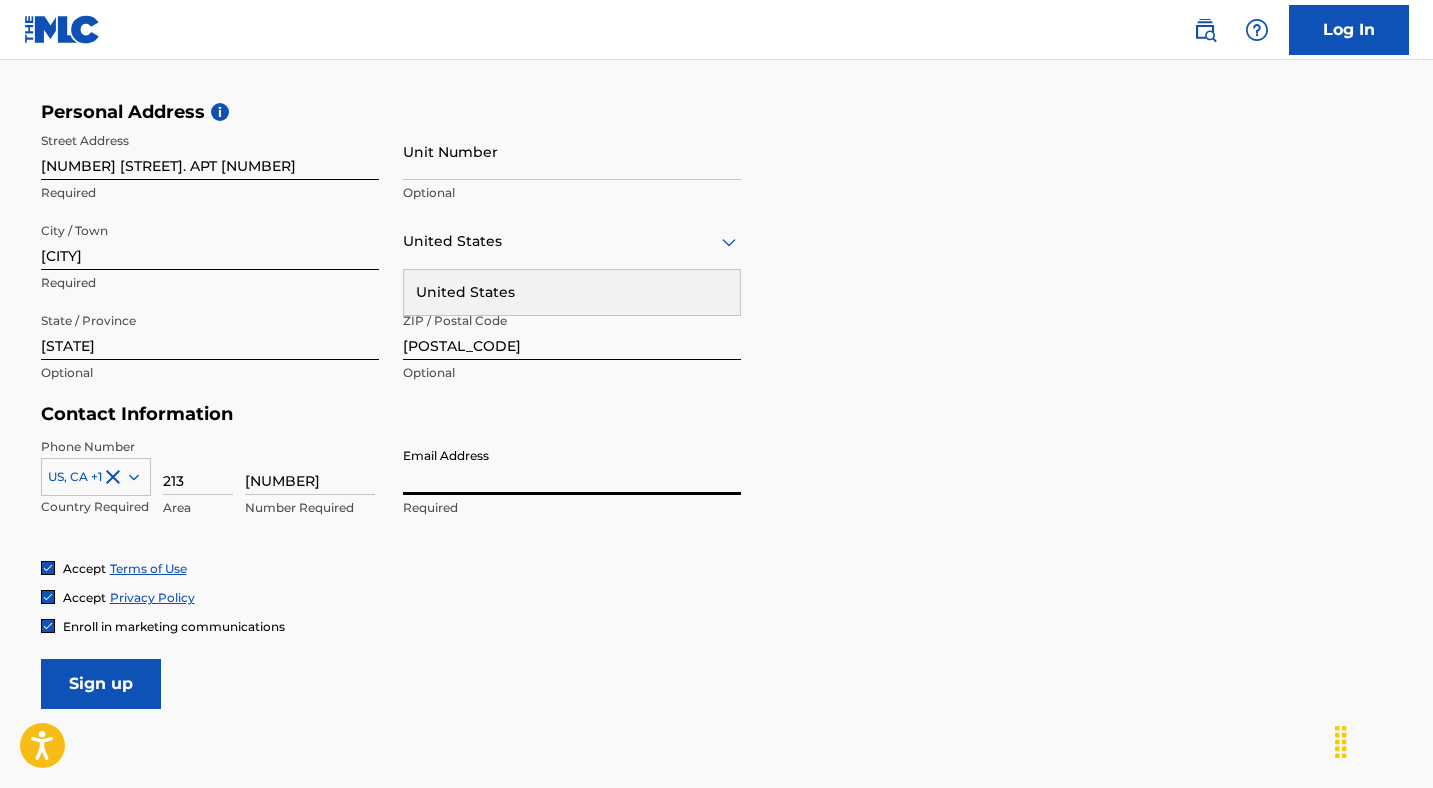 click on "Email Address" at bounding box center [572, 466] 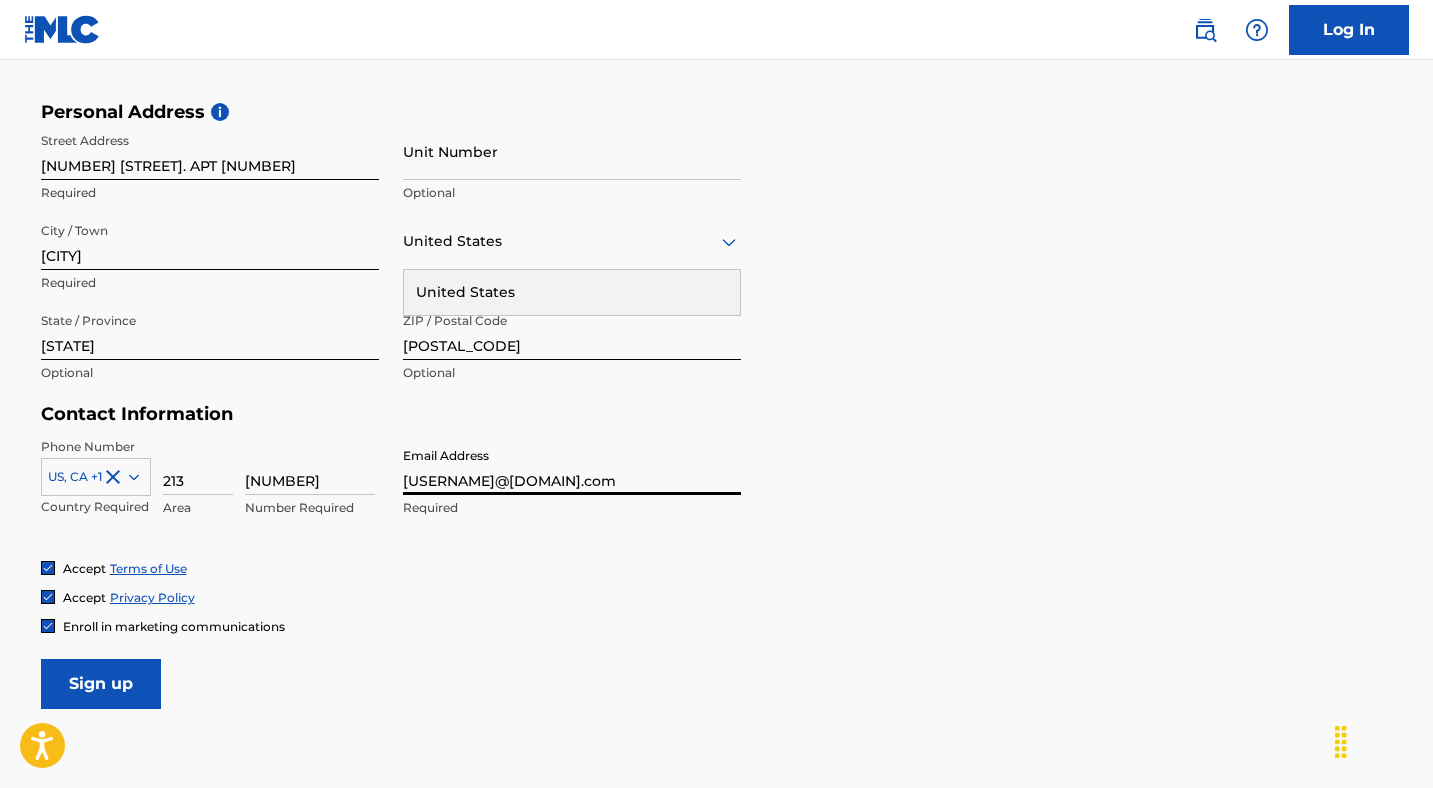 type on "1" 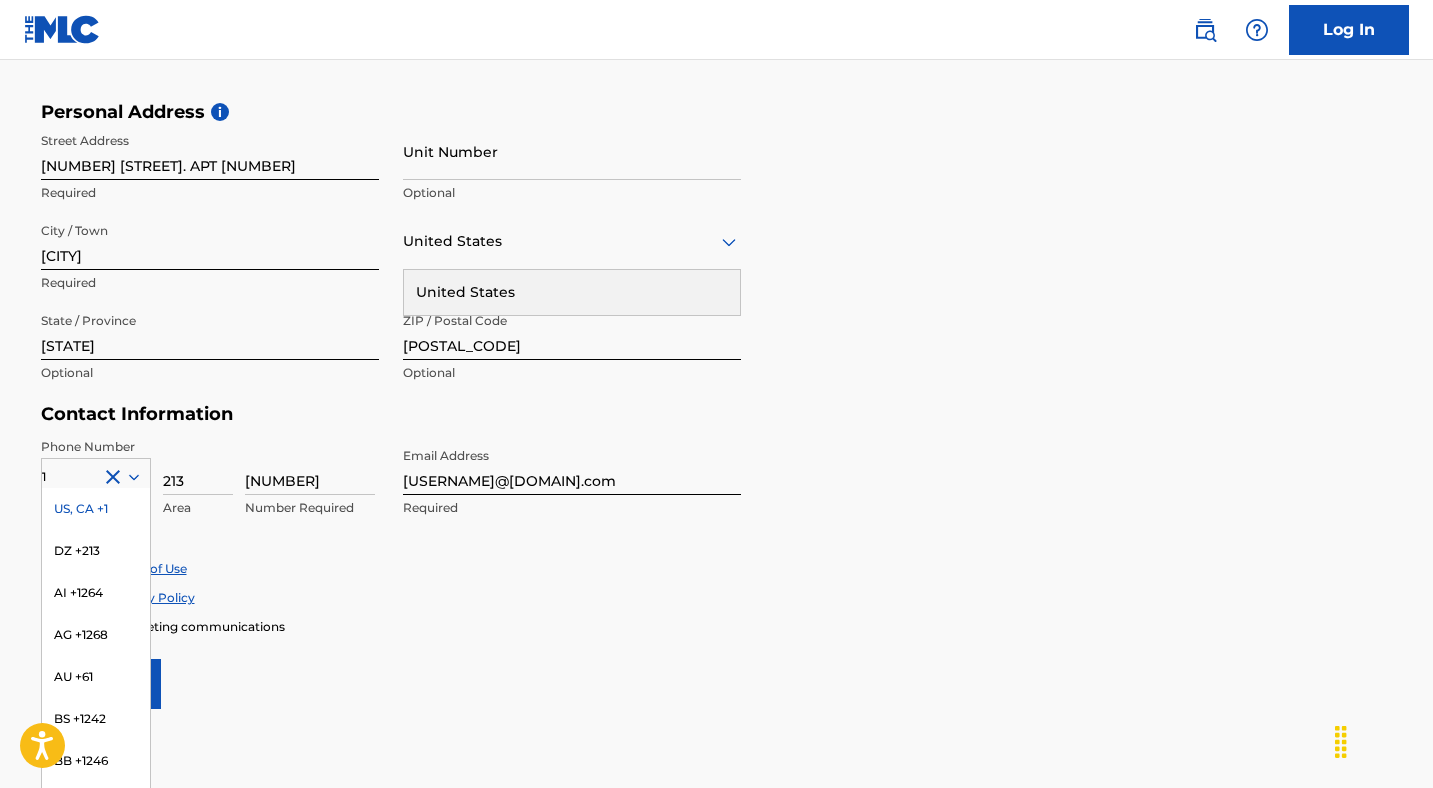 click on "Accept Terms of Use Accept Privacy Policy Enroll in marketing communications" at bounding box center (717, 597) 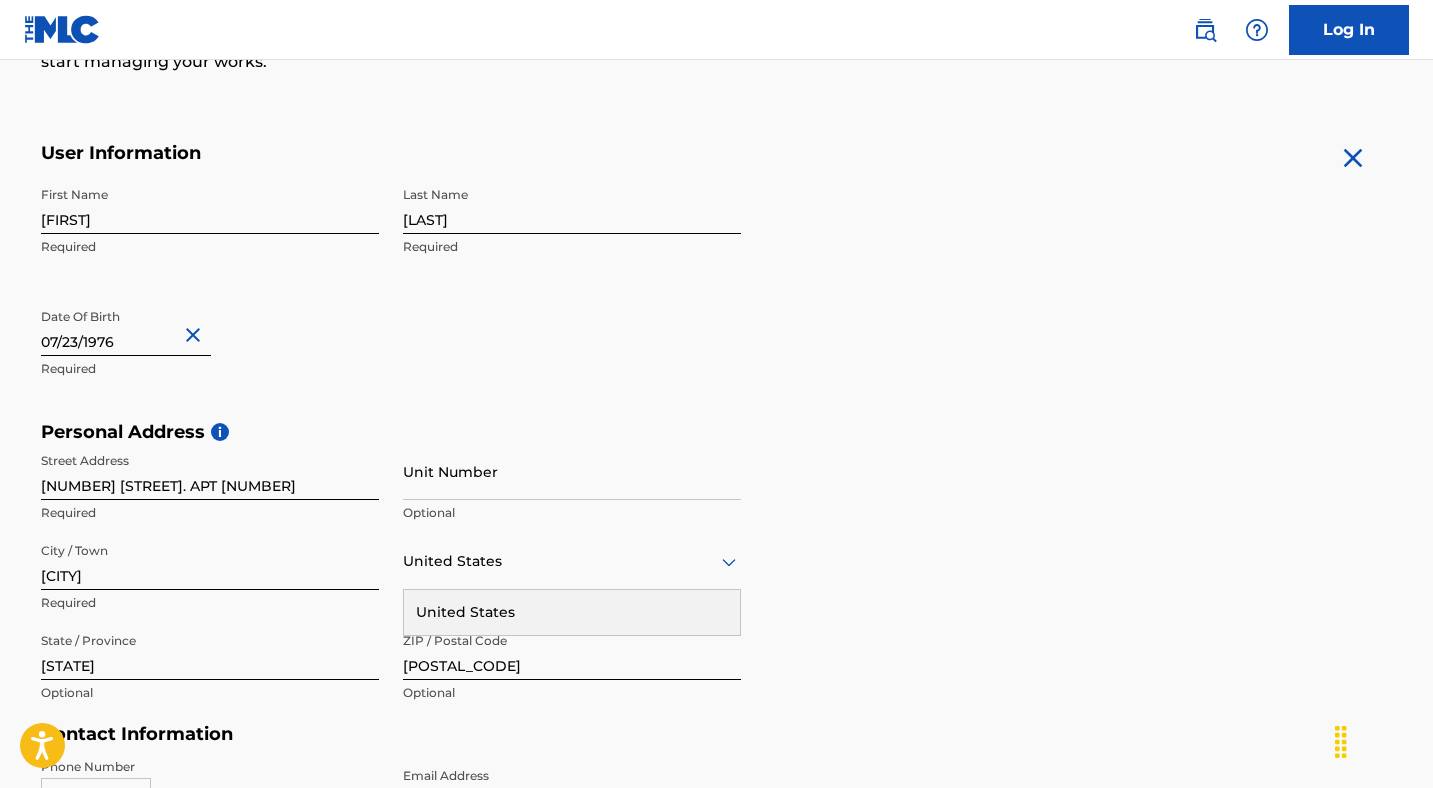 scroll, scrollTop: 775, scrollLeft: 0, axis: vertical 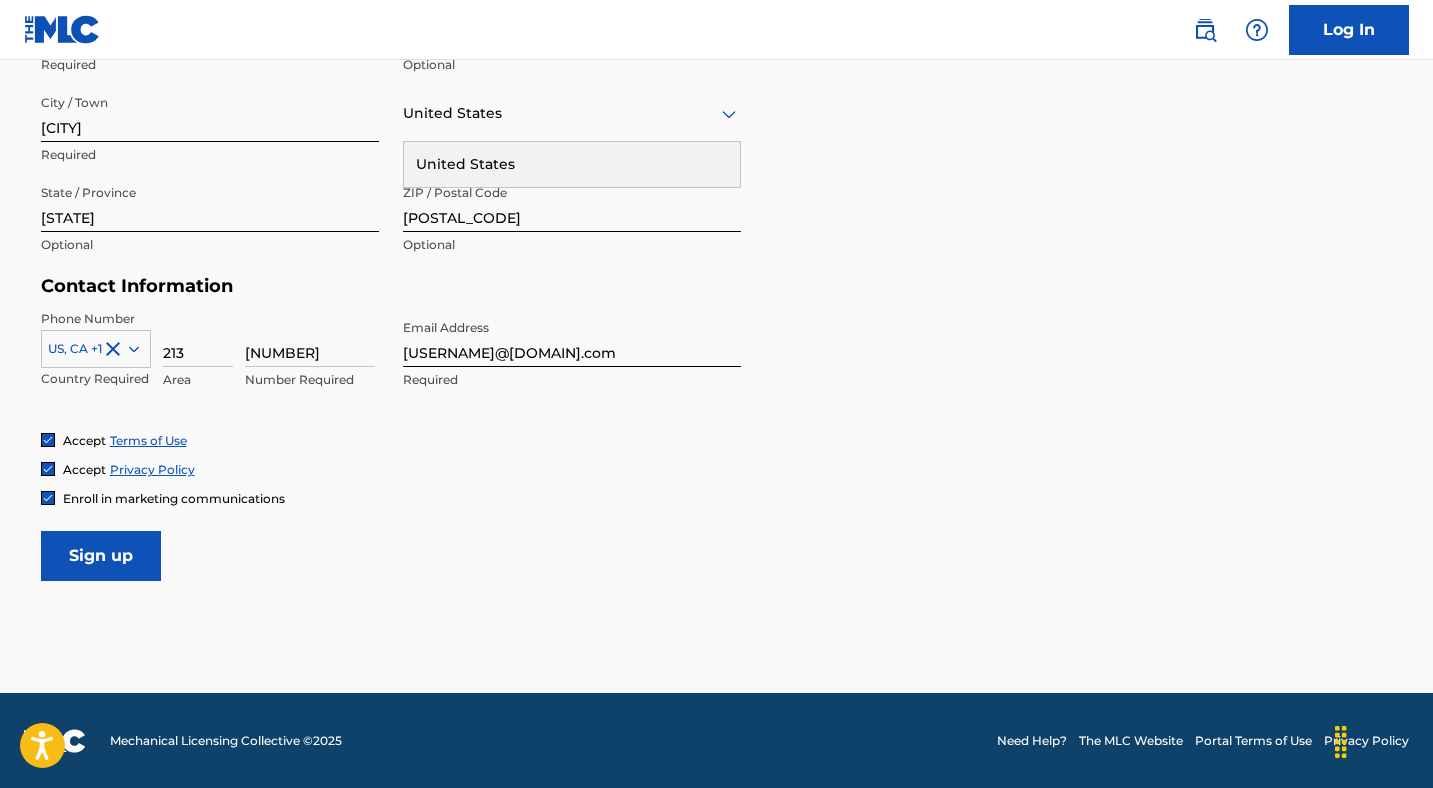 click on "Sign up" at bounding box center [101, 556] 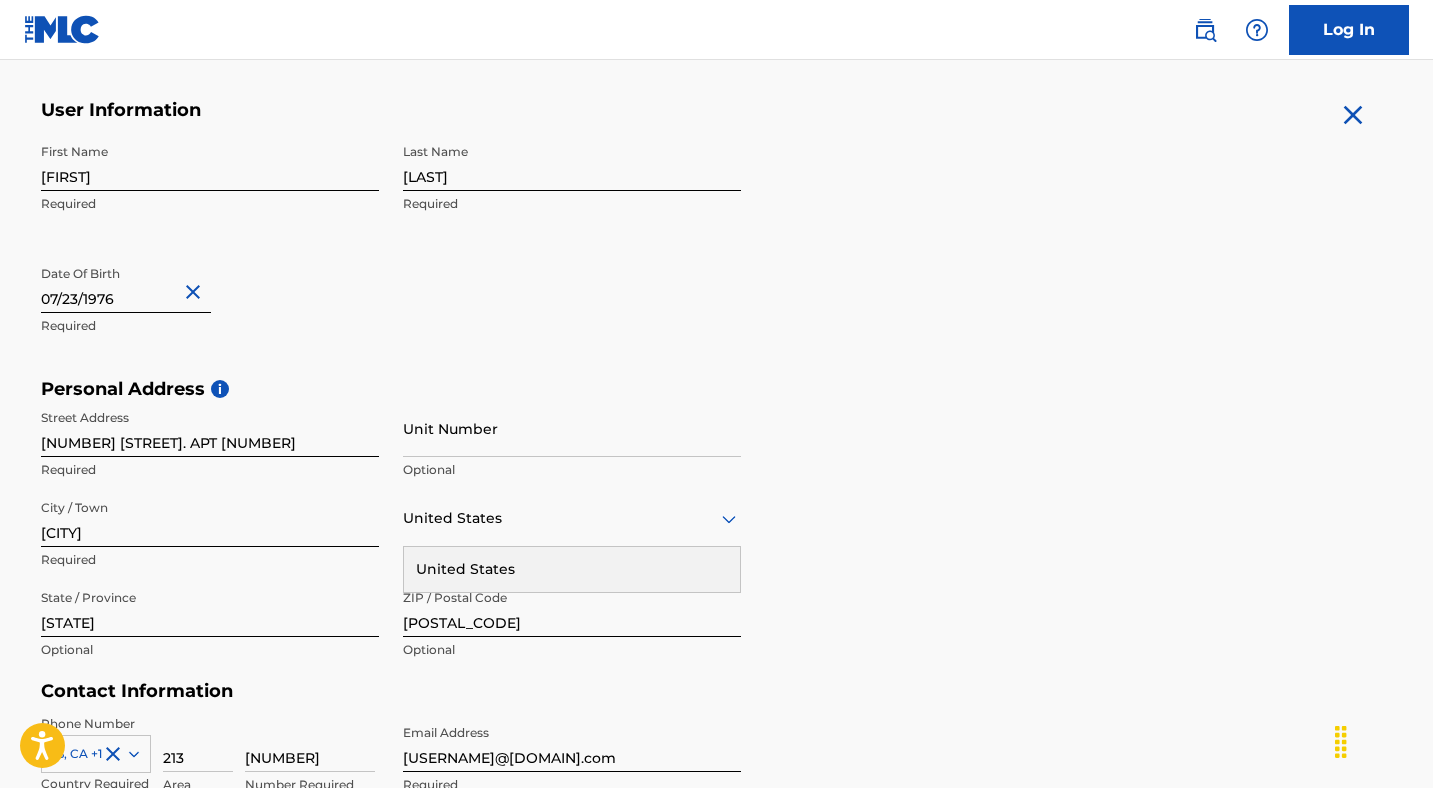 scroll, scrollTop: 775, scrollLeft: 0, axis: vertical 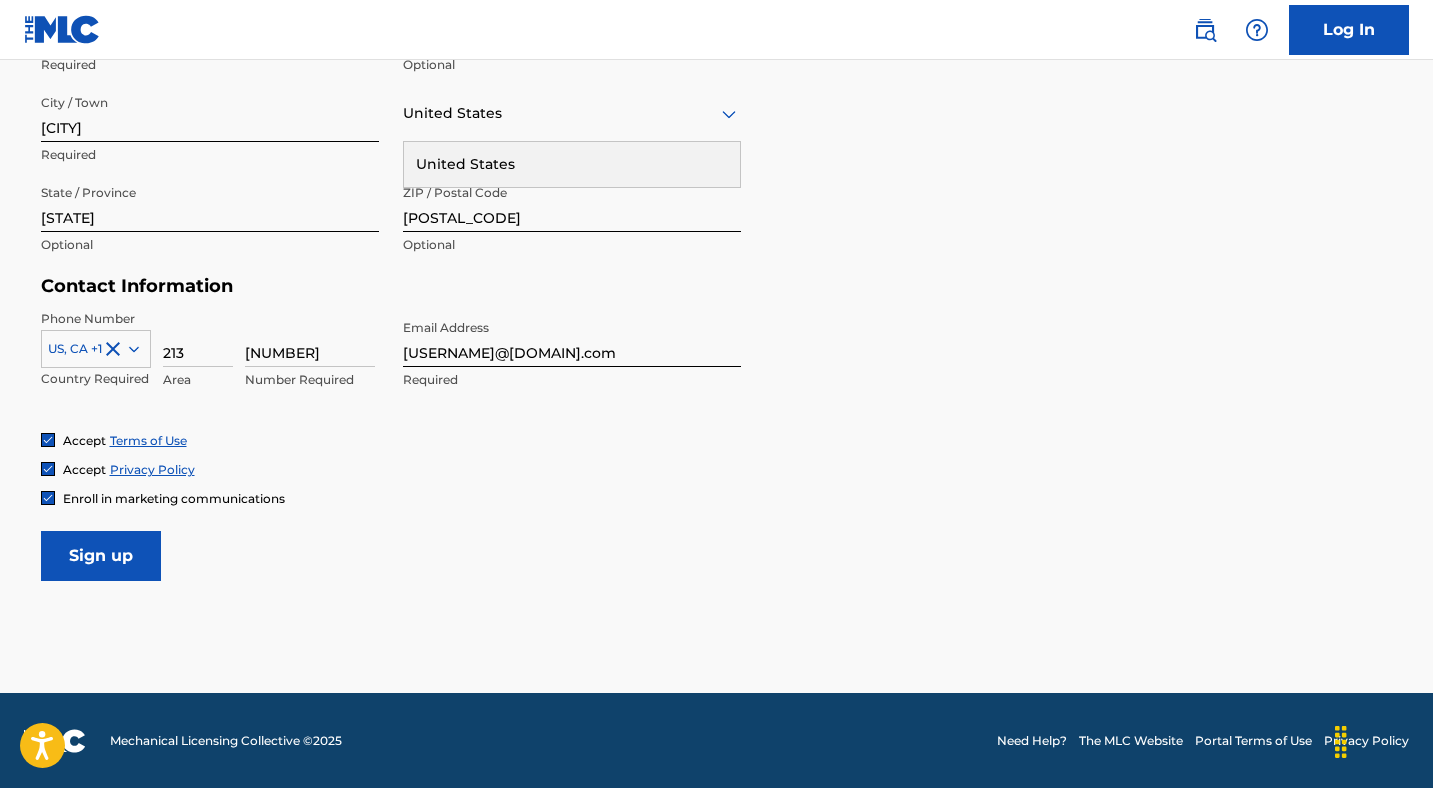 click on "Sign up" at bounding box center [101, 556] 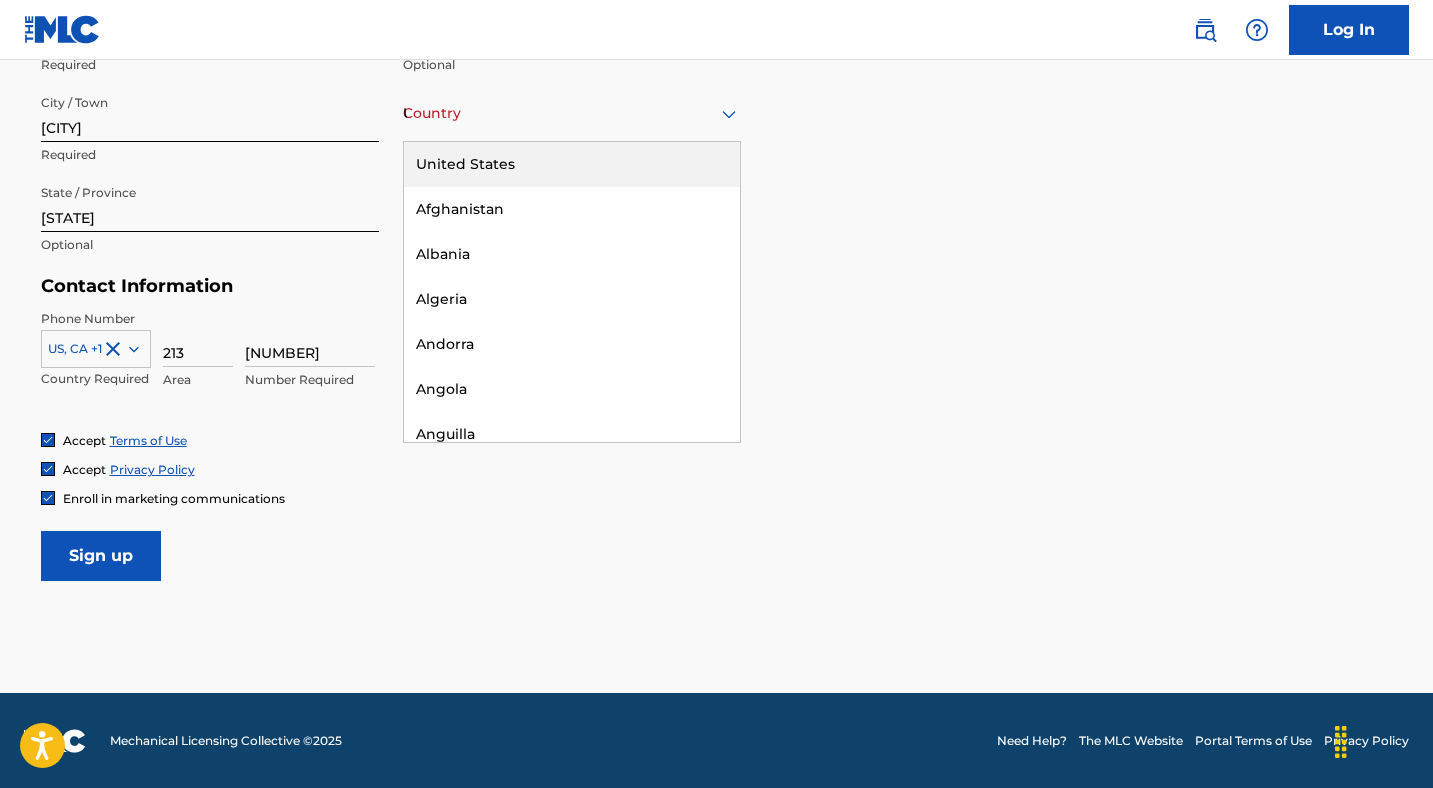 click on "Country United States" at bounding box center (572, 113) 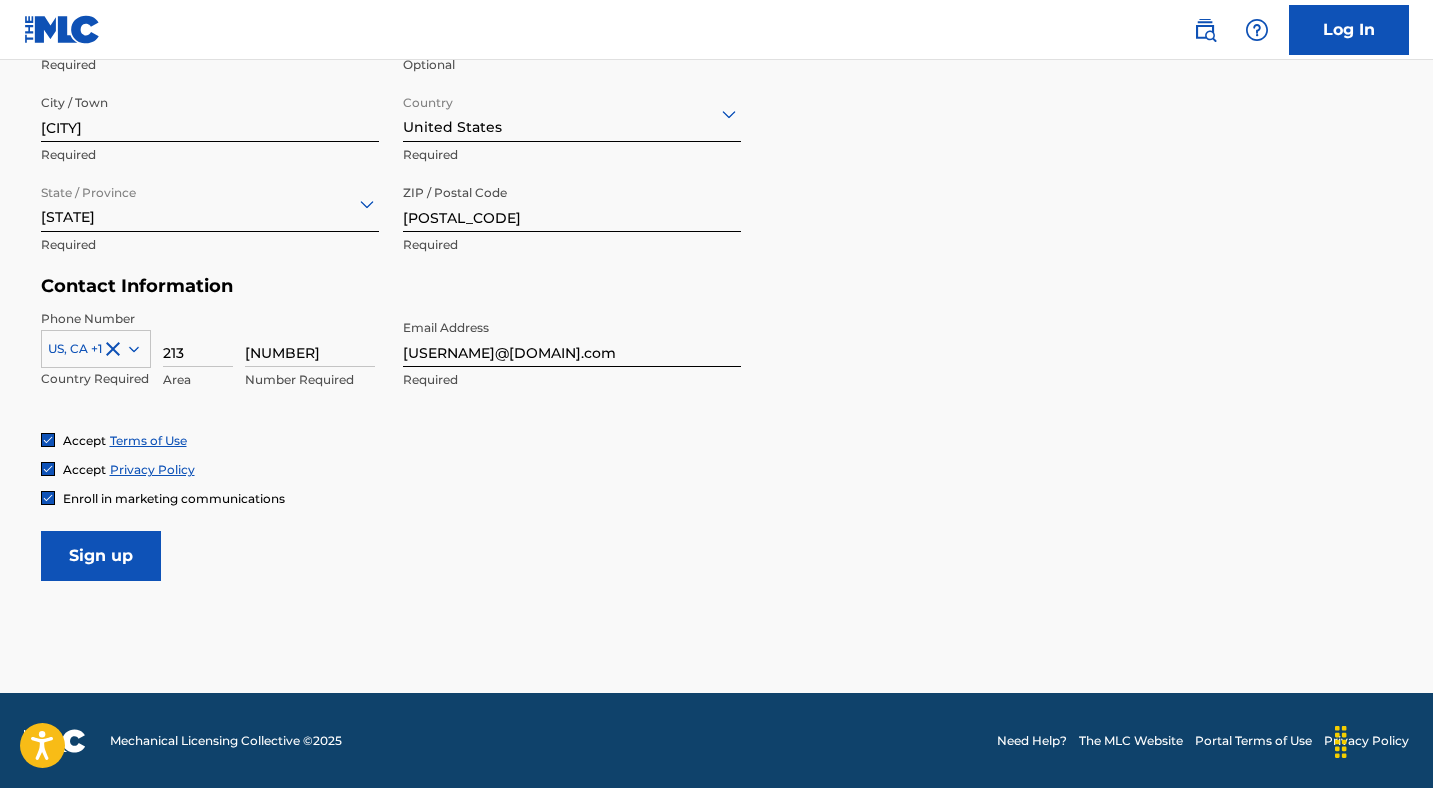 click on "Sign up" at bounding box center (101, 556) 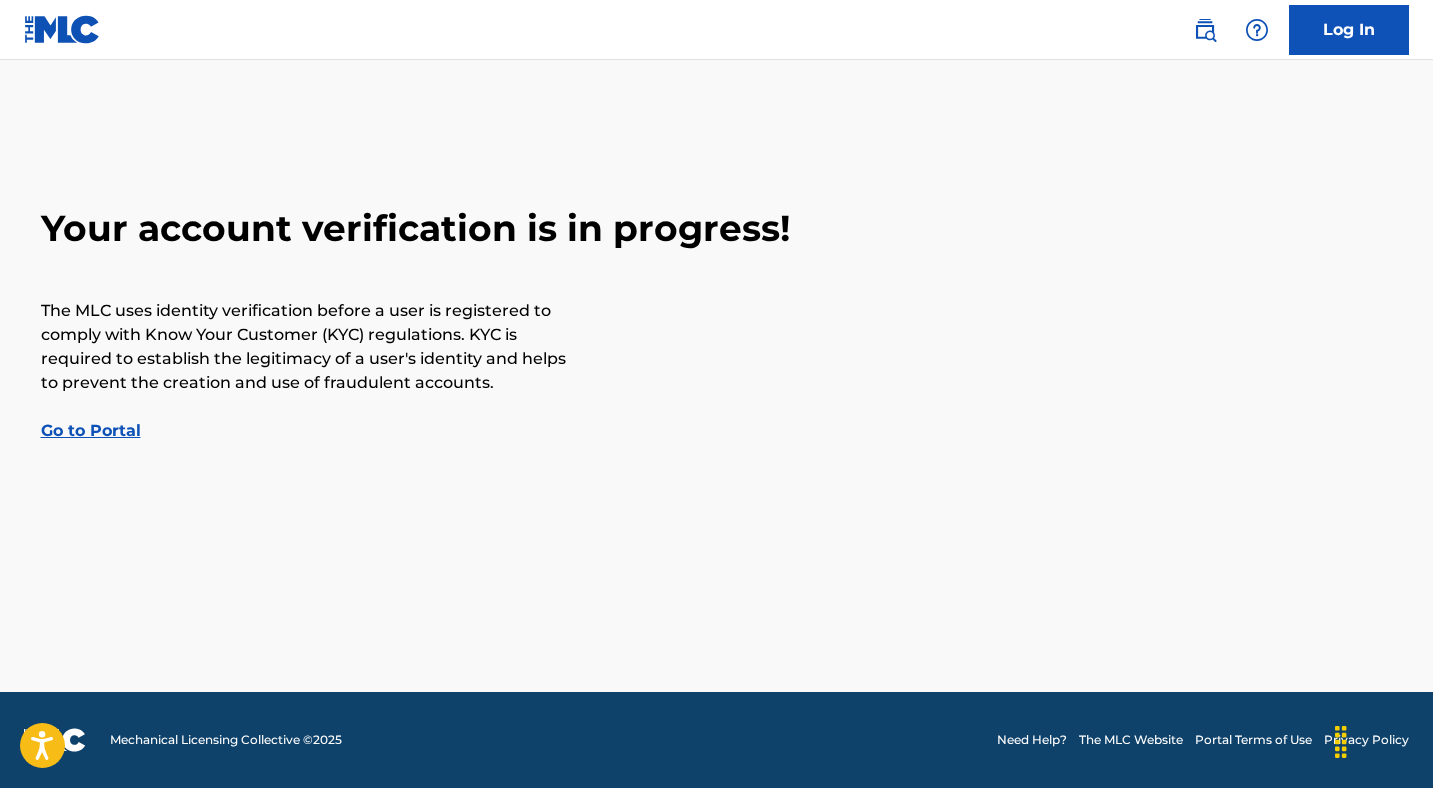 scroll, scrollTop: 0, scrollLeft: 0, axis: both 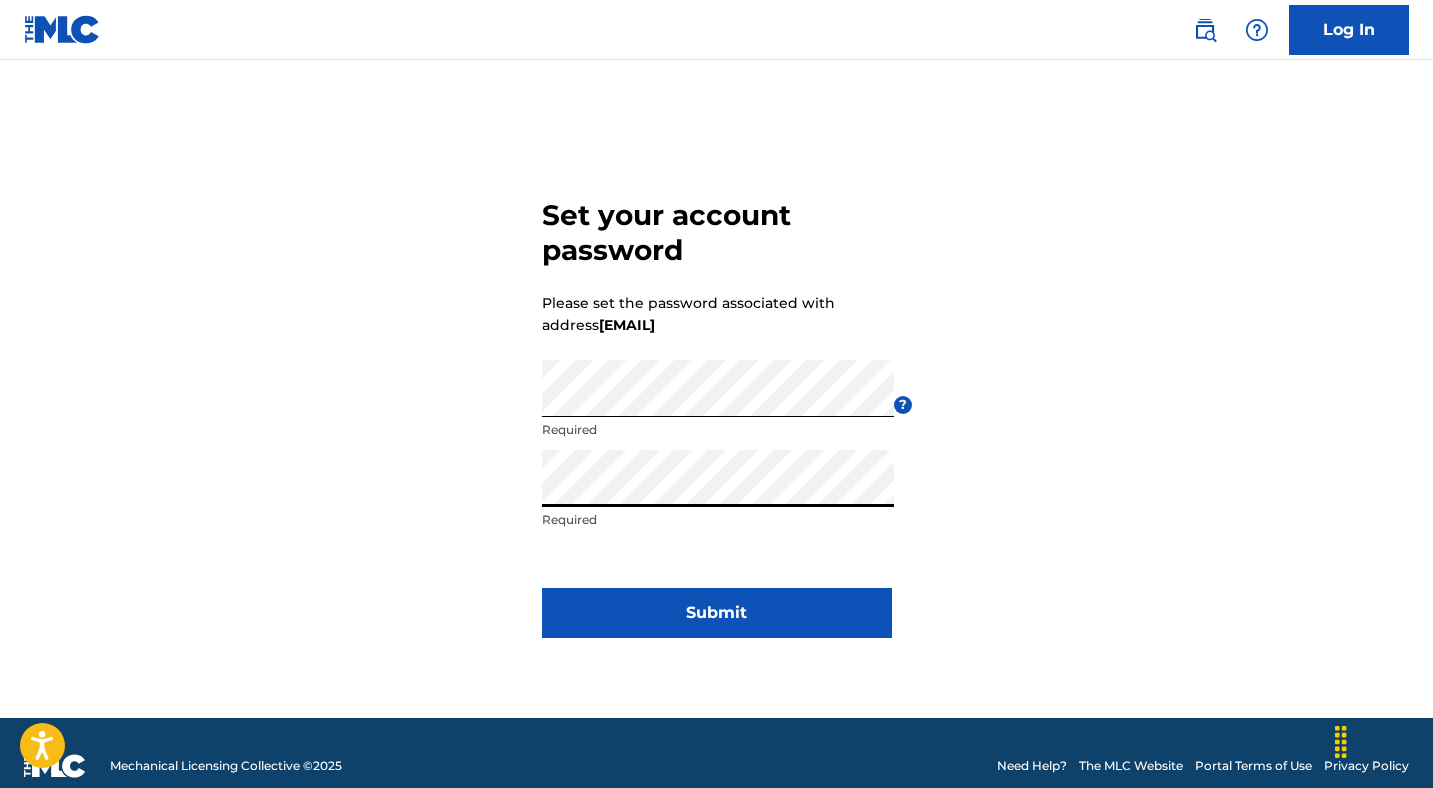 click on "Submit" at bounding box center (717, 613) 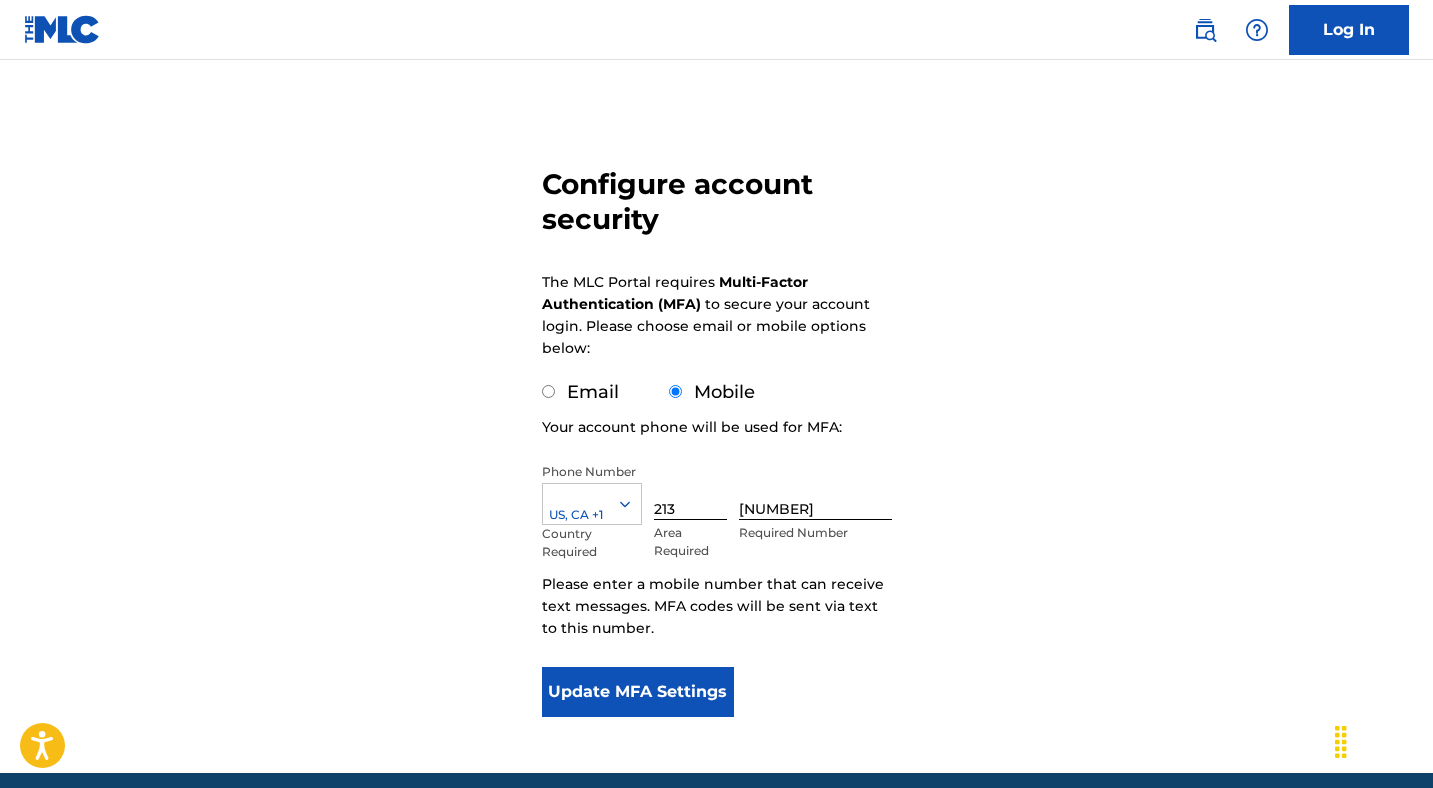 scroll, scrollTop: 174, scrollLeft: 0, axis: vertical 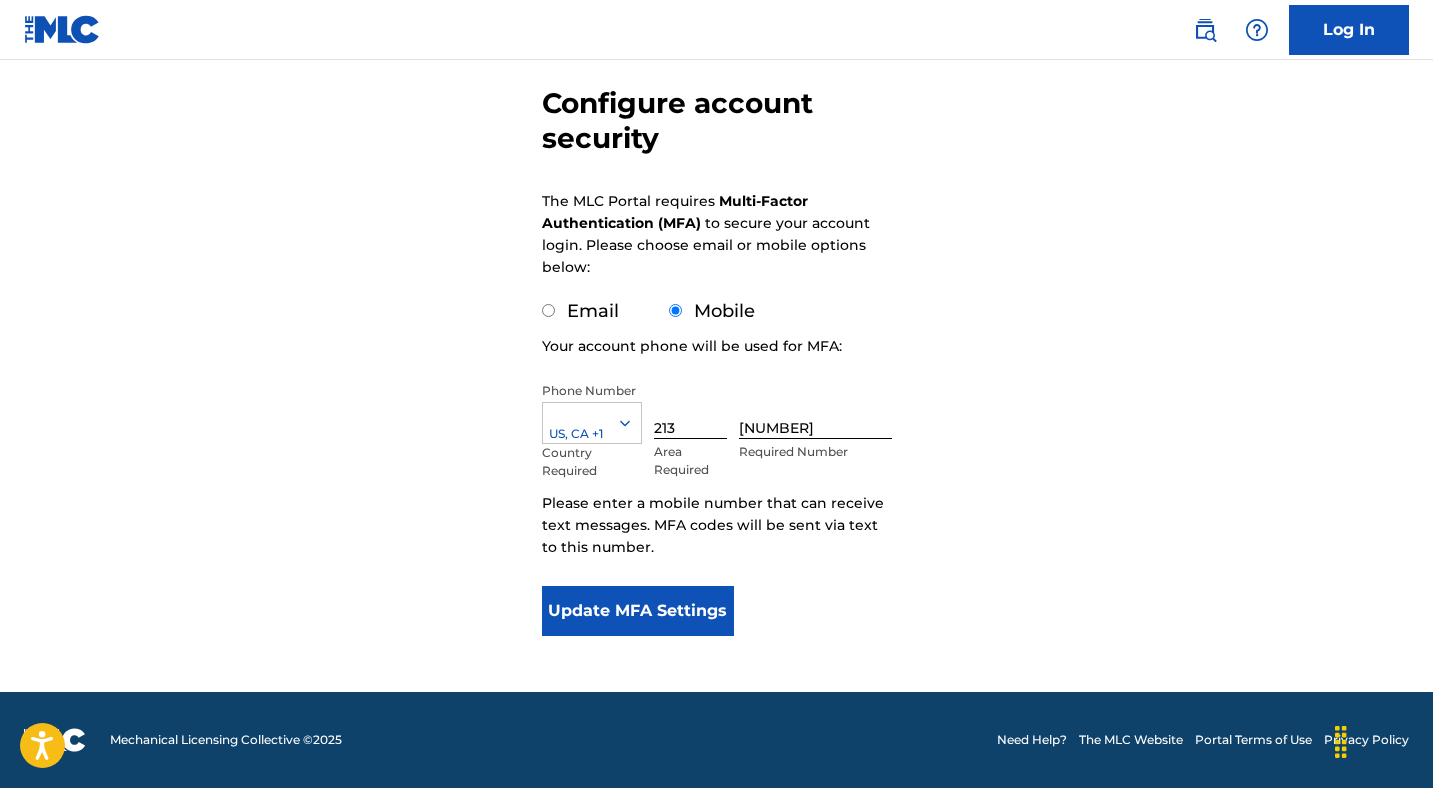 click on "Update MFA Settings" at bounding box center (638, 611) 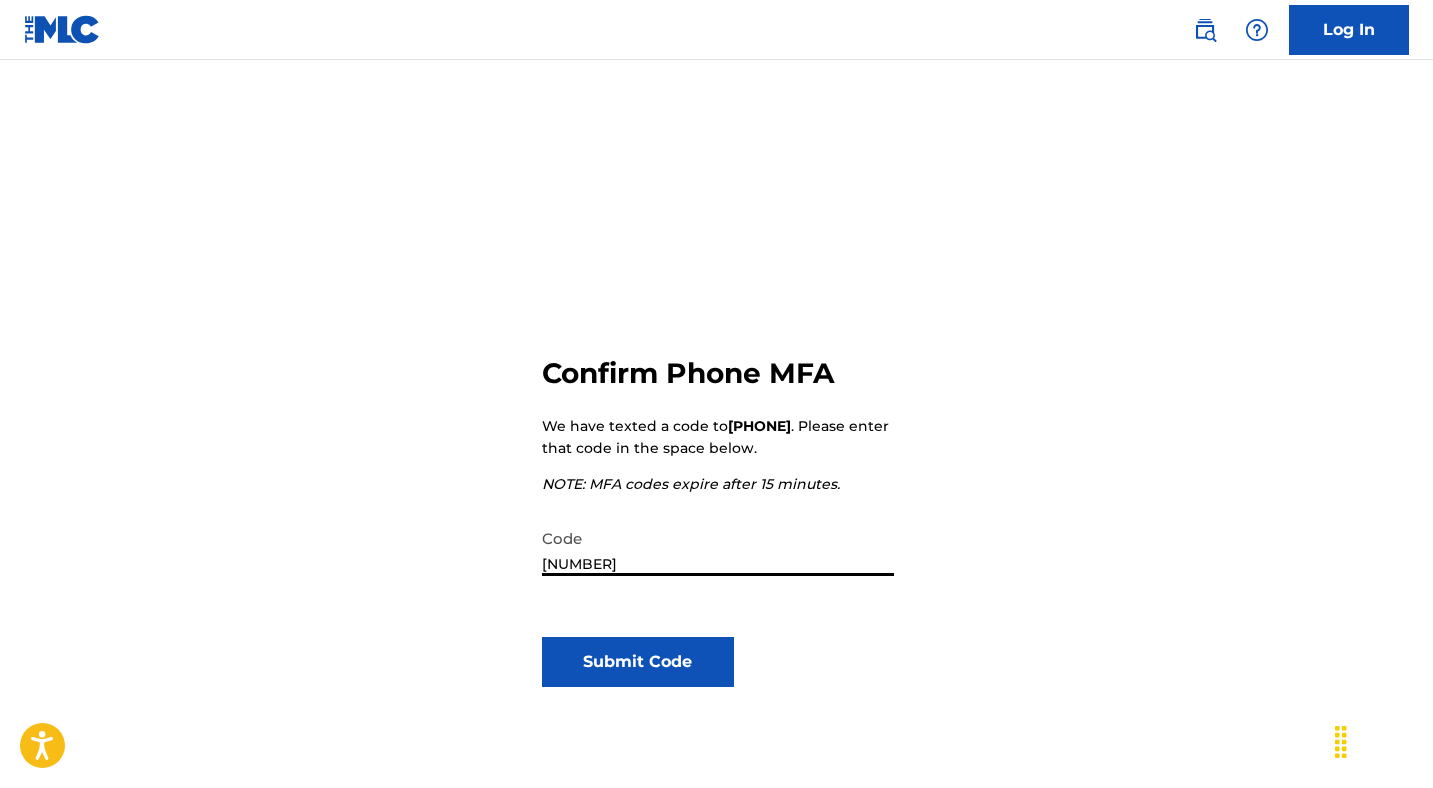 type on "611741" 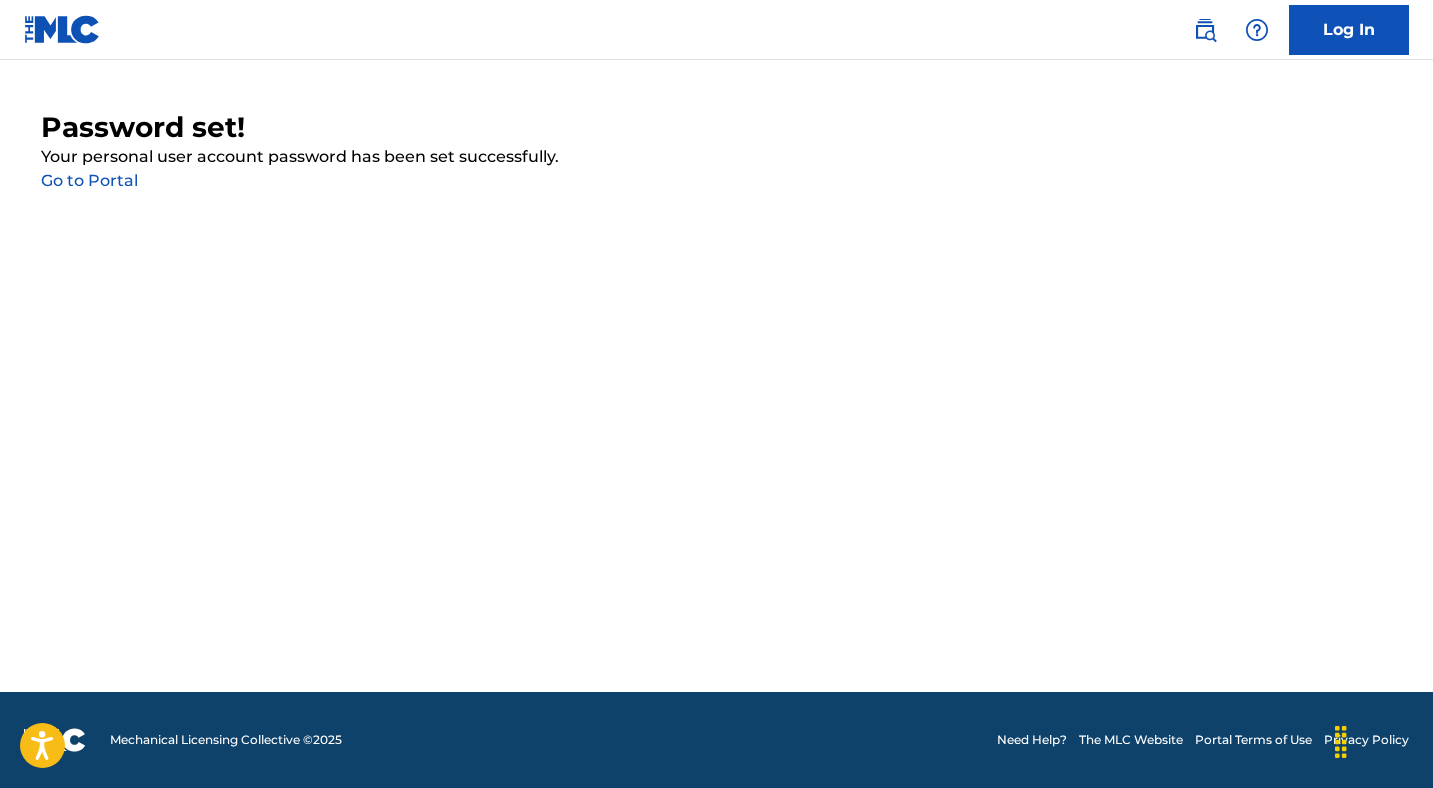 click on "Go to Portal" at bounding box center [89, 180] 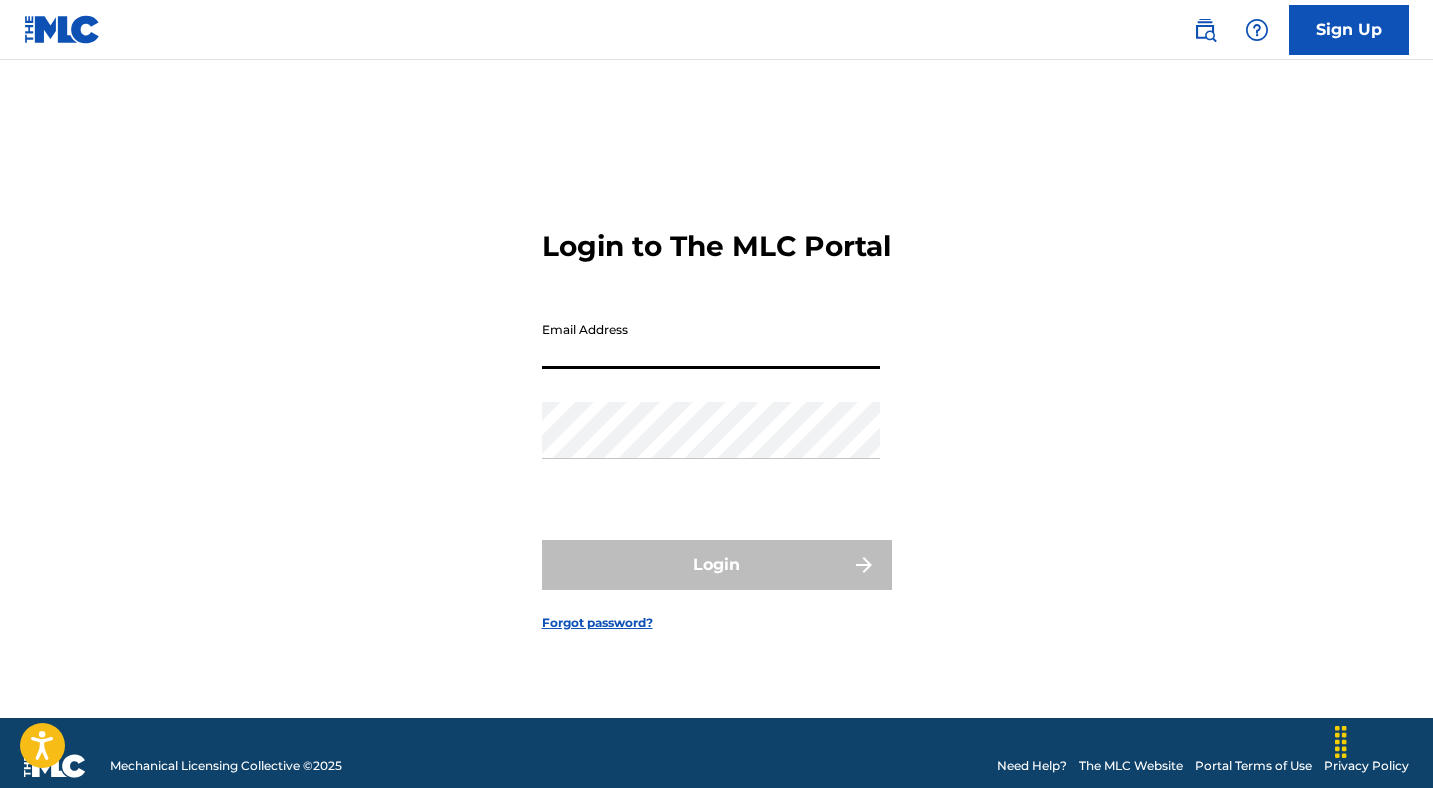 click on "Email Address" at bounding box center [711, 340] 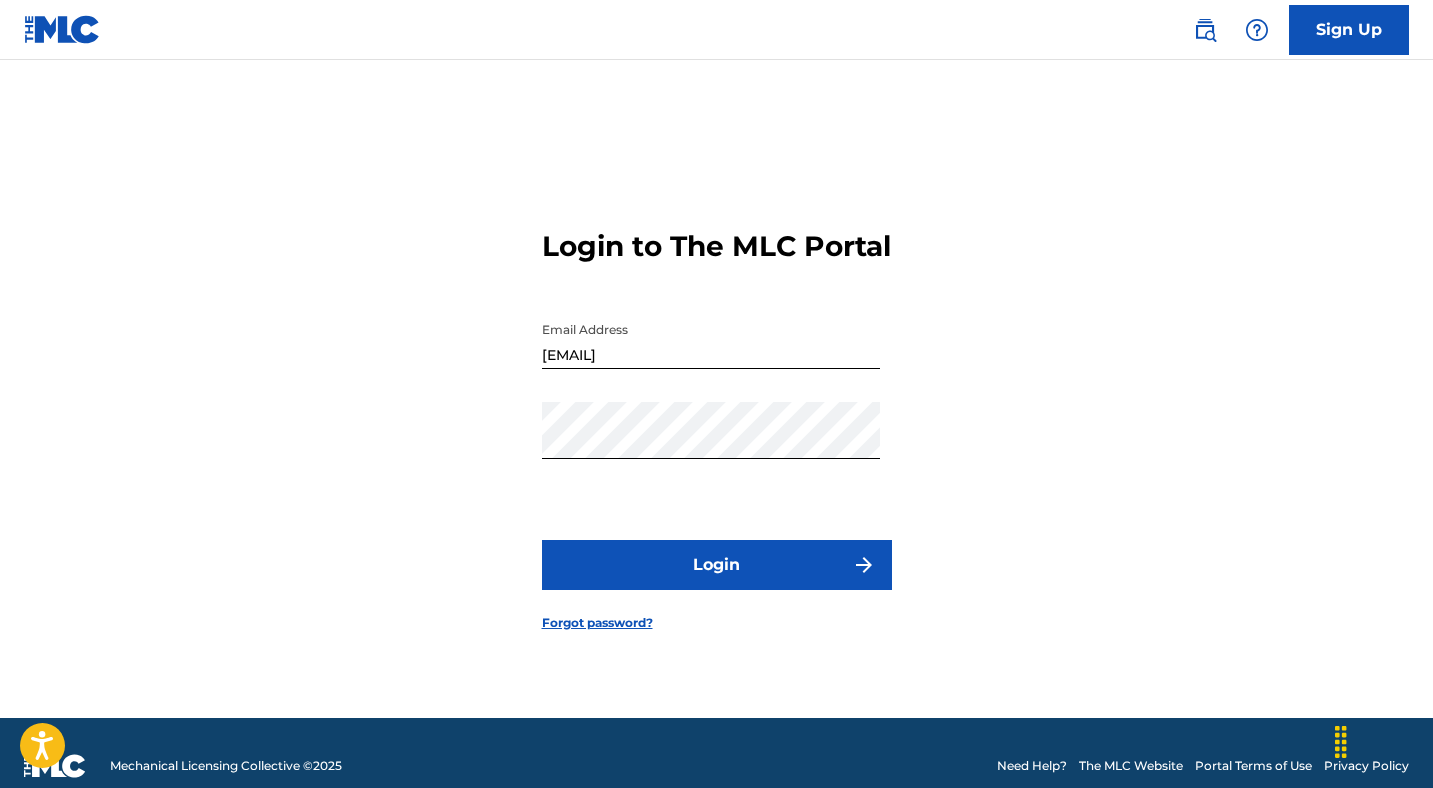 click on "Login" at bounding box center (717, 565) 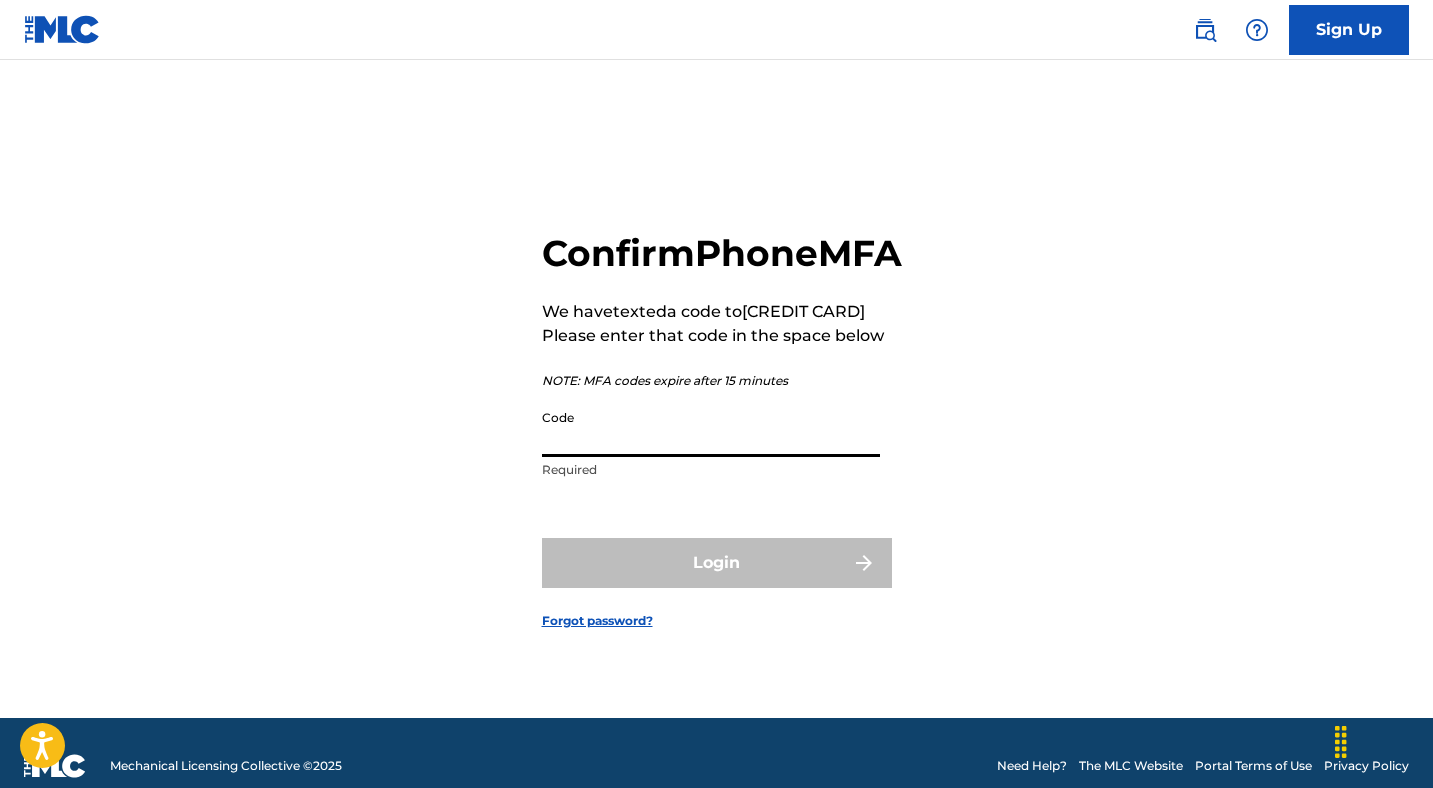 click on "Code" at bounding box center [711, 428] 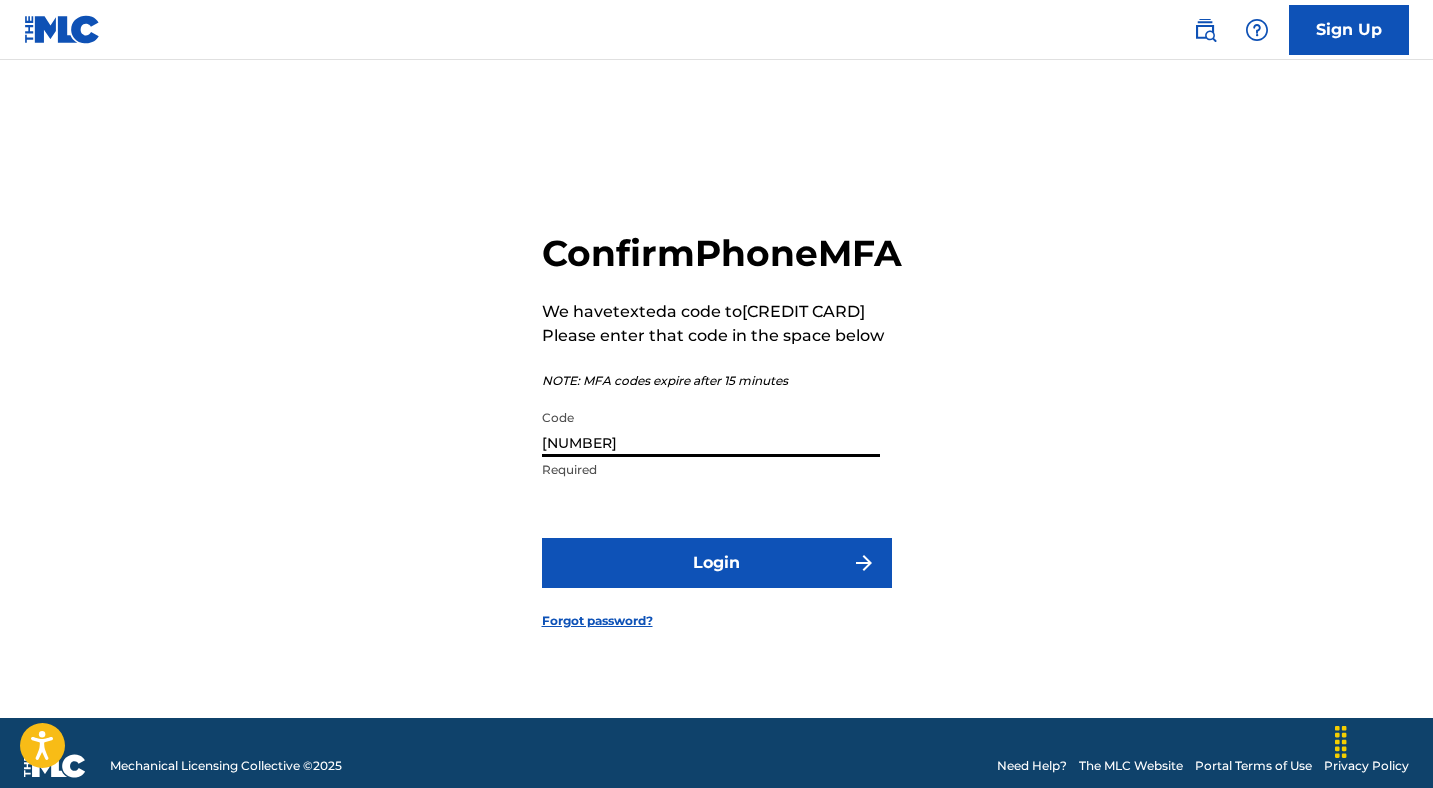 type on "285373" 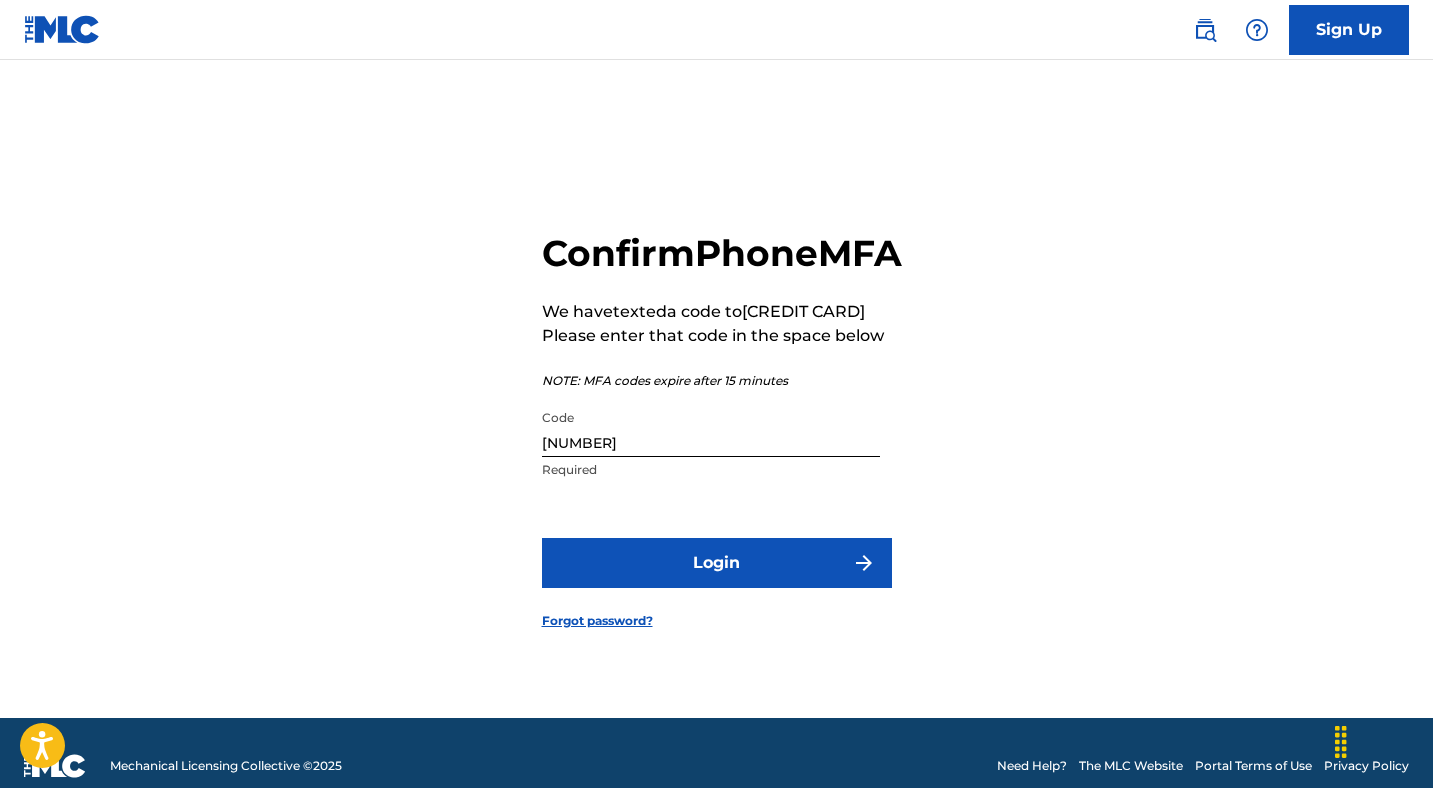 click on "Login" at bounding box center (717, 563) 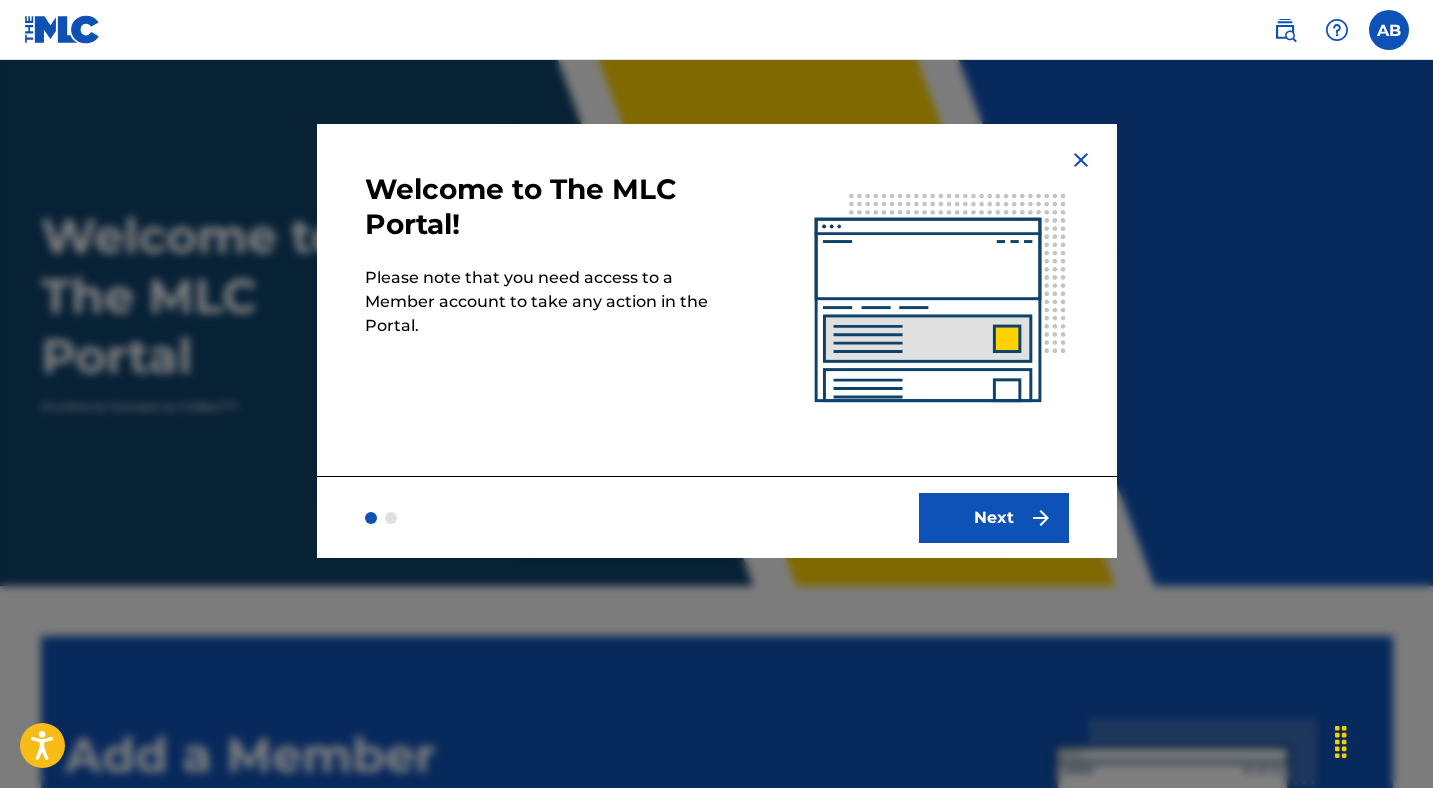 scroll, scrollTop: 0, scrollLeft: 0, axis: both 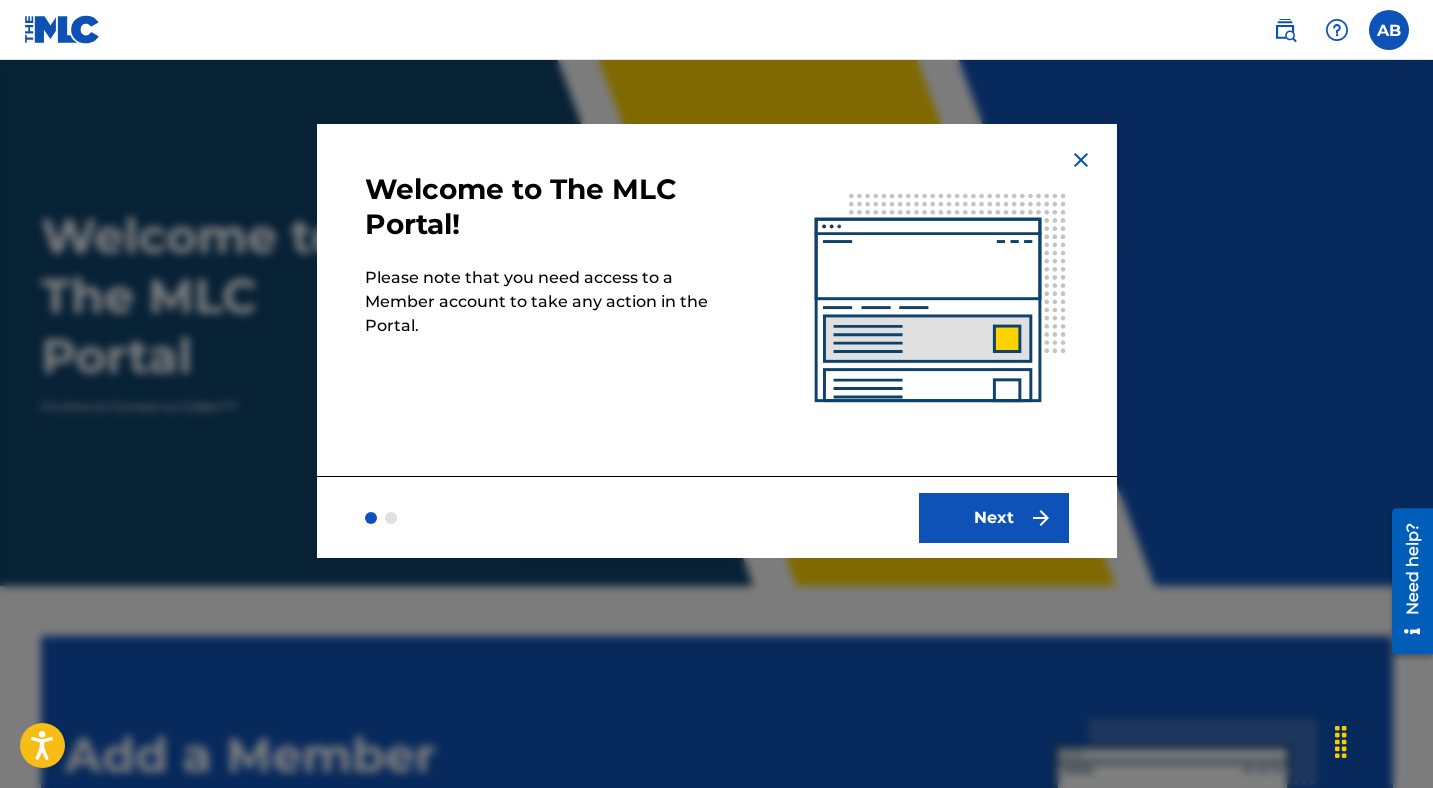 click on "Next" at bounding box center [994, 518] 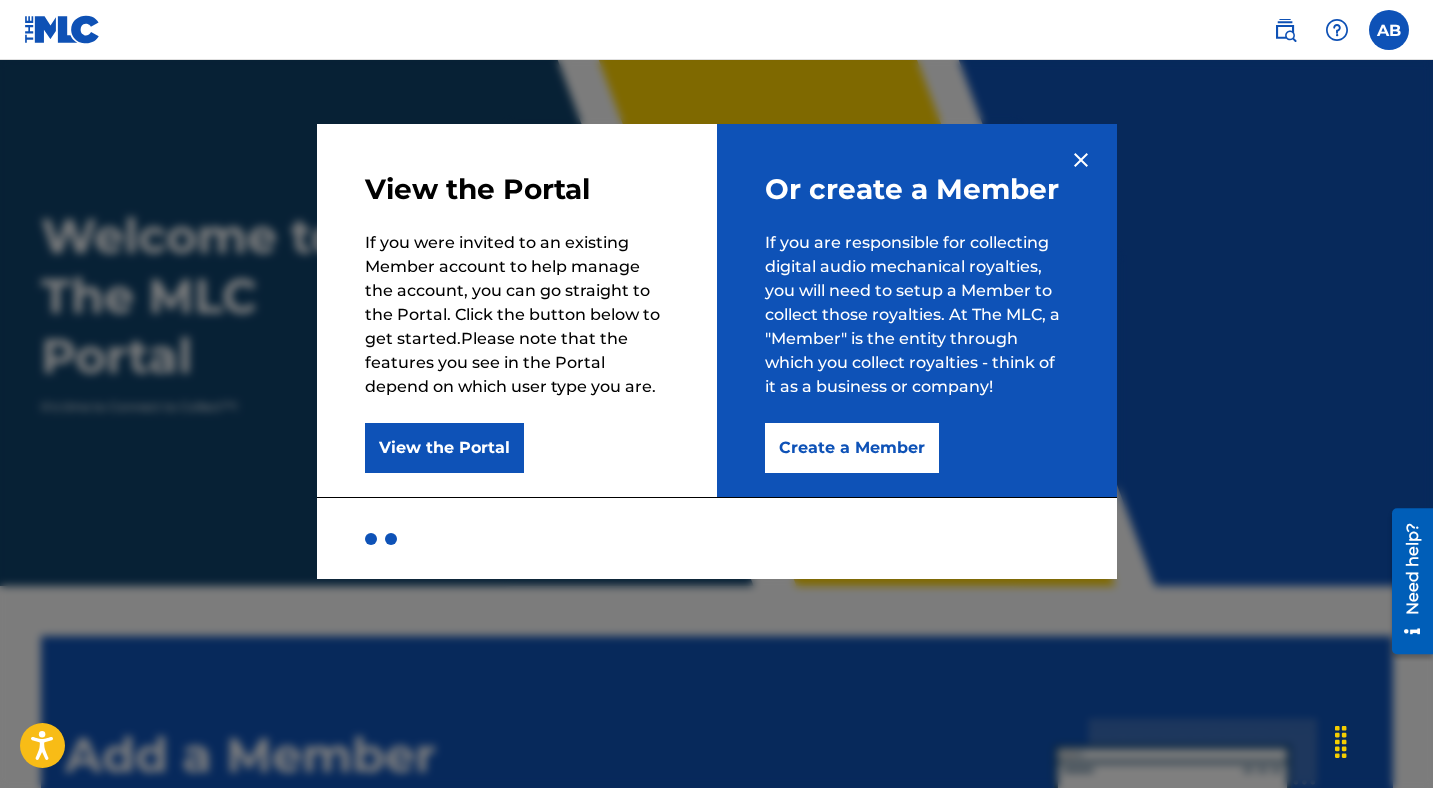 click on "View the Portal" at bounding box center [444, 448] 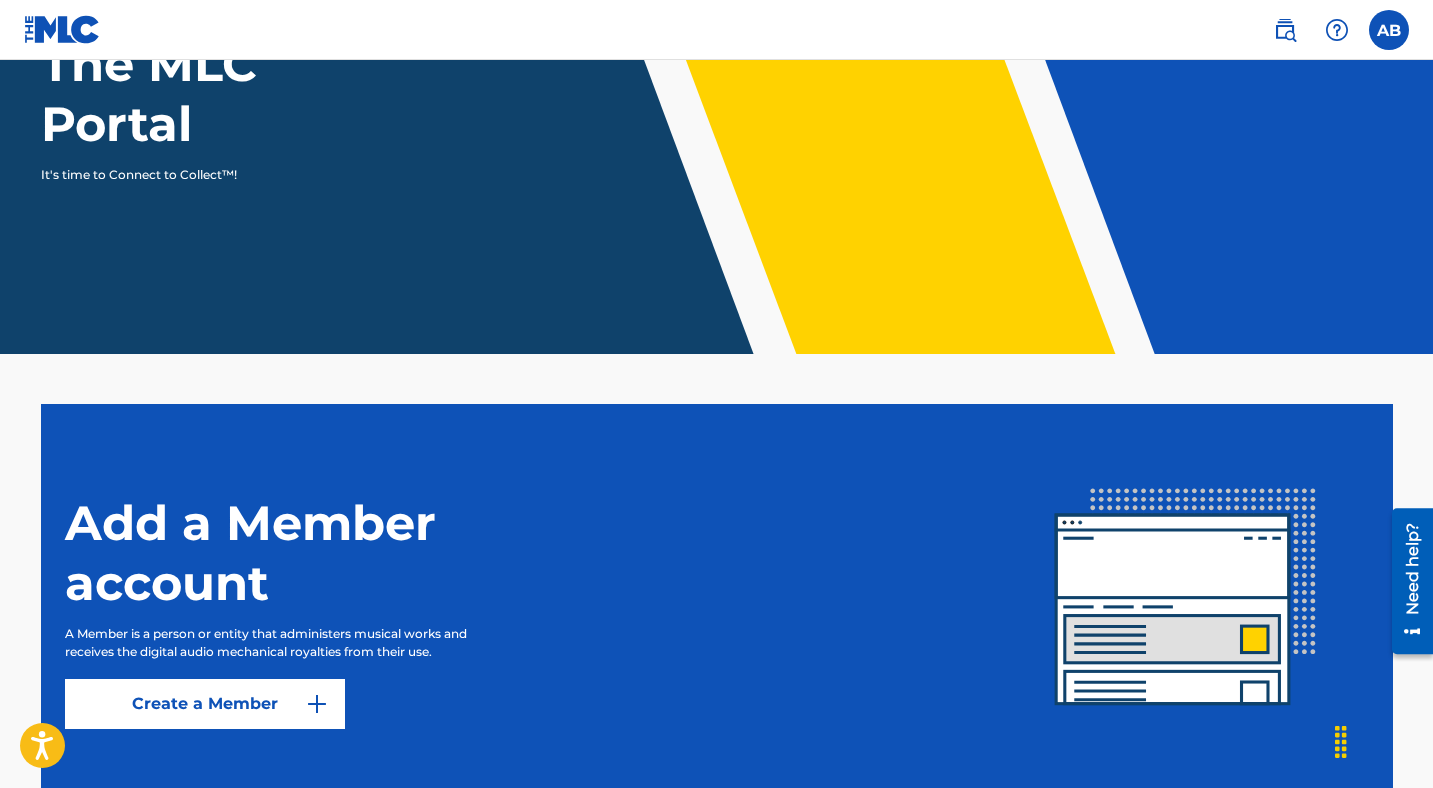 scroll, scrollTop: 0, scrollLeft: 0, axis: both 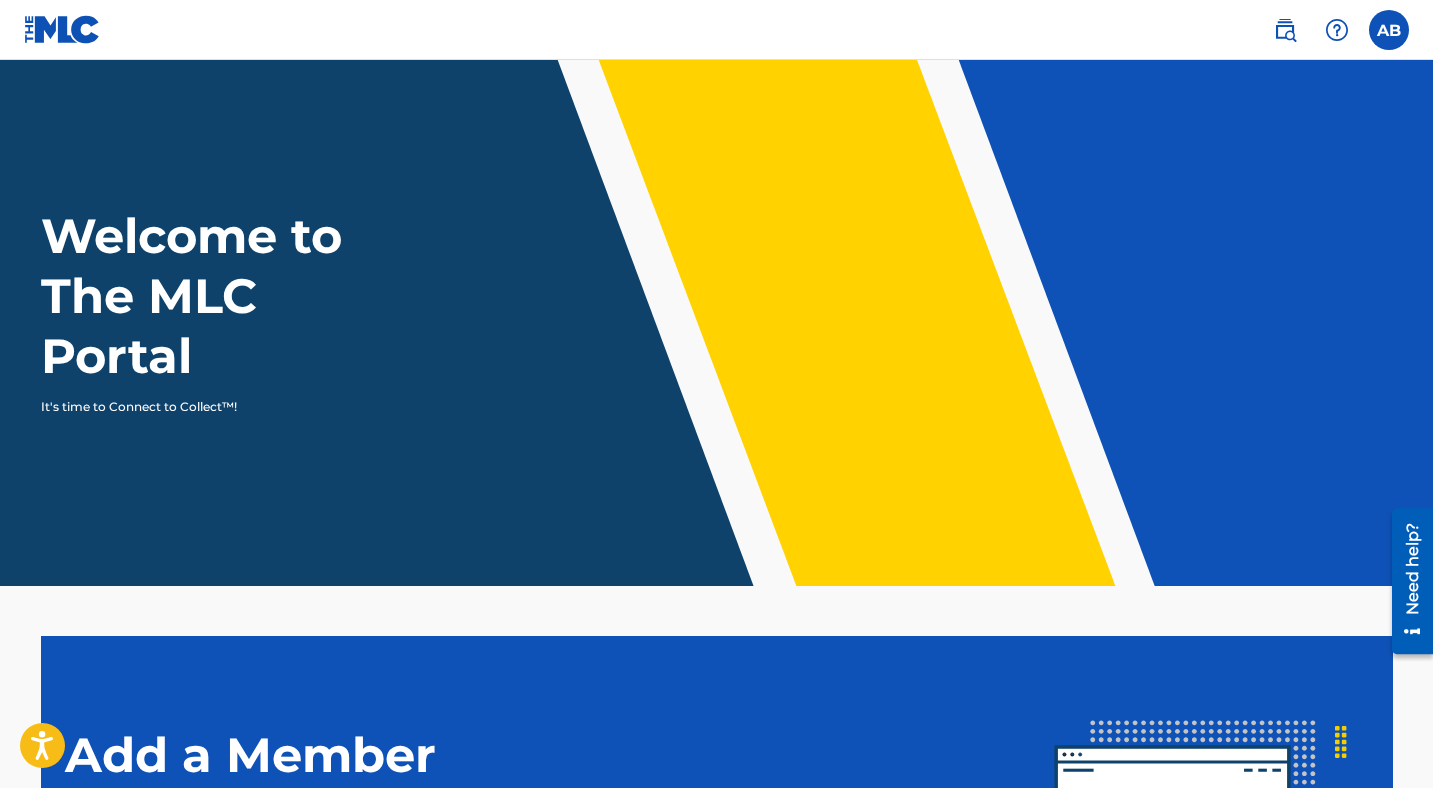 click at bounding box center (1389, 30) 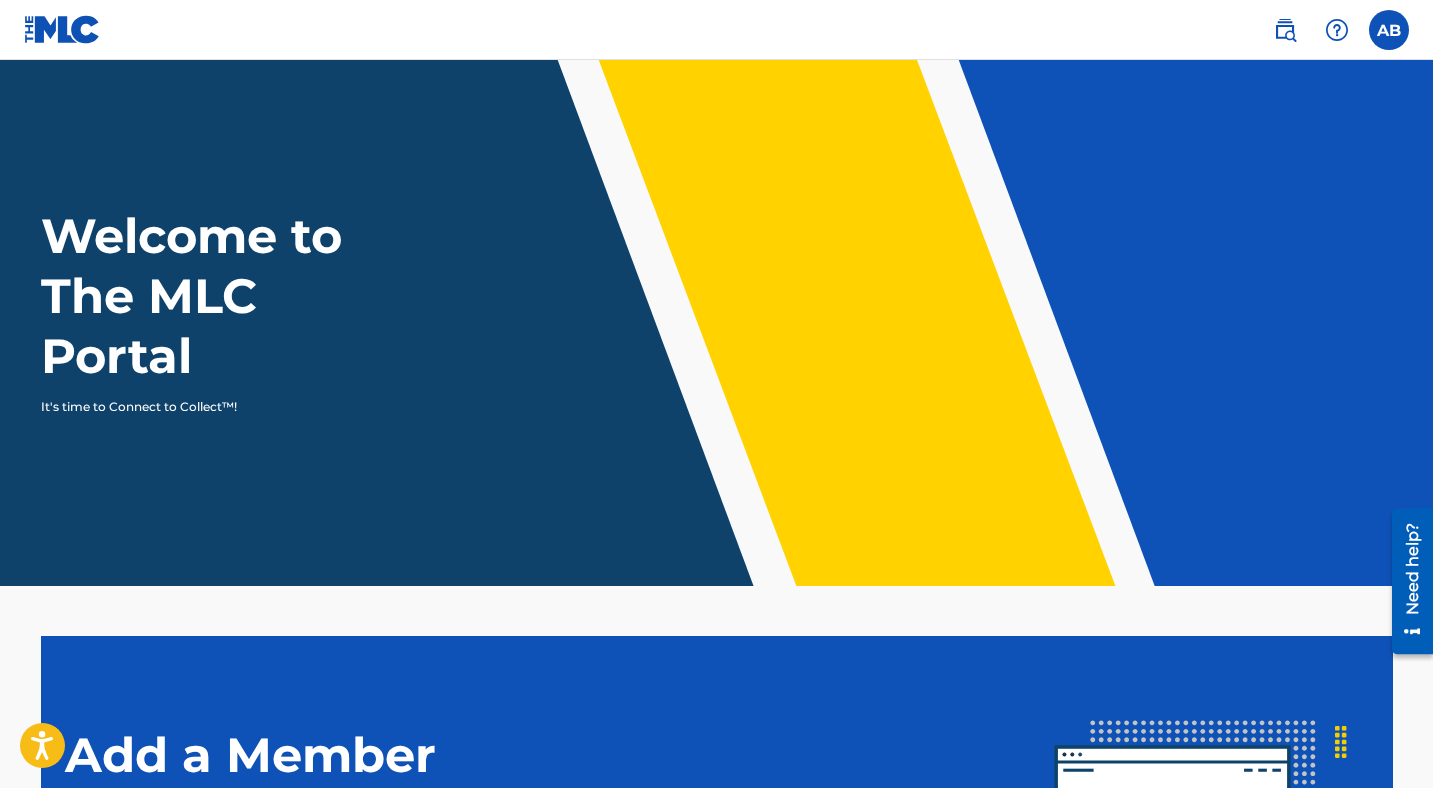 click at bounding box center (1337, 30) 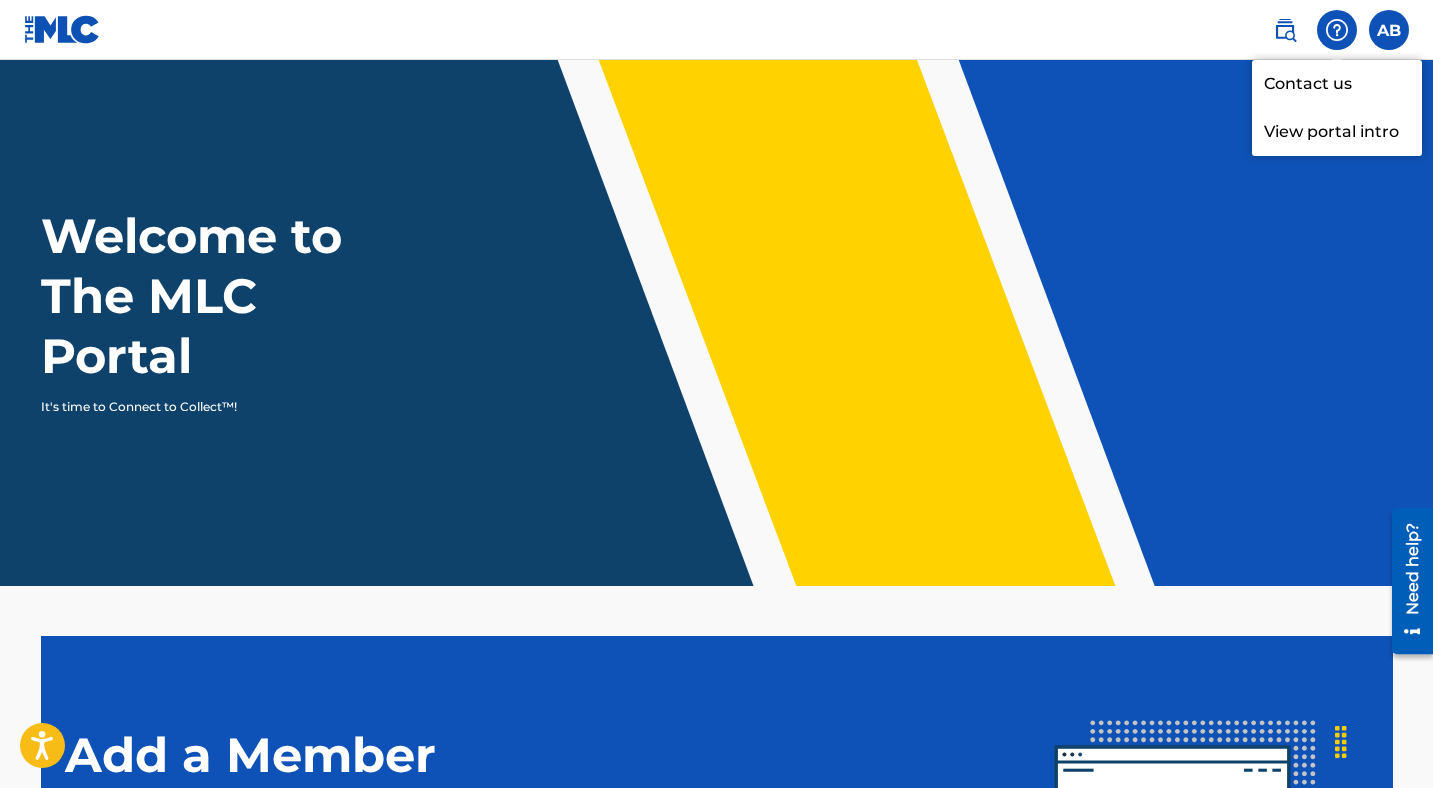 click on "Welcome to The MLC Portal It's time to Connect to Collect™!" at bounding box center (717, 311) 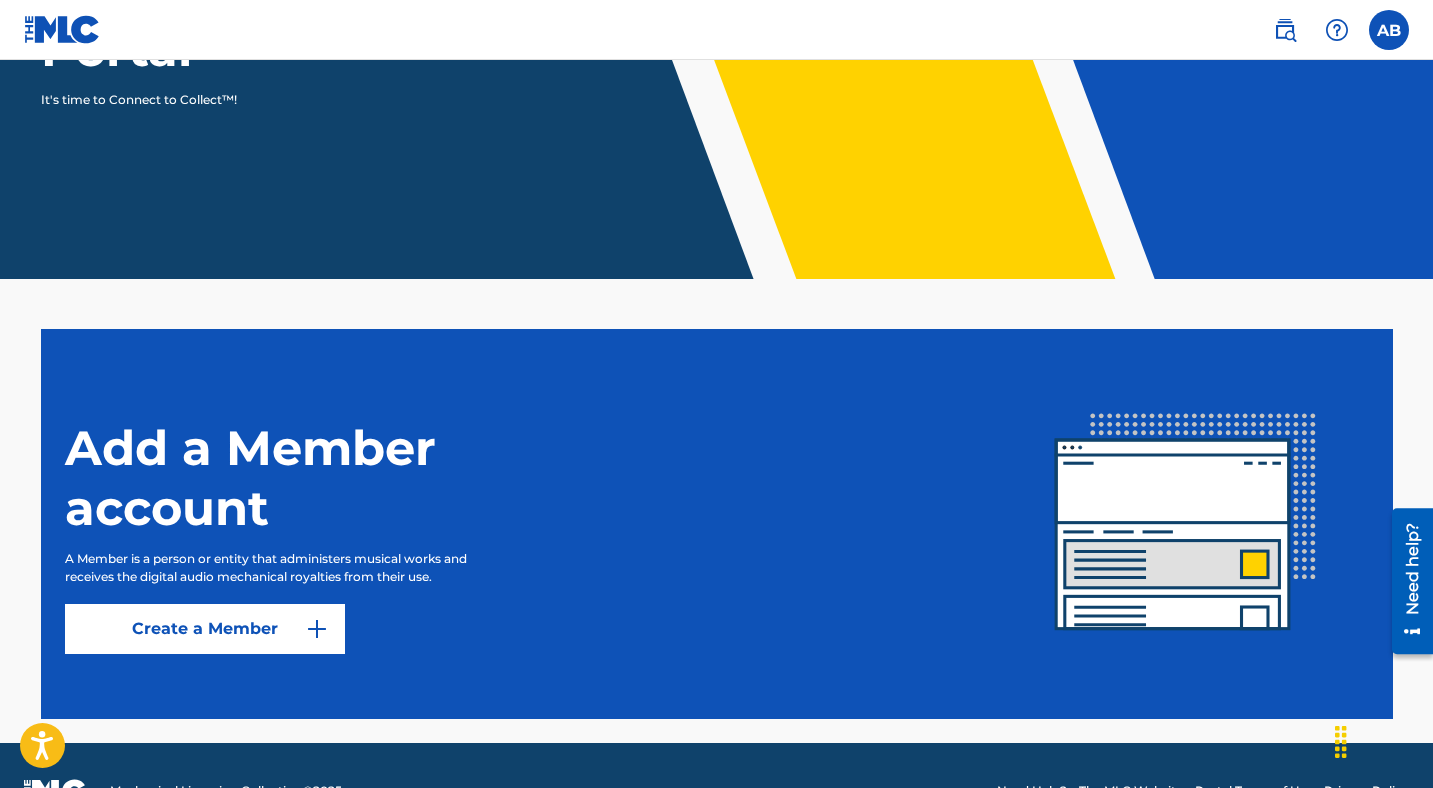 scroll, scrollTop: 358, scrollLeft: 0, axis: vertical 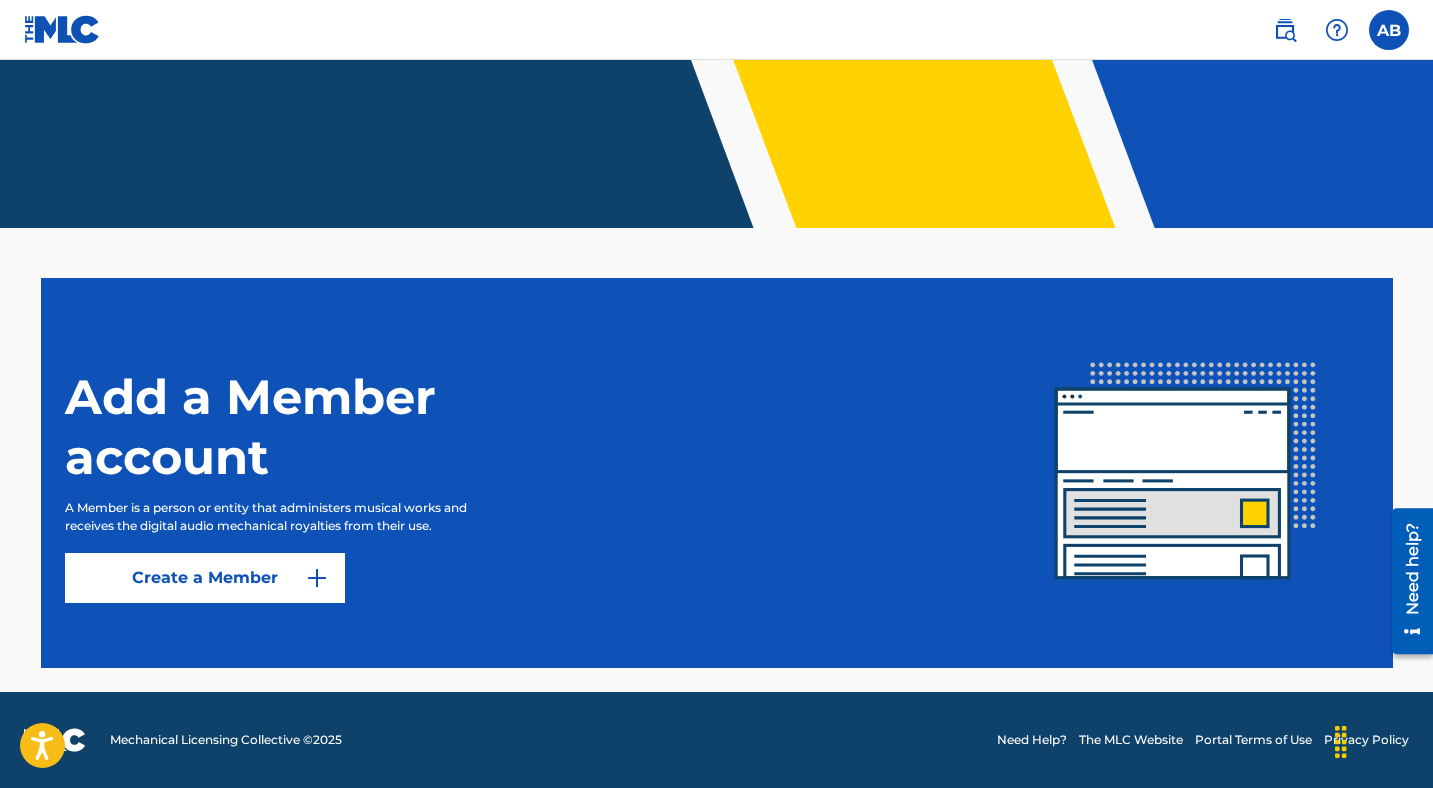 click on "Create a Member" at bounding box center (205, 578) 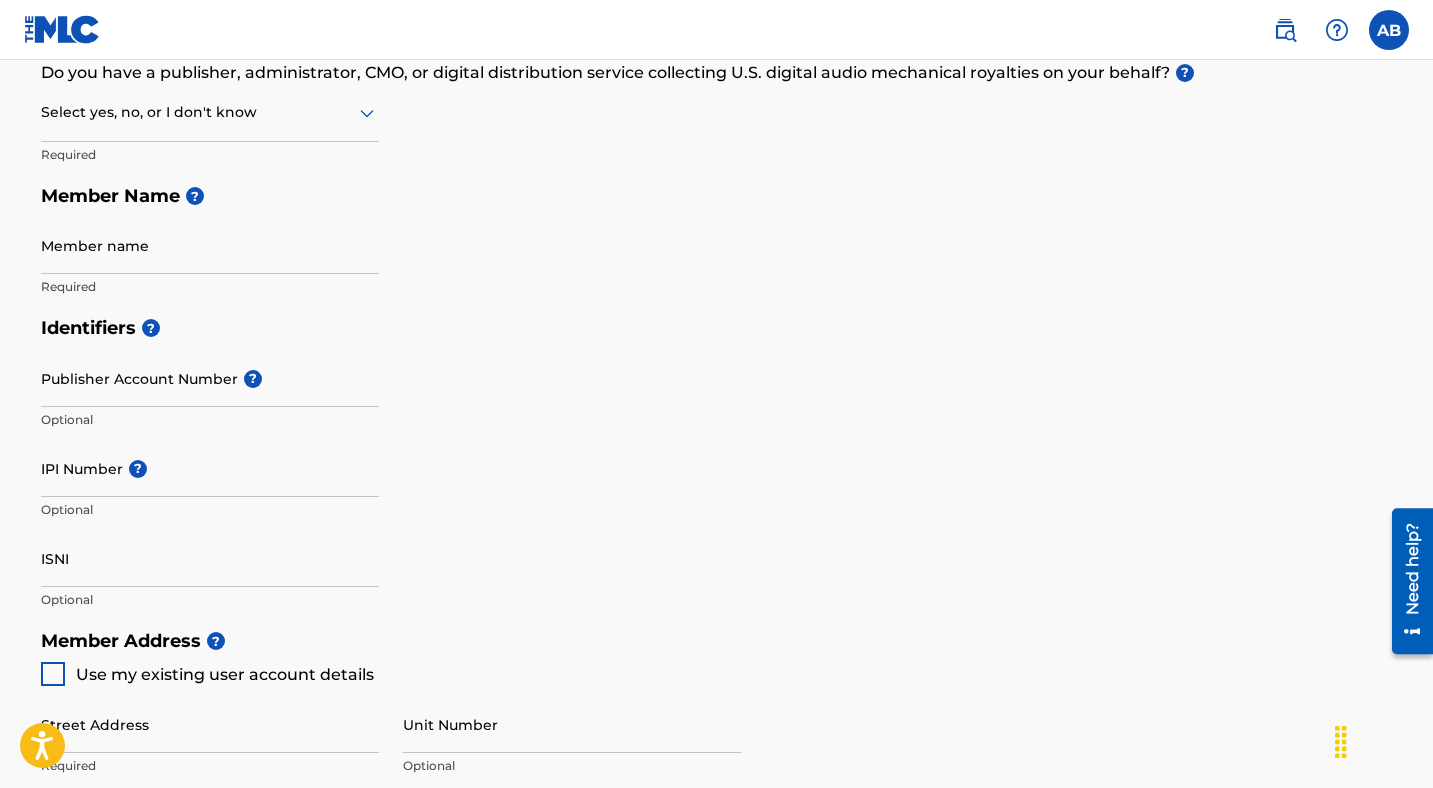 scroll, scrollTop: 0, scrollLeft: 0, axis: both 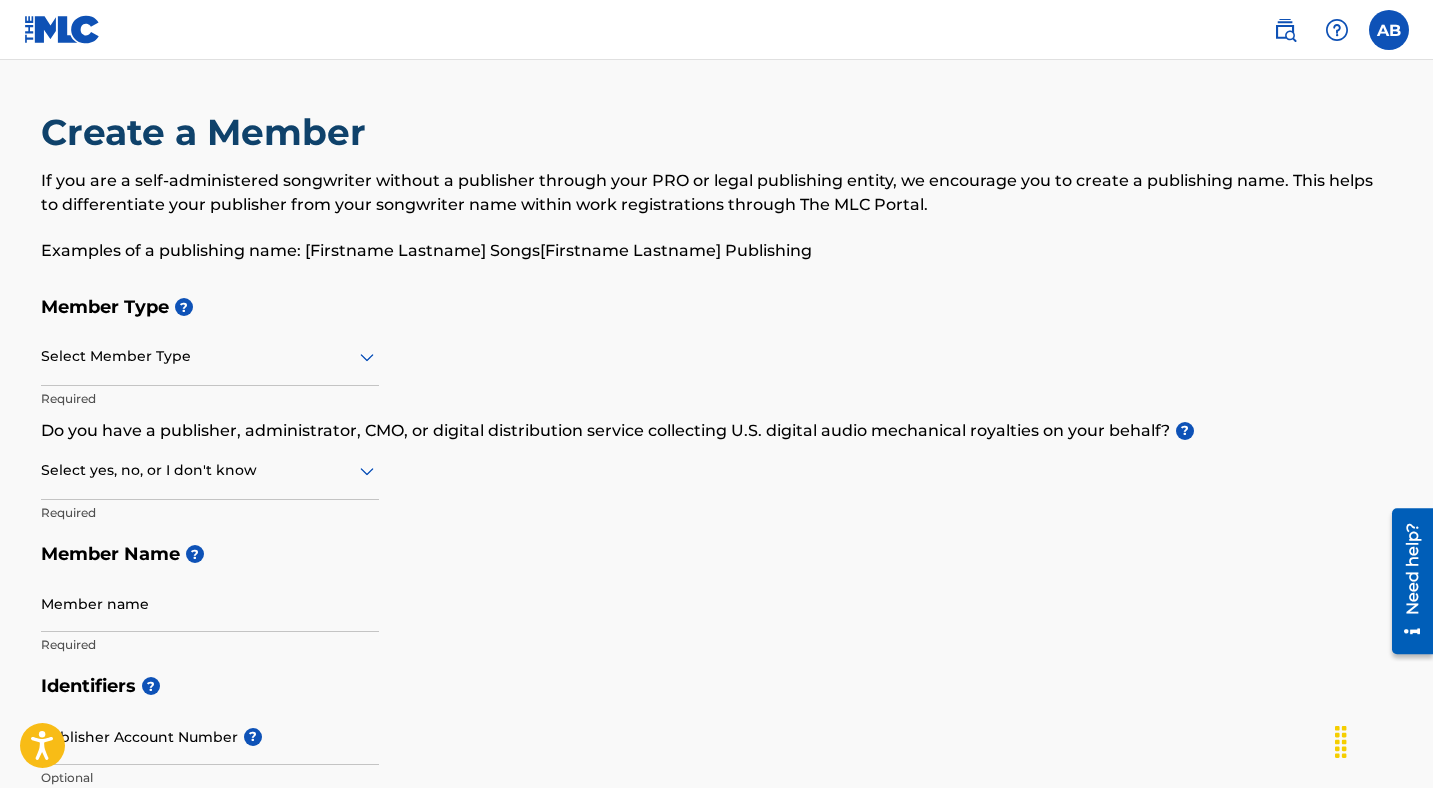 click at bounding box center (210, 356) 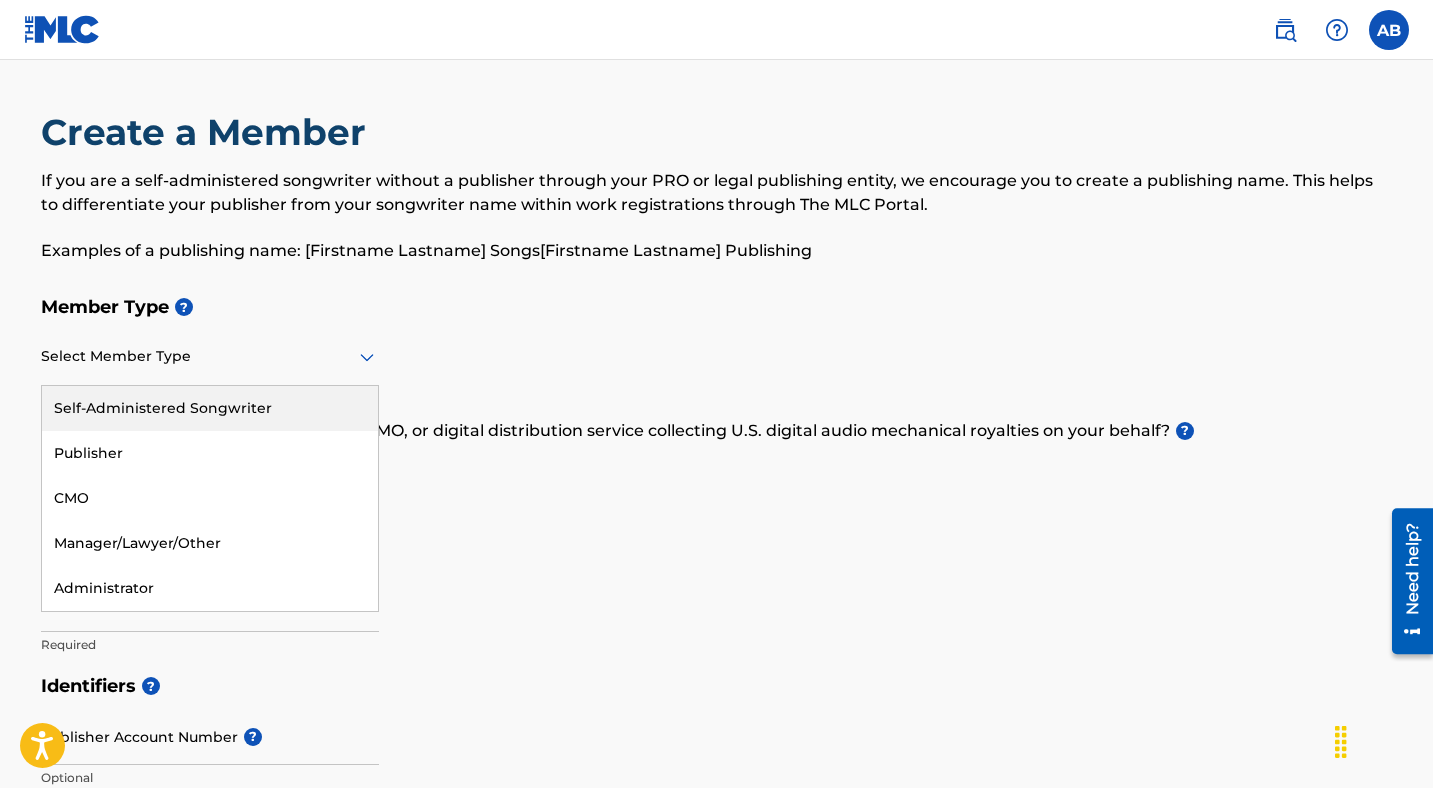 click on "Self-Administered Songwriter" at bounding box center [210, 408] 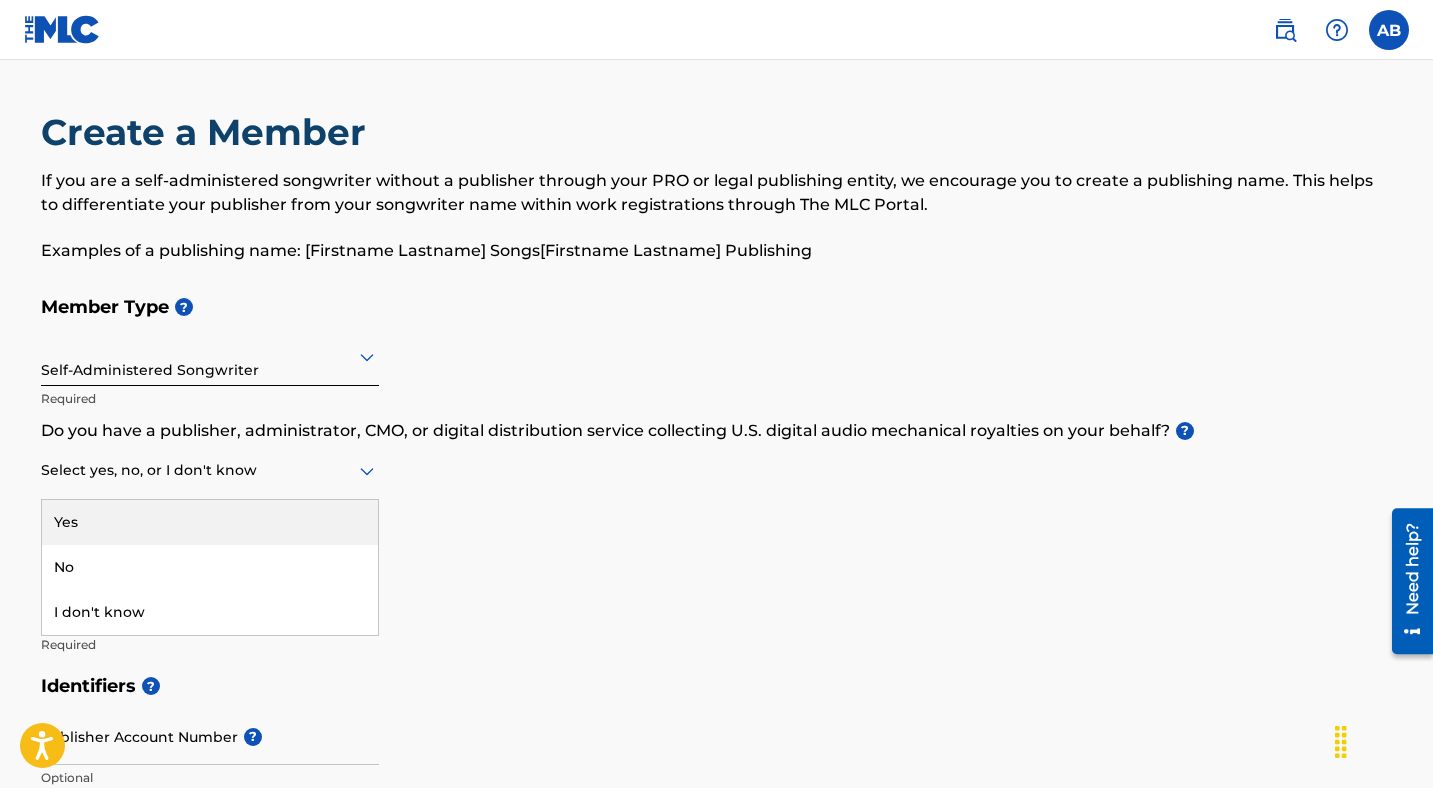 click 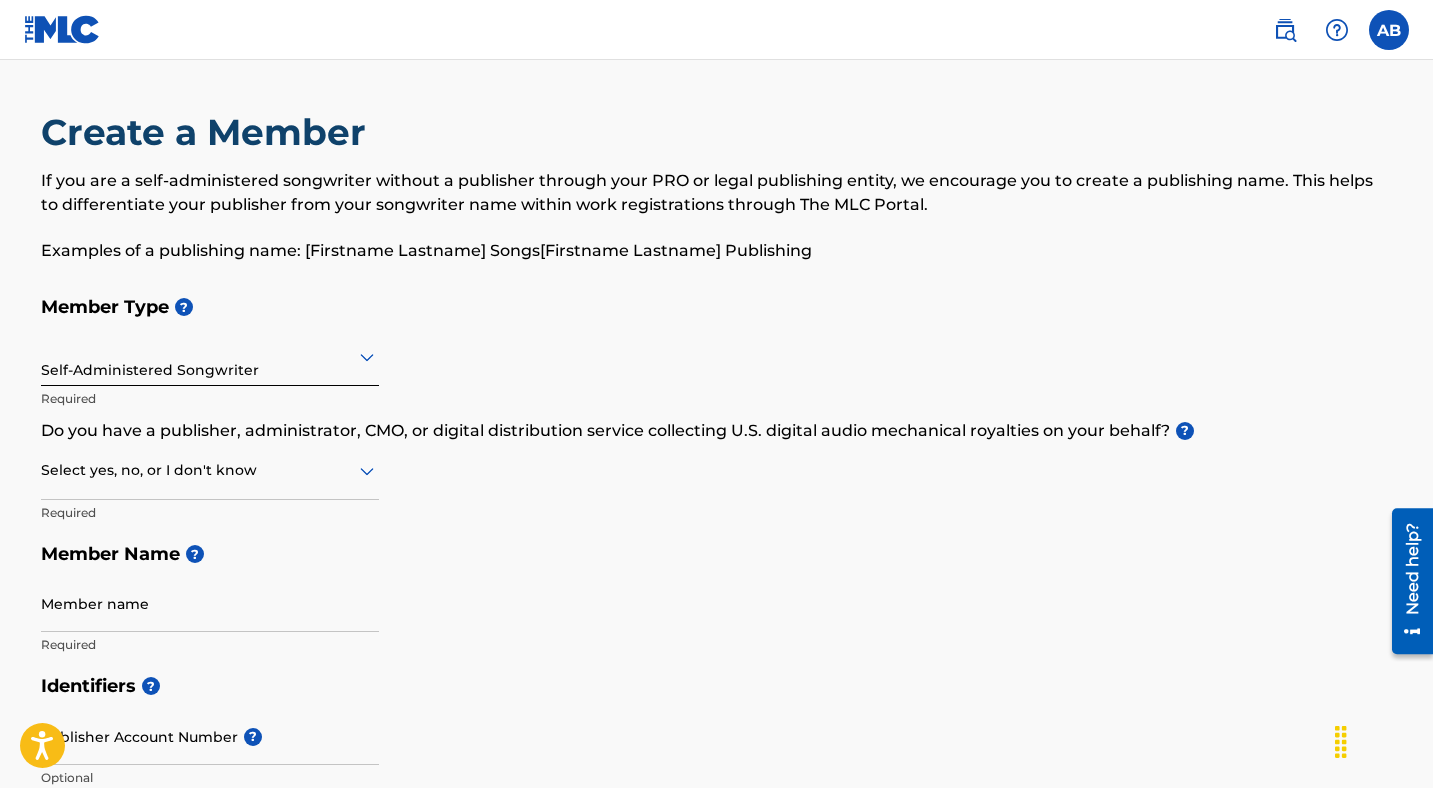 click on "Member Type ? Self-Administered Songwriter Required Do you have a publisher, administrator, CMO, or digital distribution service collecting U.S. digital audio mechanical royalties on your behalf? ? Select yes, no, or I don't know Required Member Name ? Member name Required" at bounding box center [717, 475] 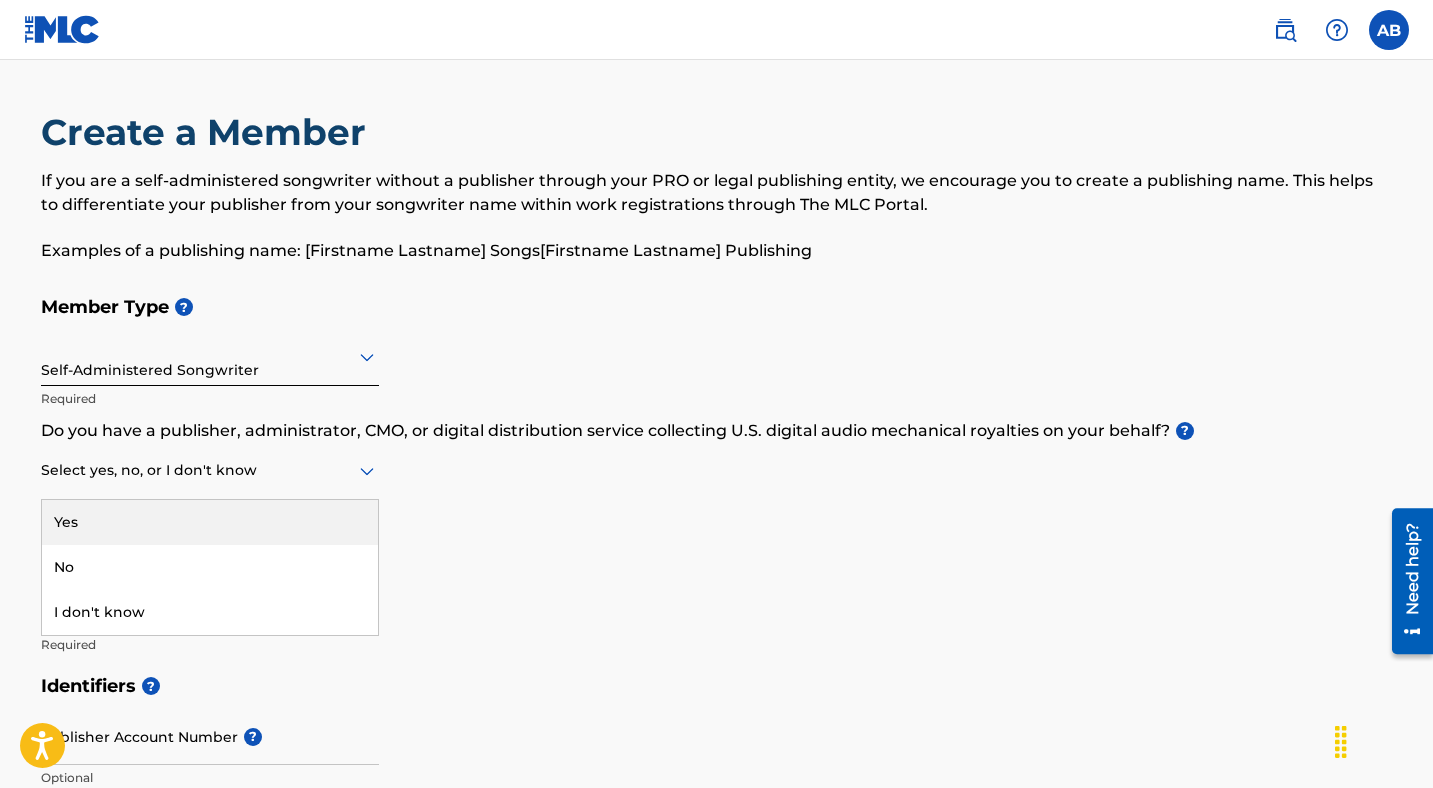 click 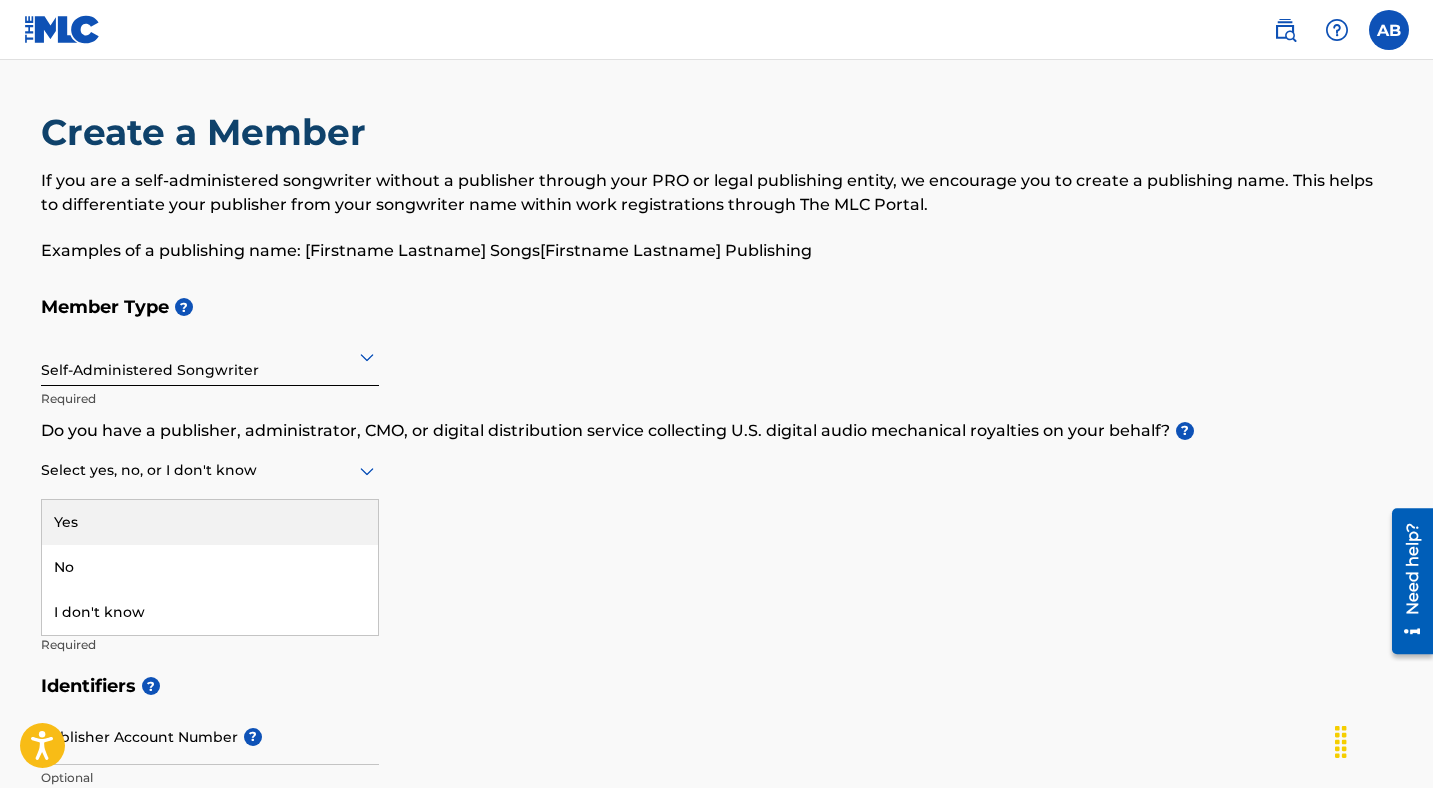 click on "Member Type ? Self-Administered Songwriter Required Do you have a publisher, administrator, CMO, or digital distribution service collecting U.S. digital audio mechanical royalties on your behalf? ? Yes, 1 of 3. 3 results available. Use Up and Down to choose options, press Enter to select the currently focused option, press Escape to exit the menu, press Tab to select the option and exit the menu. Select yes, no, or I don't know Yes No I don't know Required Member Name ? Member name Required" at bounding box center [717, 475] 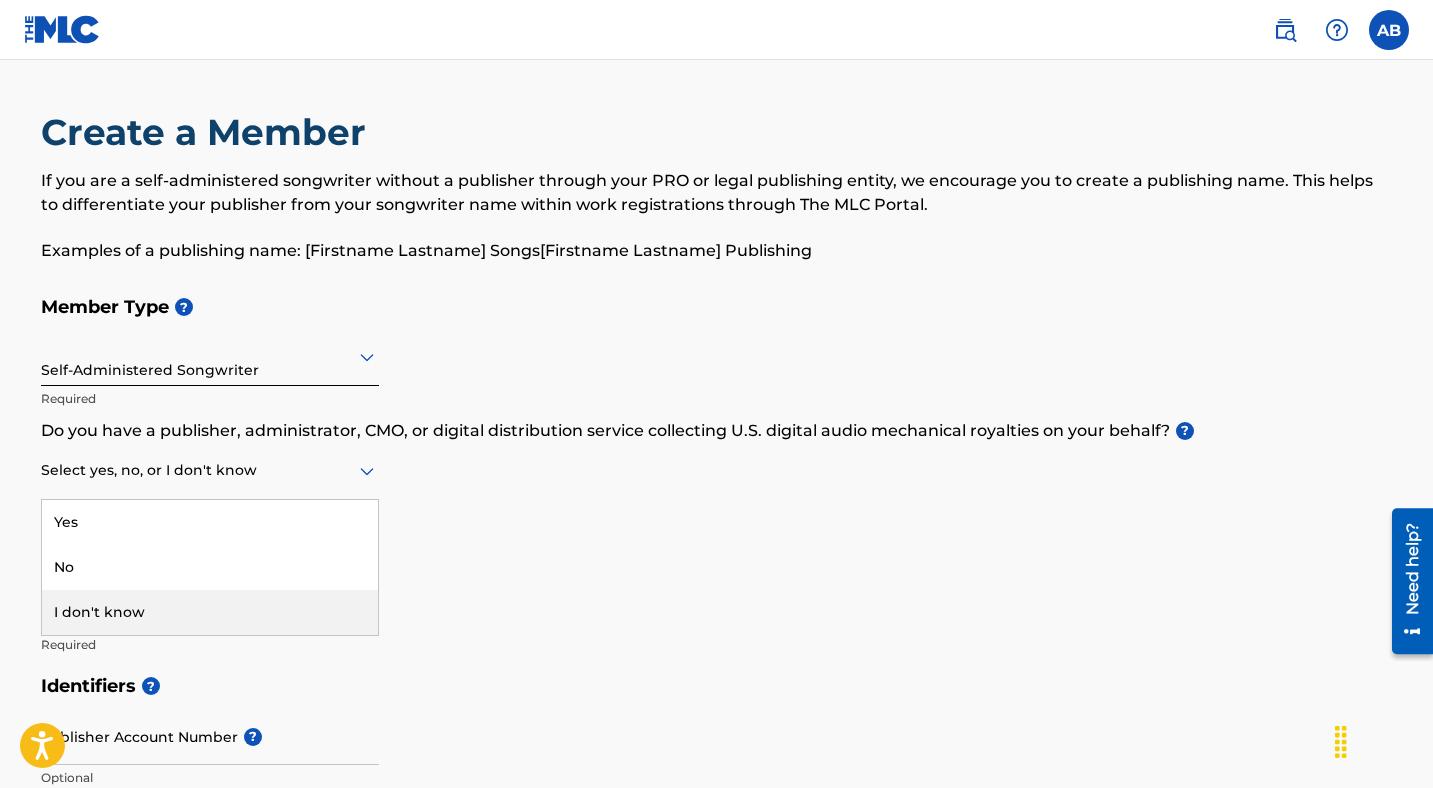 click on "I don't know" at bounding box center (210, 612) 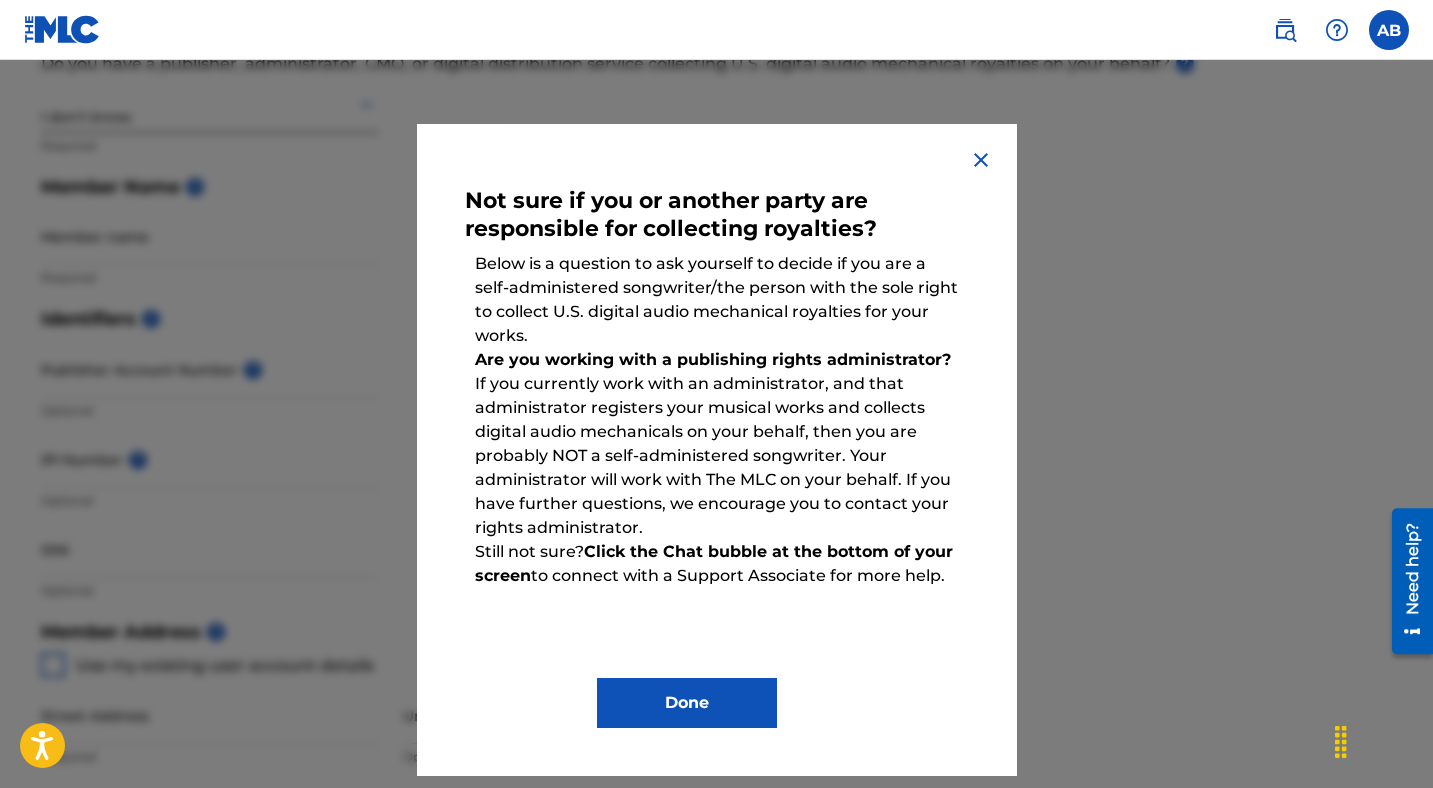 scroll, scrollTop: 246, scrollLeft: 0, axis: vertical 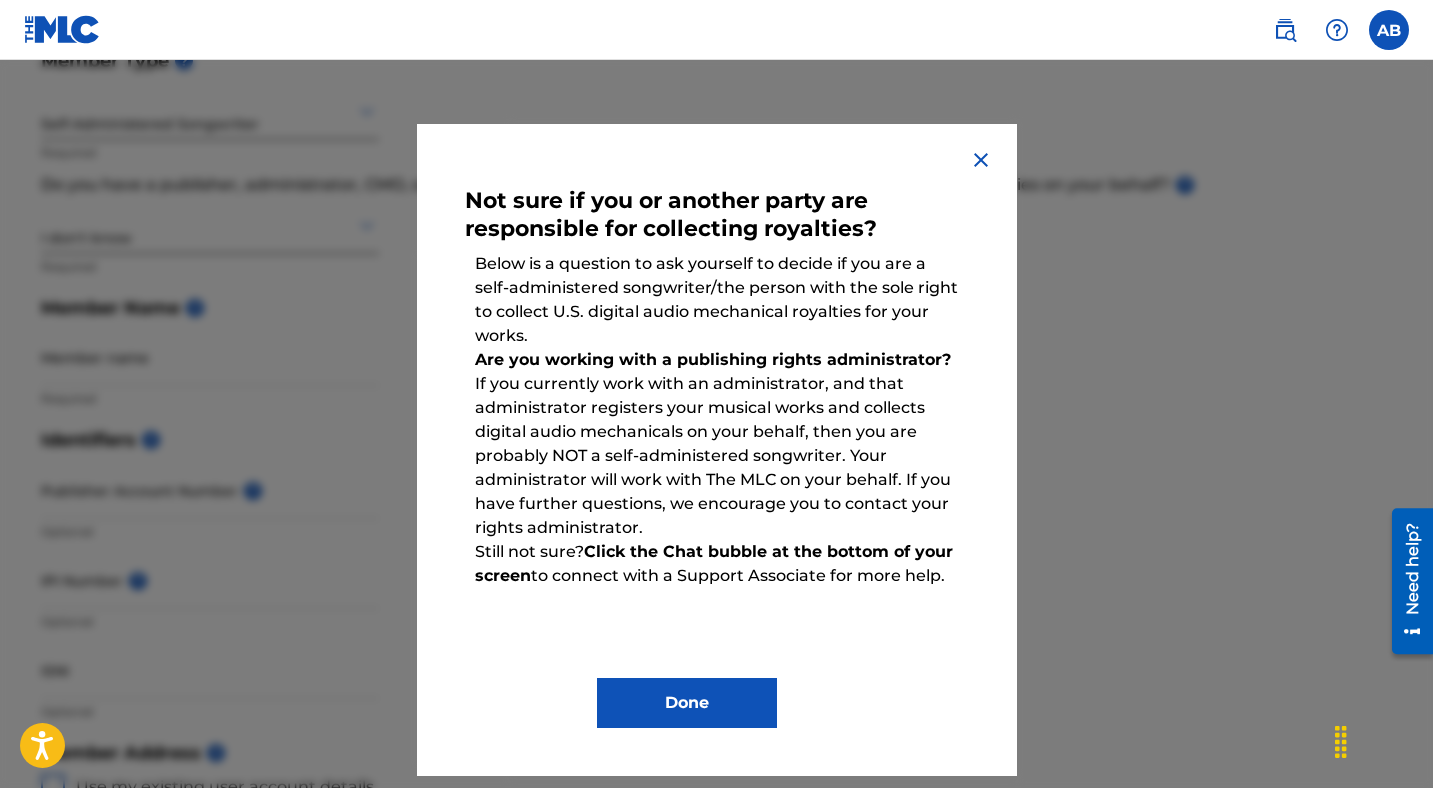 click at bounding box center [981, 160] 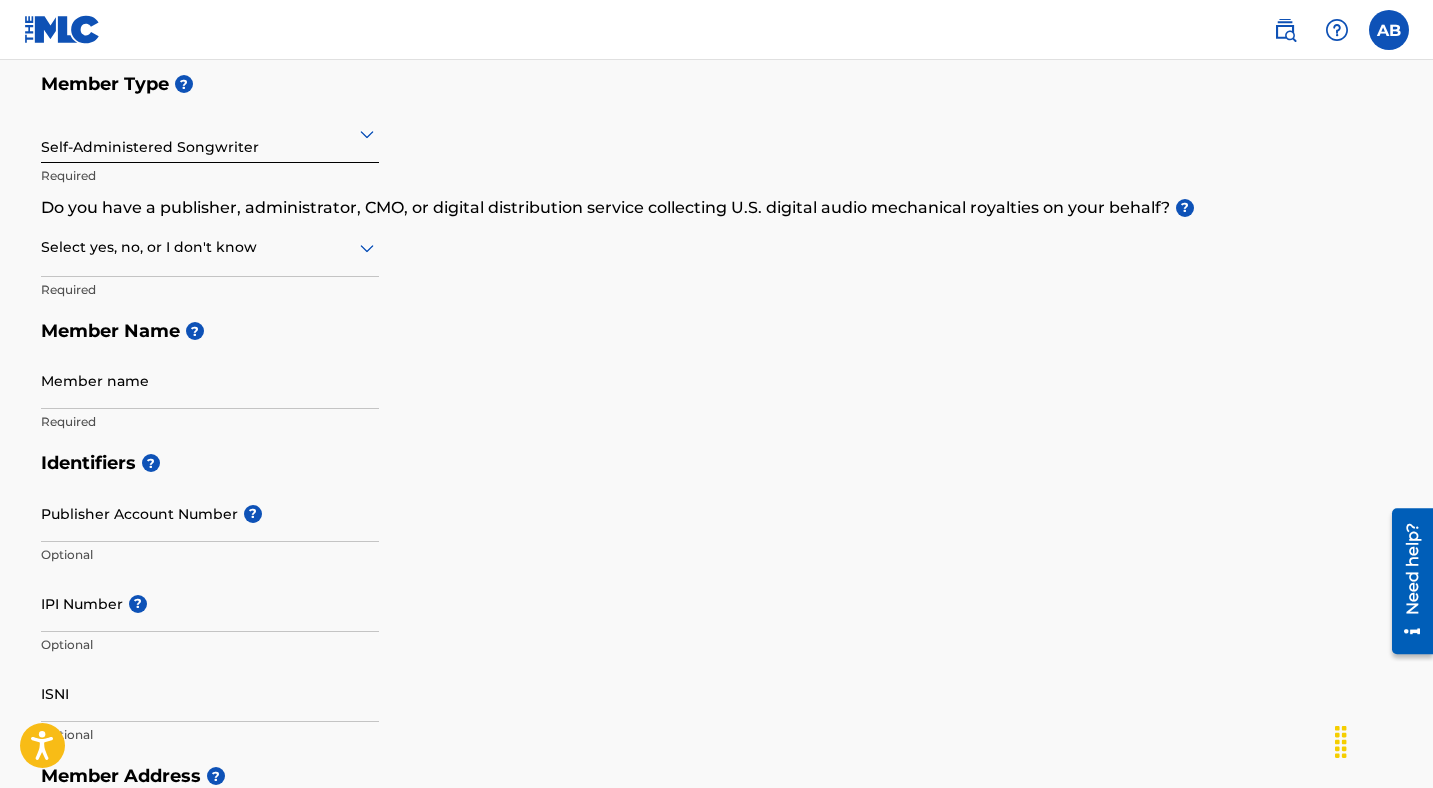 scroll, scrollTop: 216, scrollLeft: 0, axis: vertical 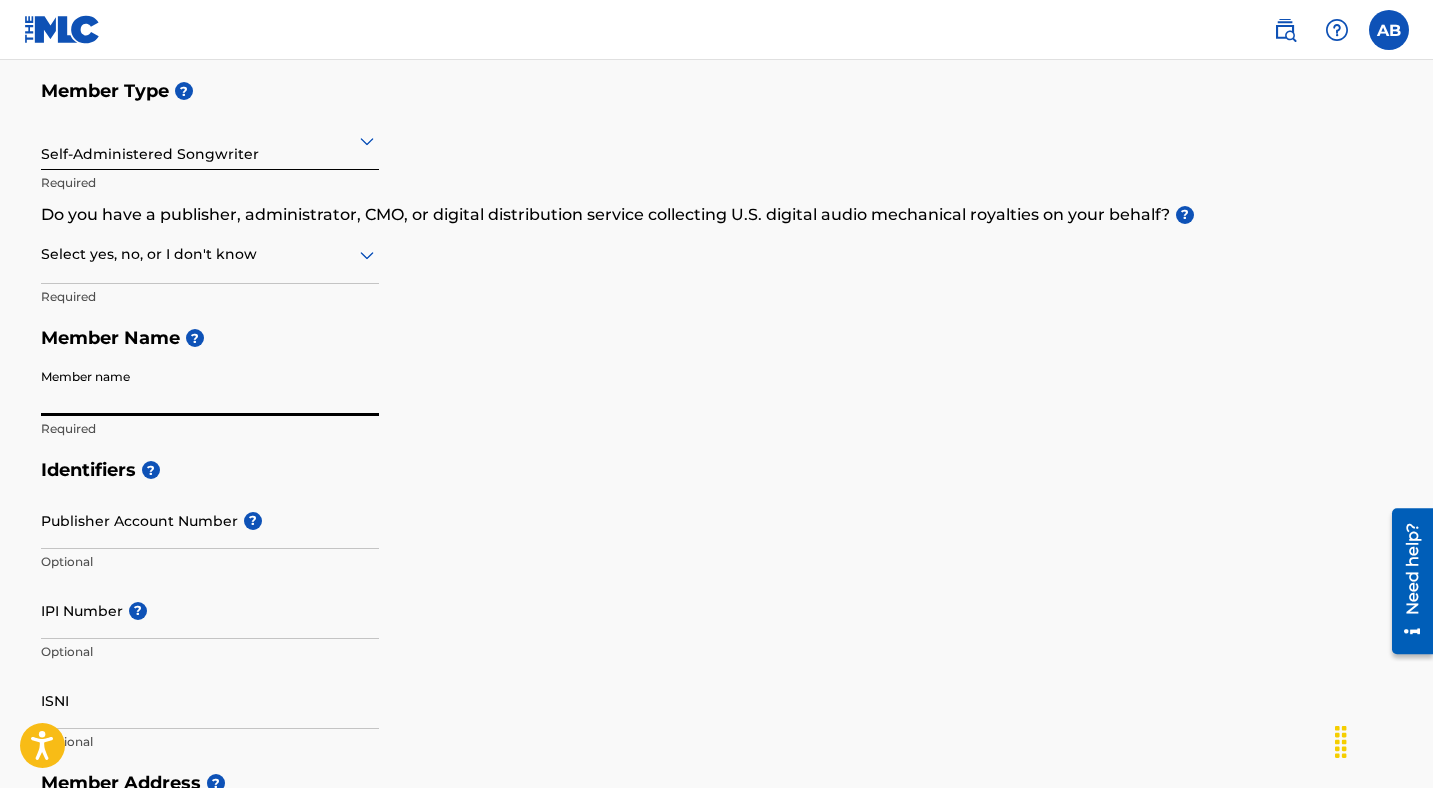 click on "Member name" at bounding box center (210, 387) 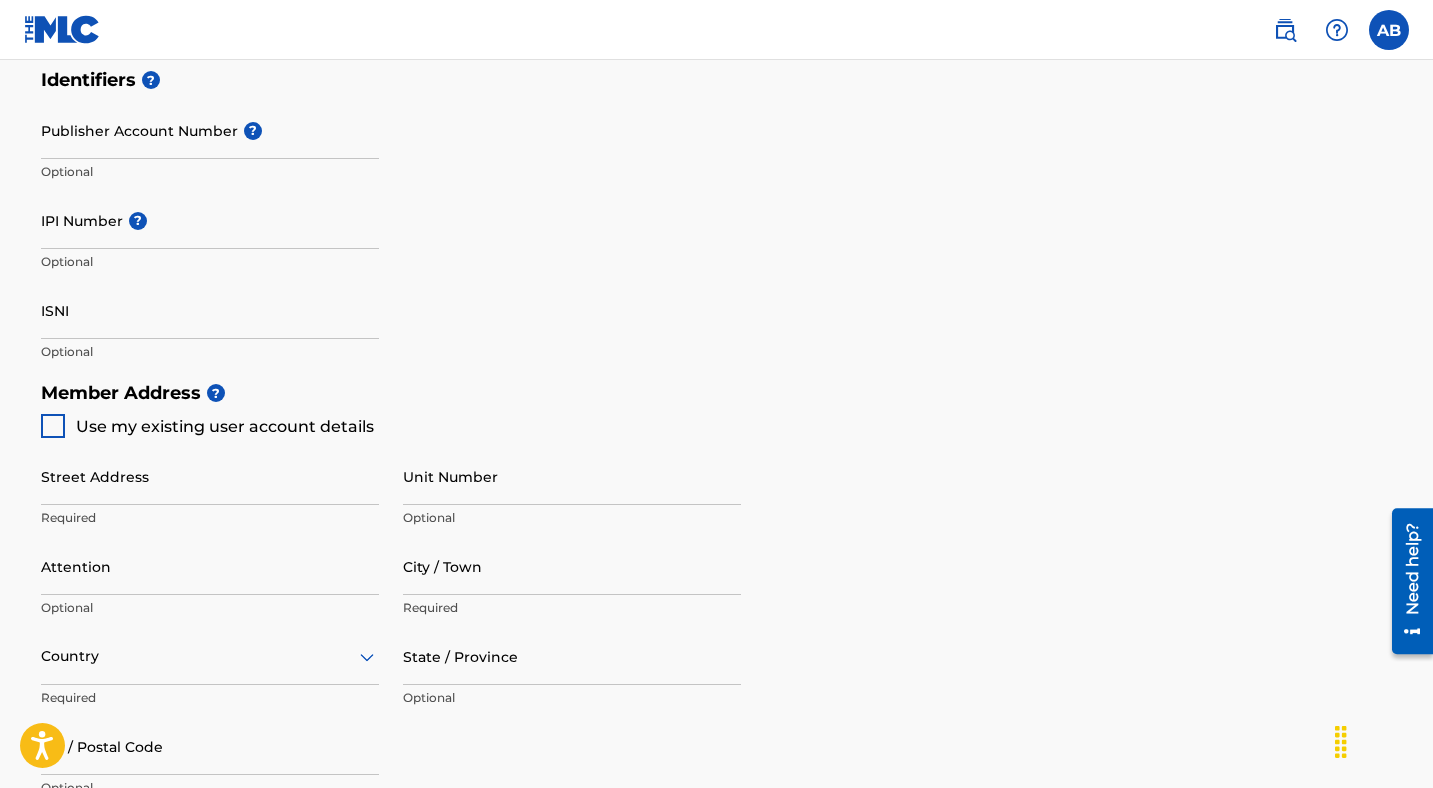 scroll, scrollTop: 0, scrollLeft: 0, axis: both 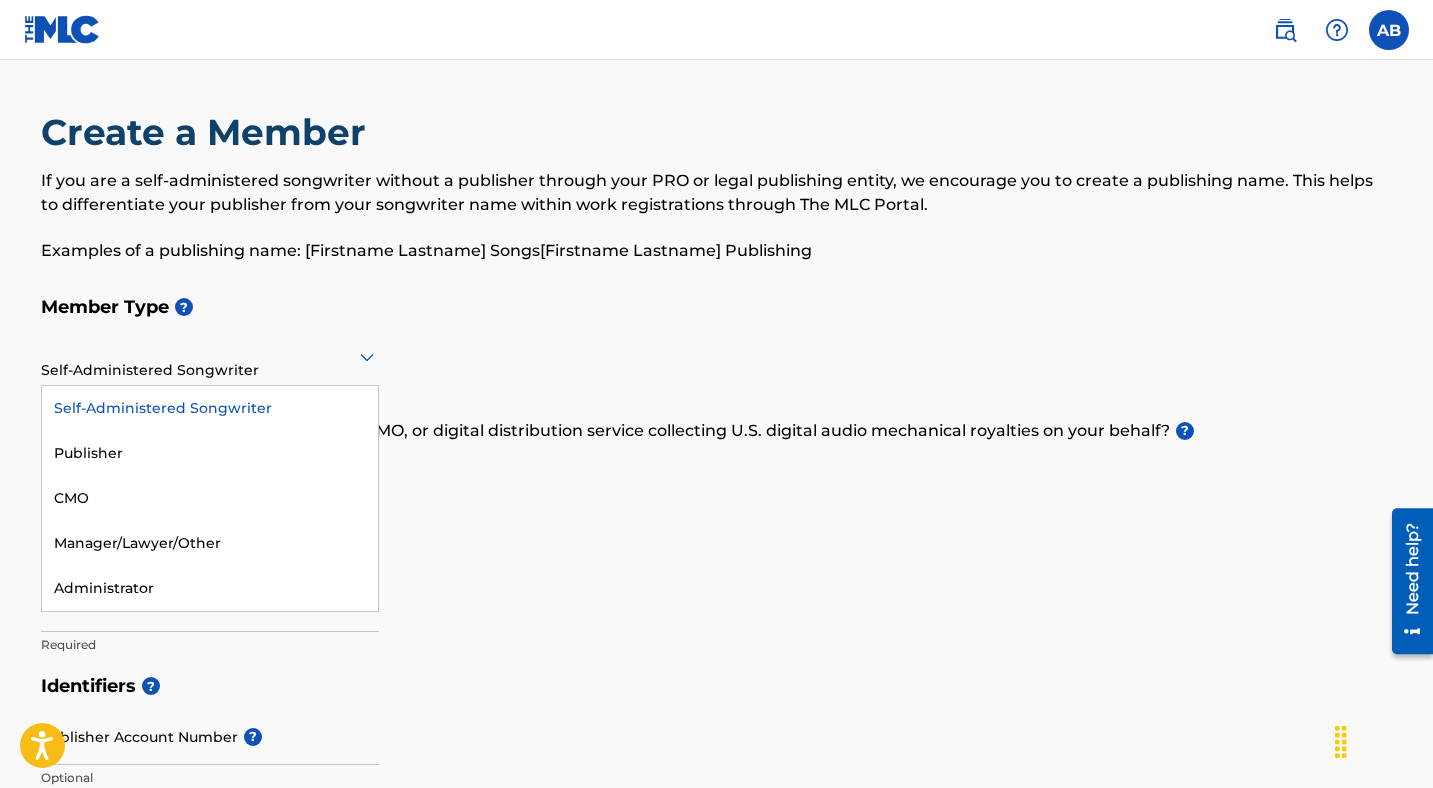 click at bounding box center (210, 356) 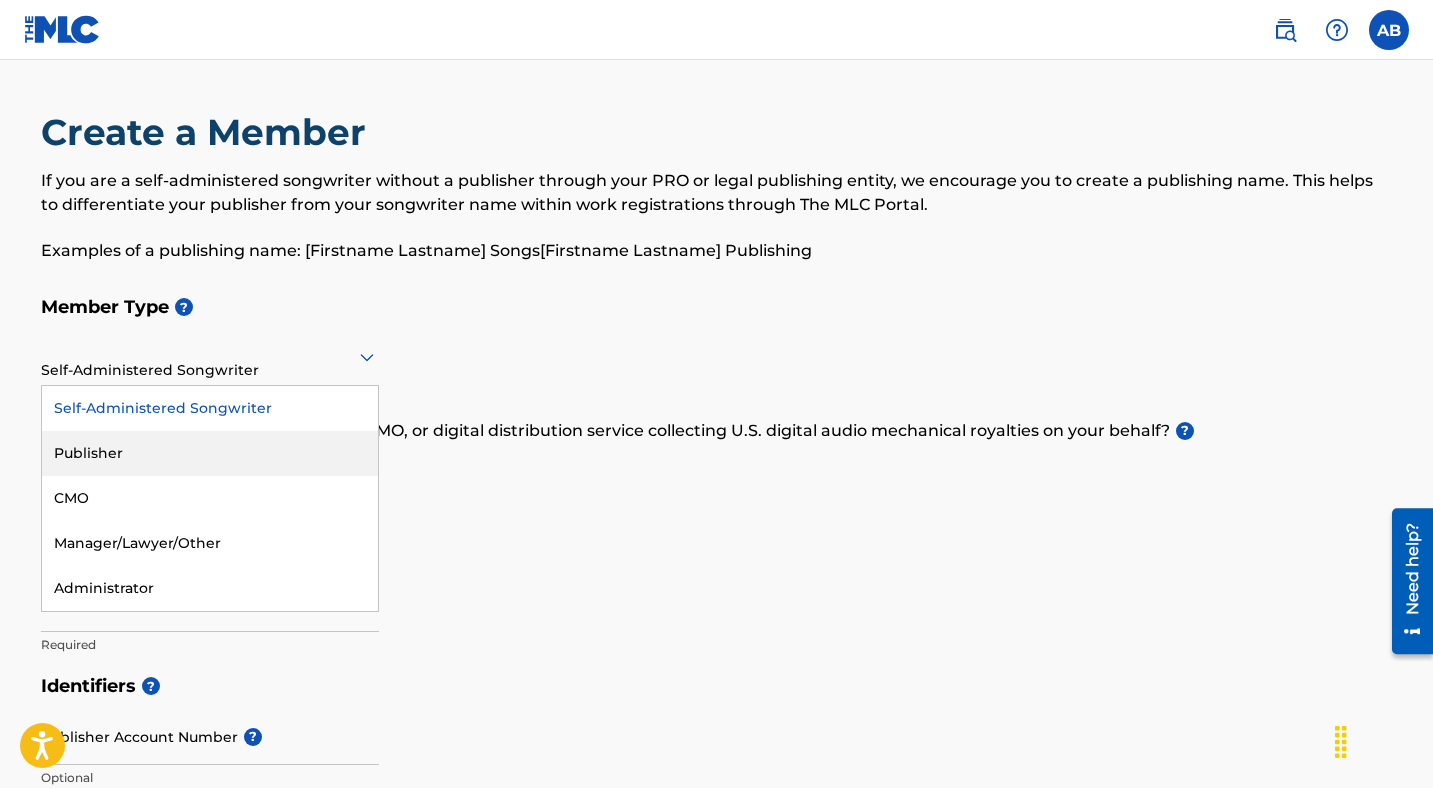 click on "Publisher" at bounding box center (210, 453) 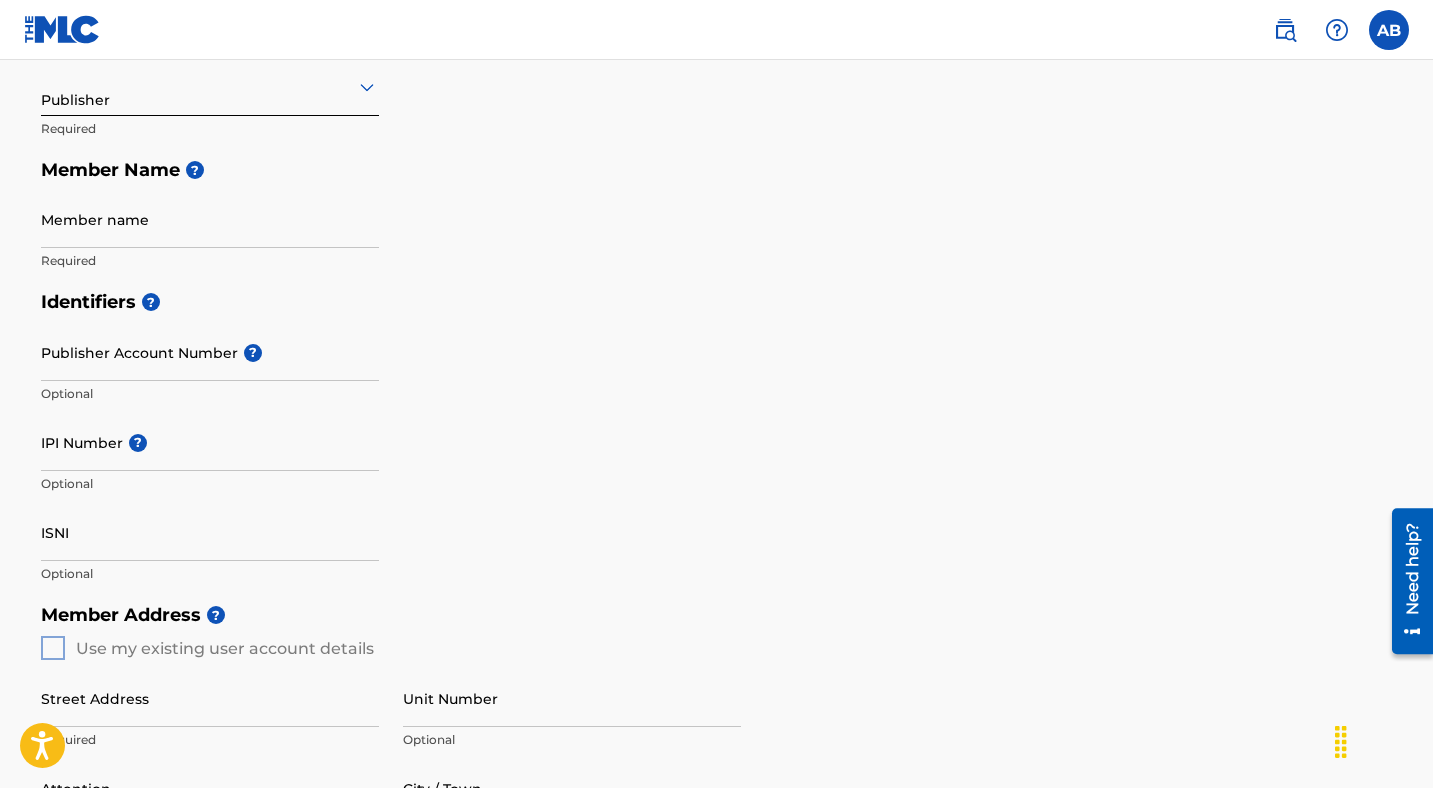 scroll, scrollTop: 0, scrollLeft: 0, axis: both 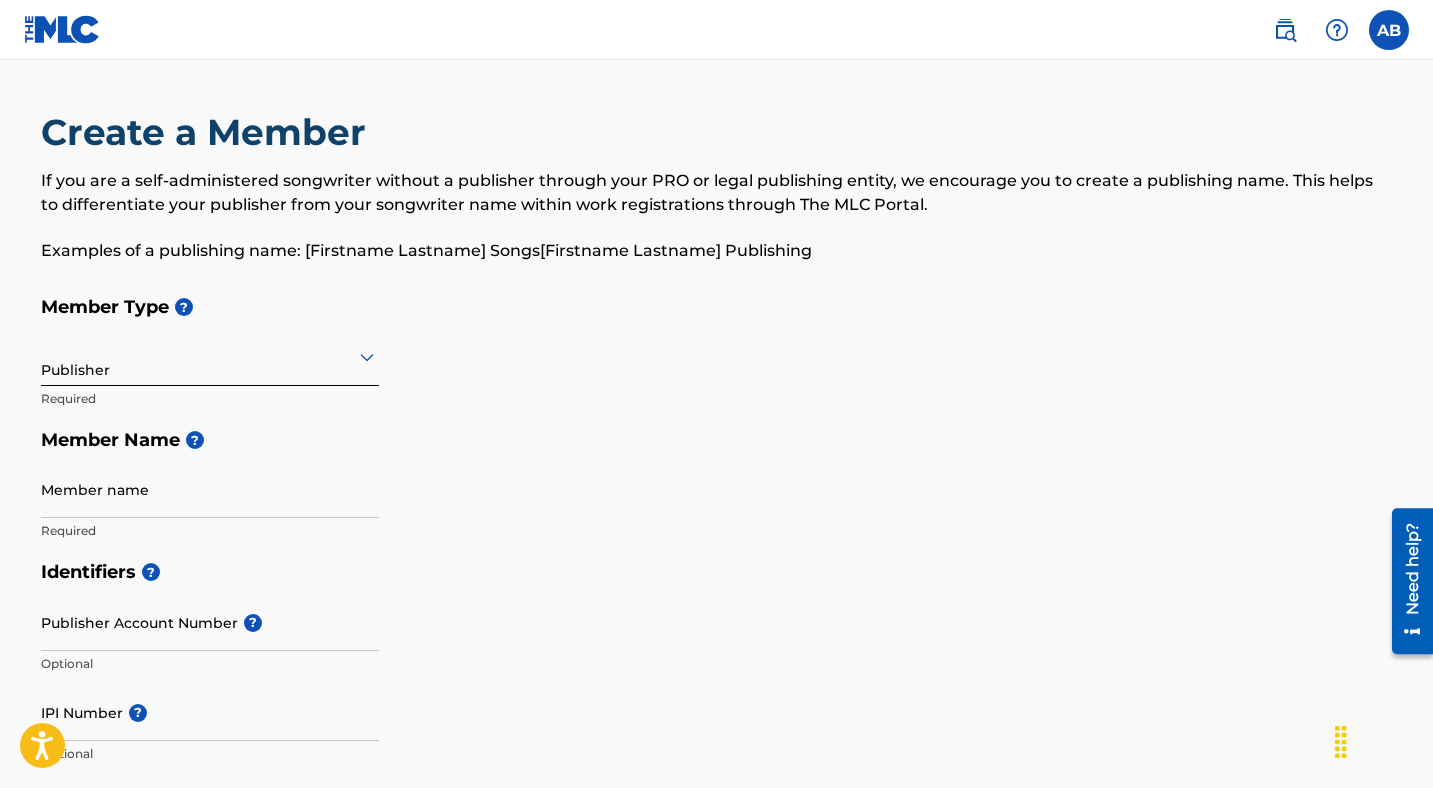 click at bounding box center (1389, 30) 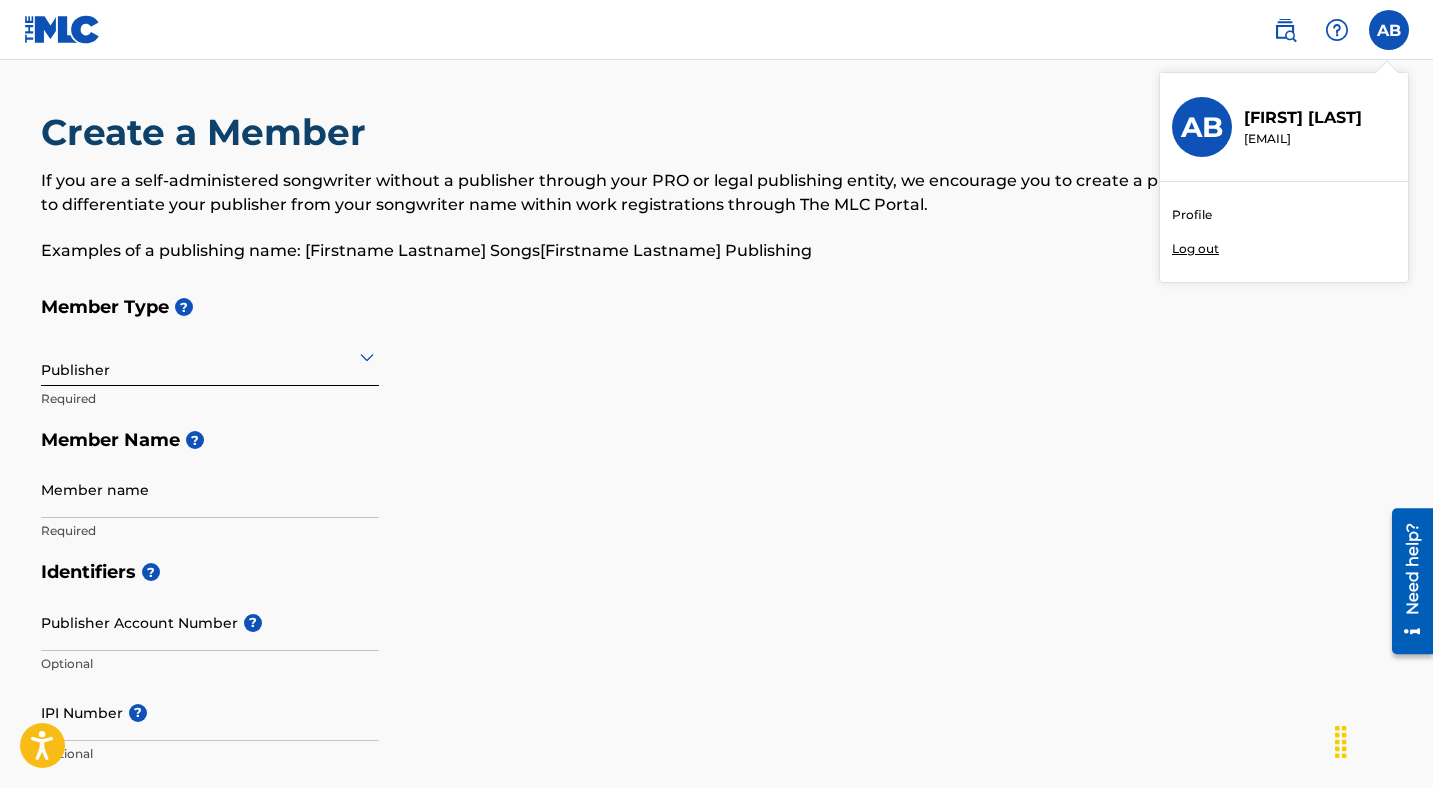 click on "Profile" at bounding box center [1192, 215] 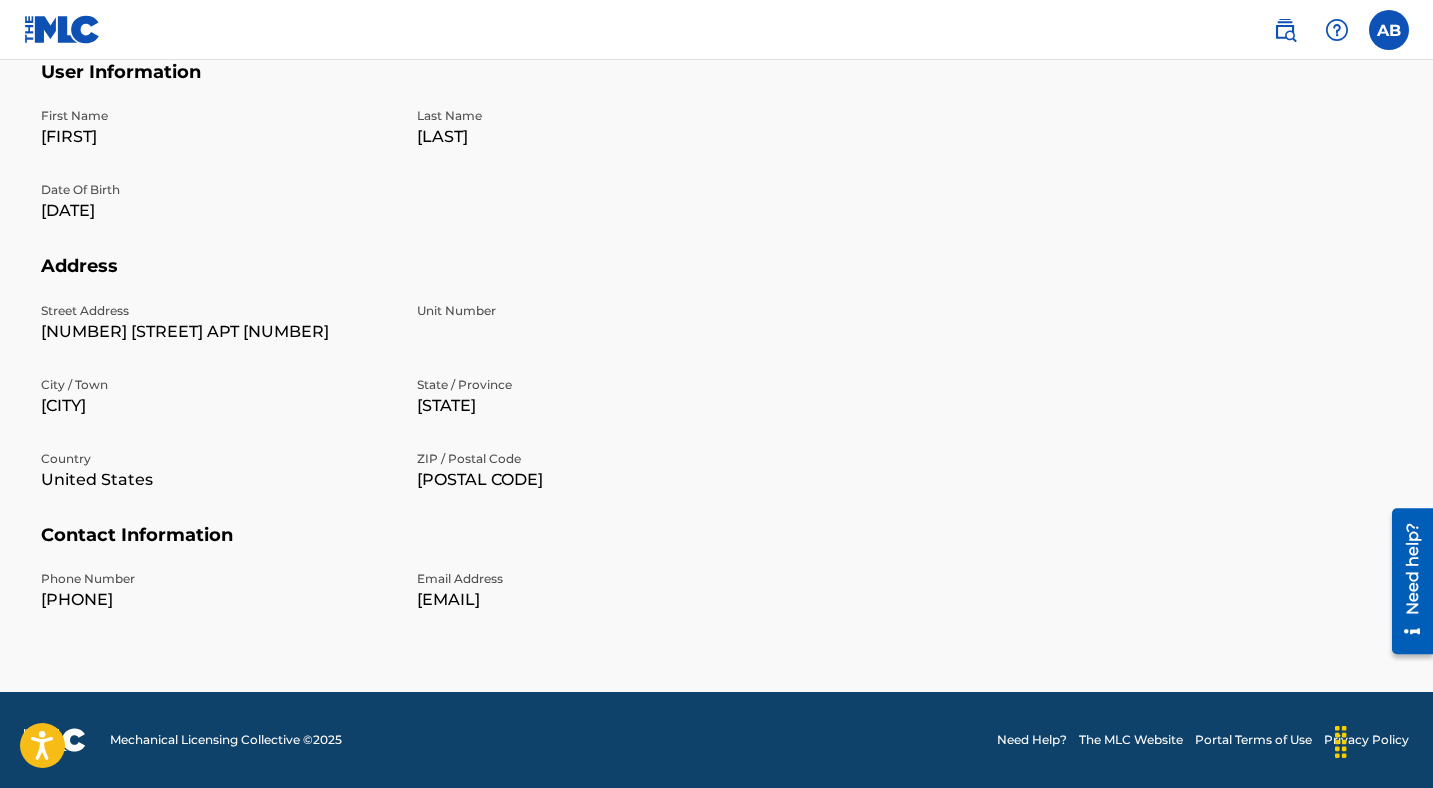 scroll, scrollTop: 0, scrollLeft: 0, axis: both 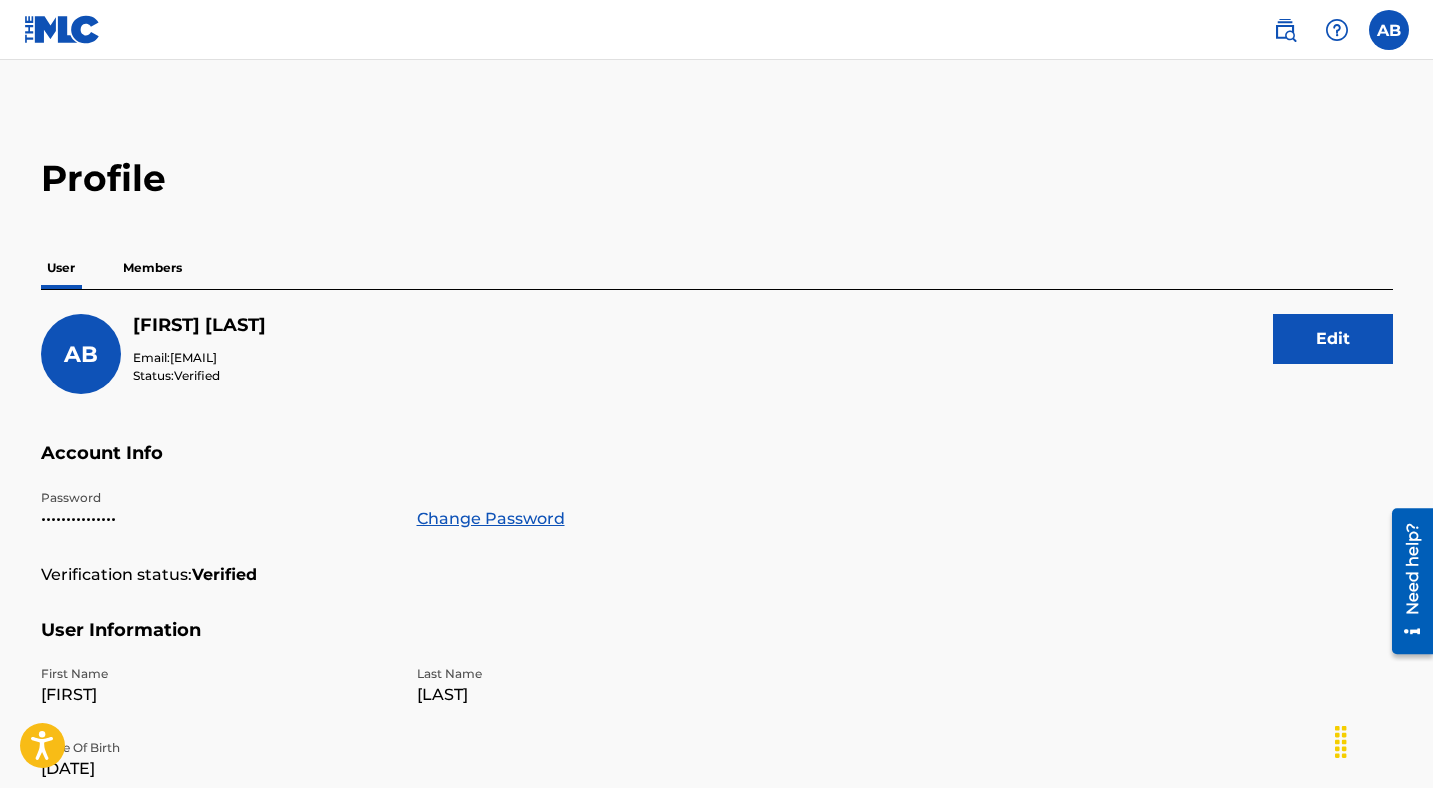 click on "Members" at bounding box center [152, 268] 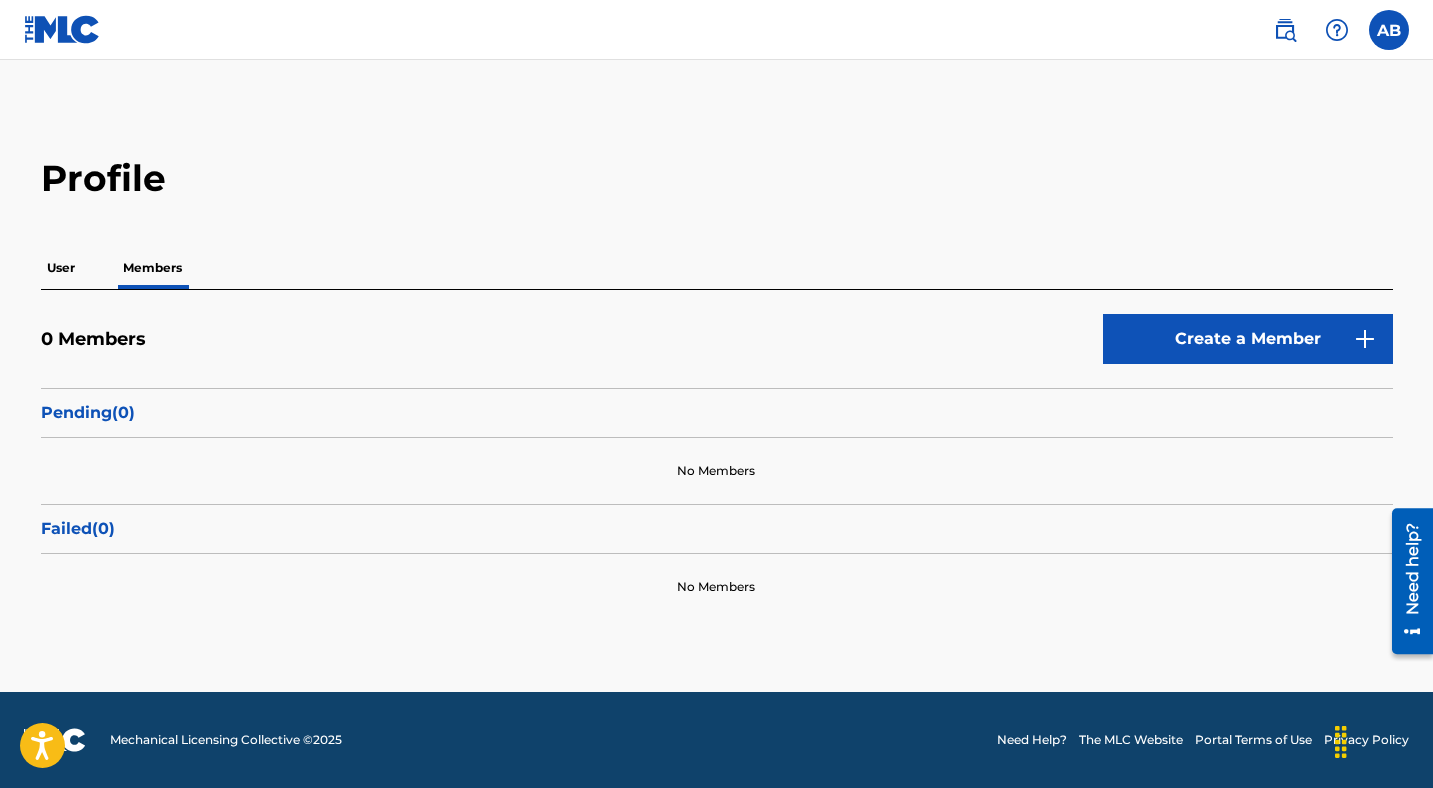 click on "User" at bounding box center [61, 268] 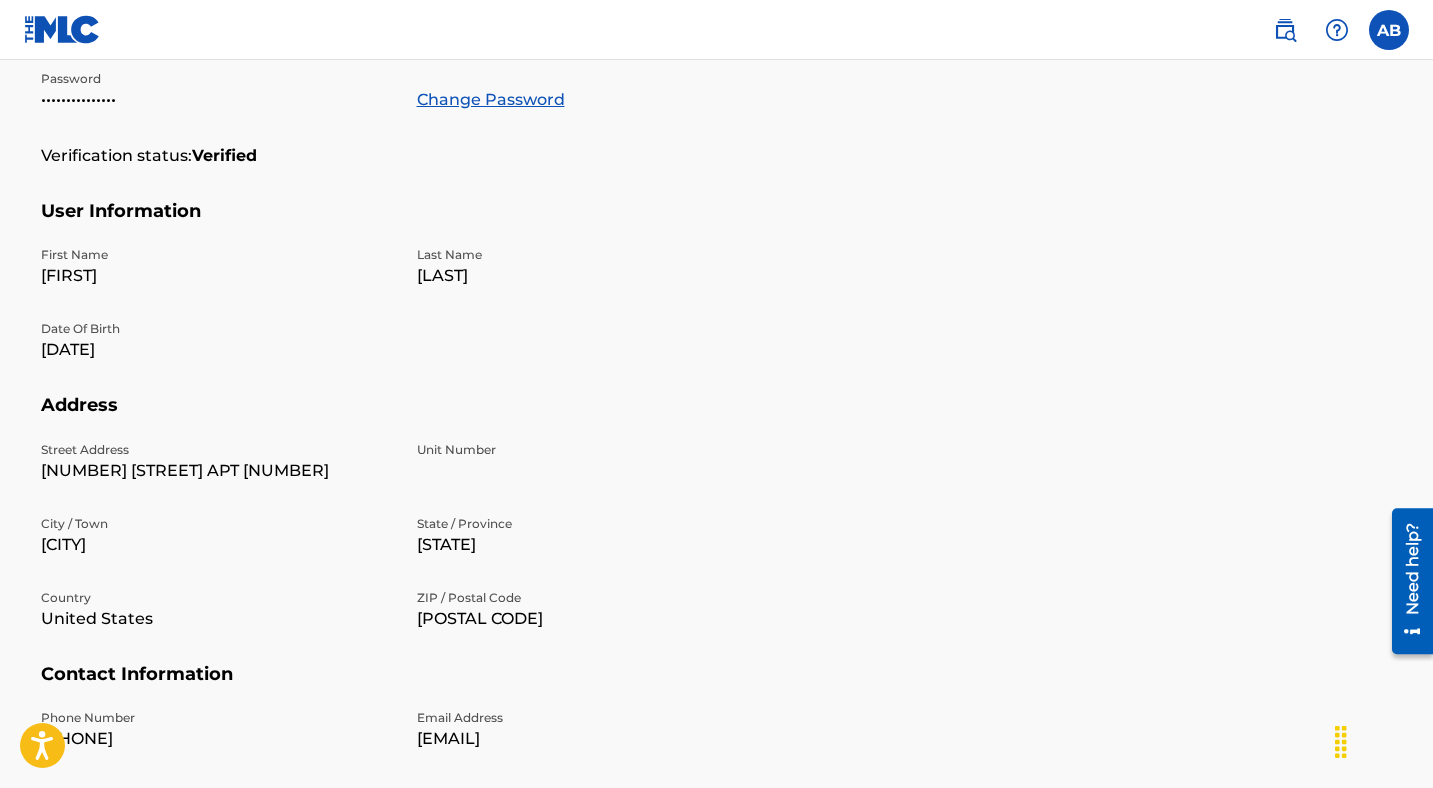 scroll, scrollTop: 0, scrollLeft: 0, axis: both 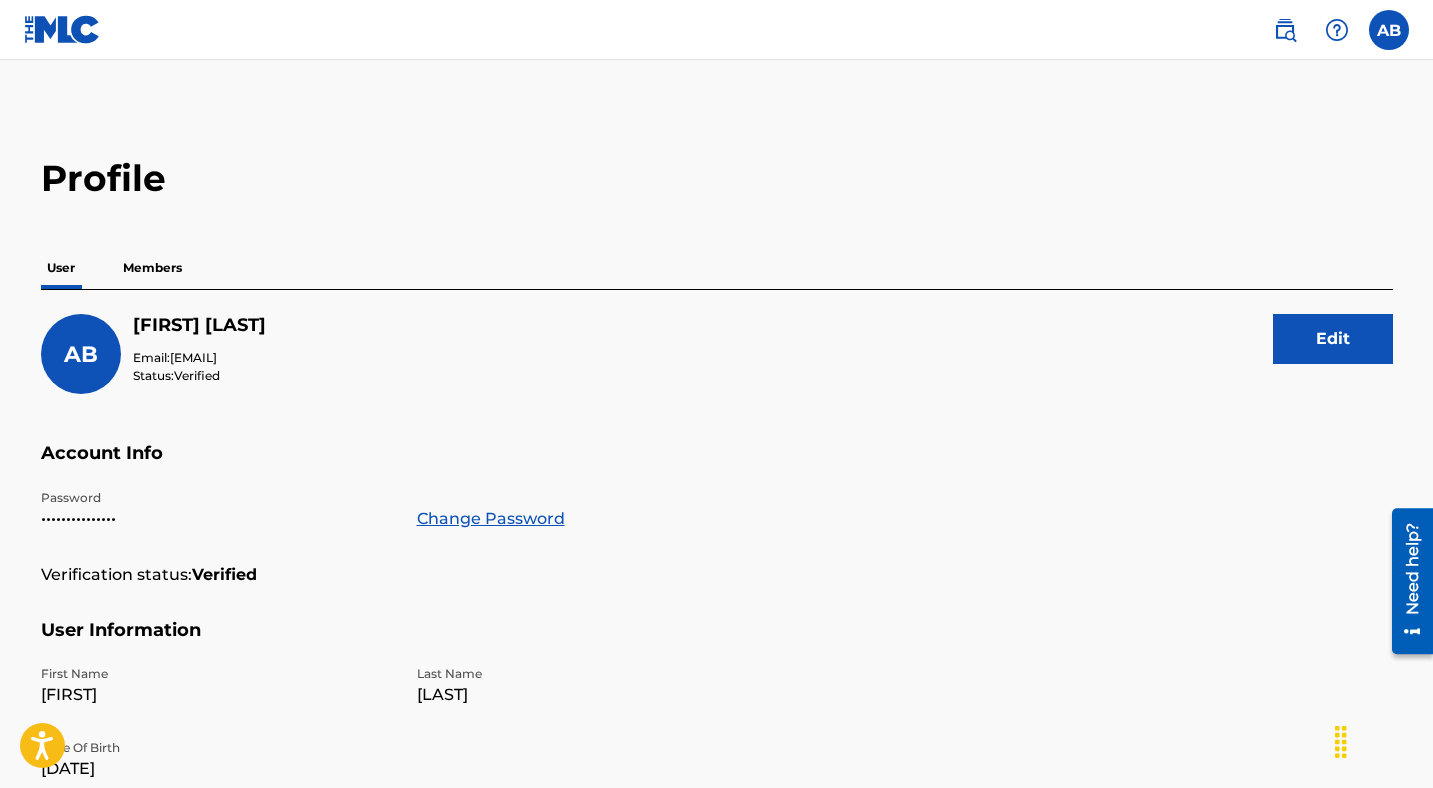 click at bounding box center (1337, 30) 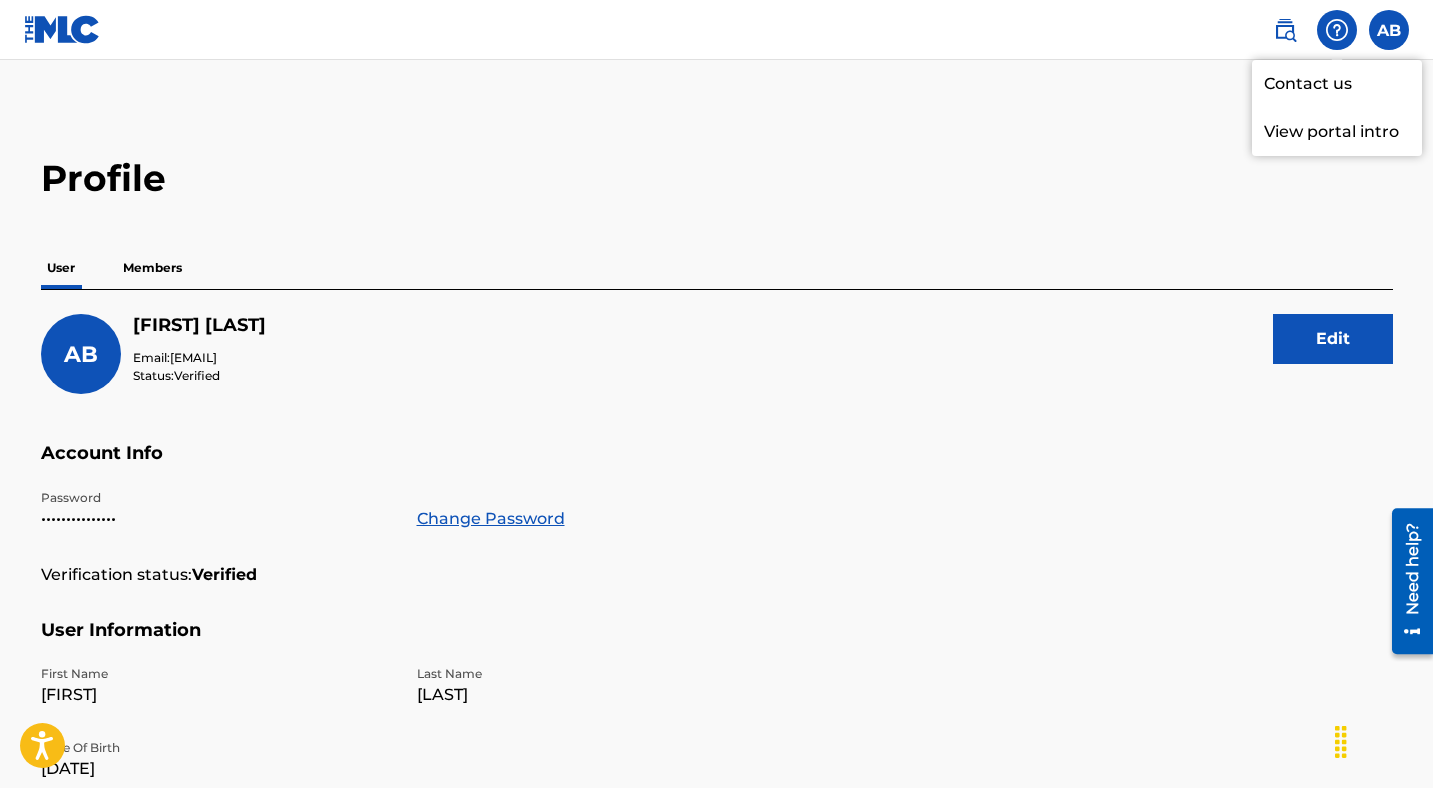 click on "Contact us" at bounding box center [1337, 84] 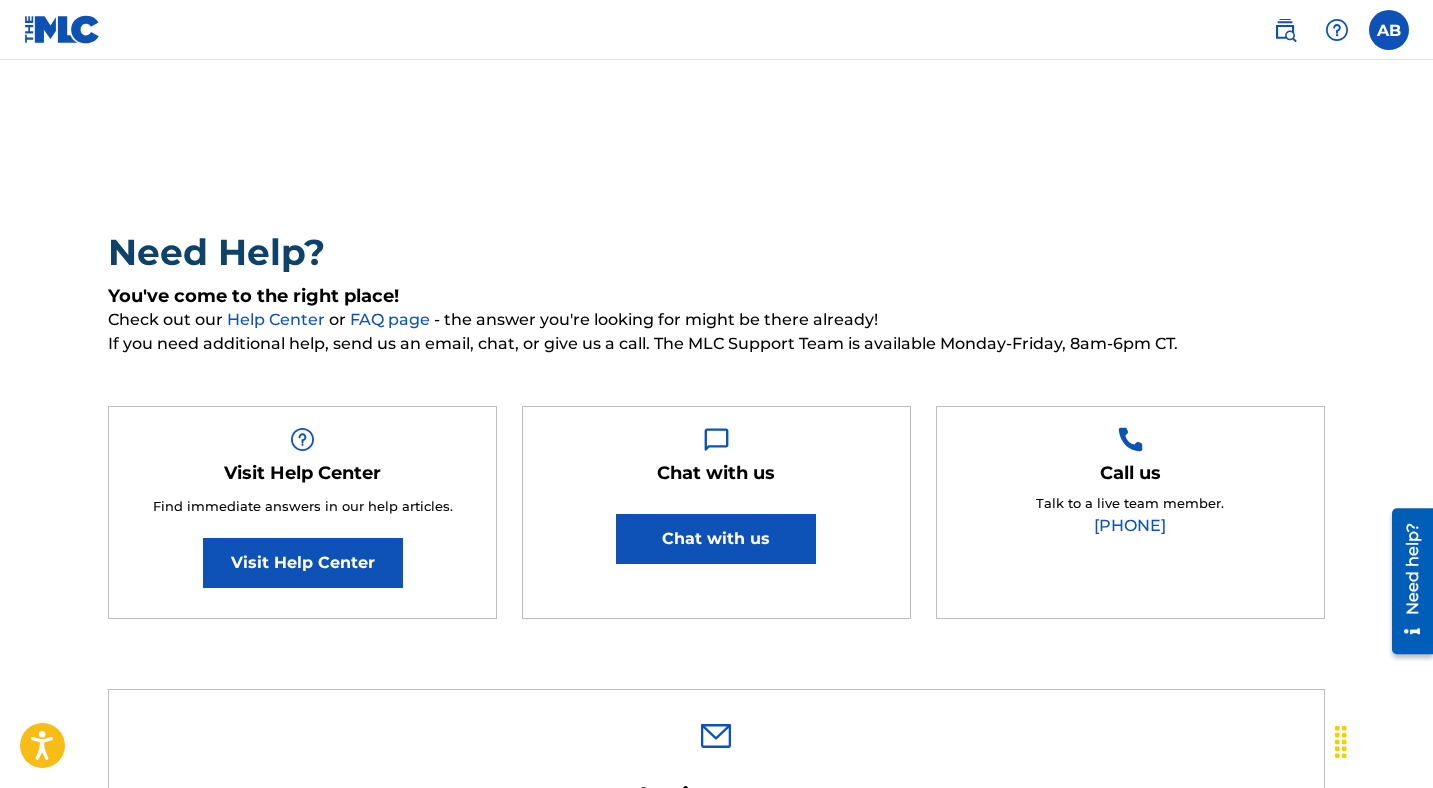 click on "Need Help? You've come to the right place! Check out our   Help Center   or   FAQ page   - the answer you're looking for might be there already! If you need additional help, send us an email, chat, or give us a call. The MLC Support Team is available Monday-Friday, 8am-6pm CT. Visit Help Center Find immediate answers in our help articles. Visit Help Center Chat with us Chat with us Call us Talk to a live team member. (615) 488-3653 Submit a request Typical reply time: within hours via email First Name Anthony Last Name Bevilacqua Email * tonybevilacqua23@gmail.com Topic * Please Select I need help with my account I need help with managing my catalog I need help with the Public Search I need help with information about The MLC I need help with payment I need help with DQI Below, please describe your question or issue in as much detail as possible so we can assist you effectively. * Below, please attach any images or screenshots that would help the Support Team in resolving your issue. Ticket Name Submit" at bounding box center (717, 1059) 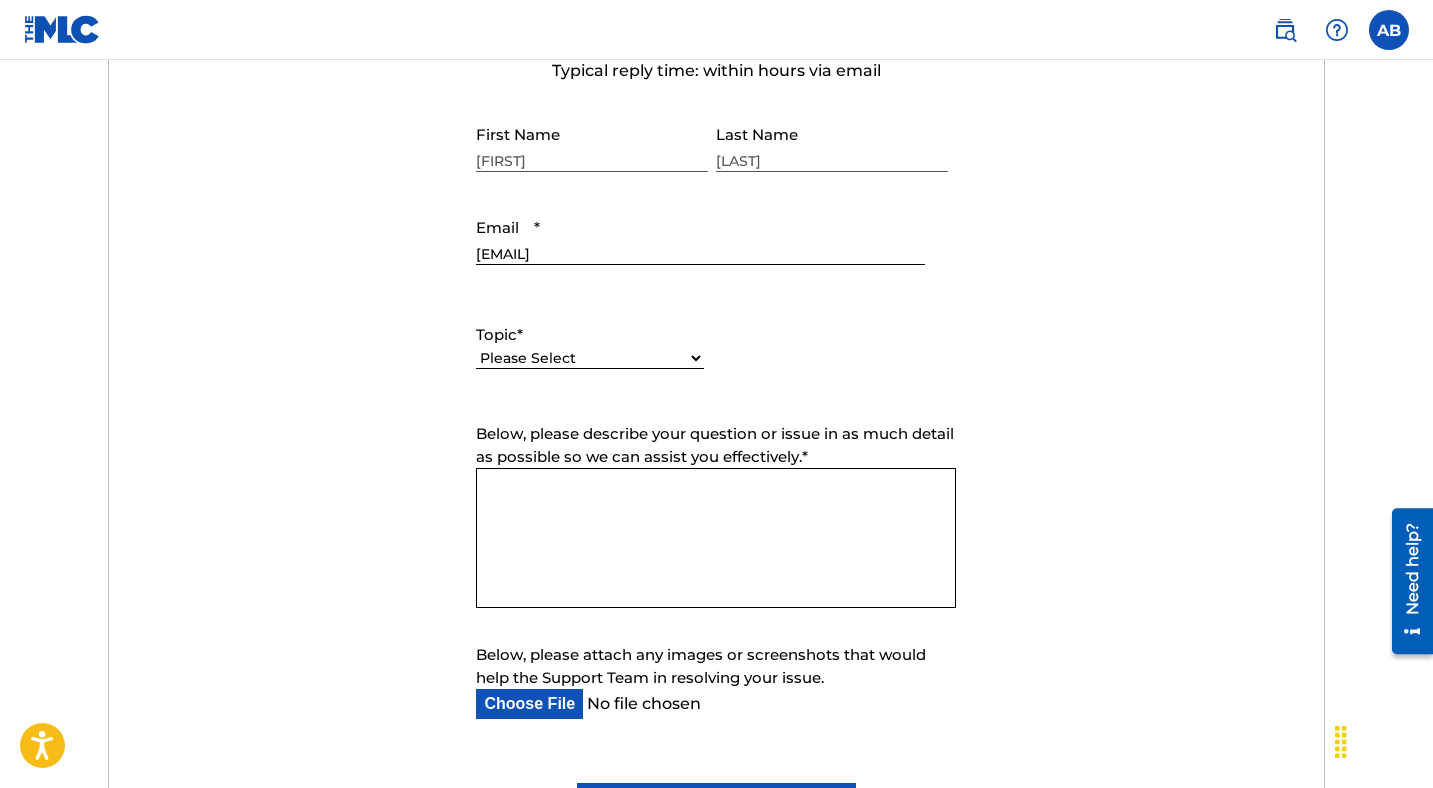 scroll, scrollTop: 847, scrollLeft: 0, axis: vertical 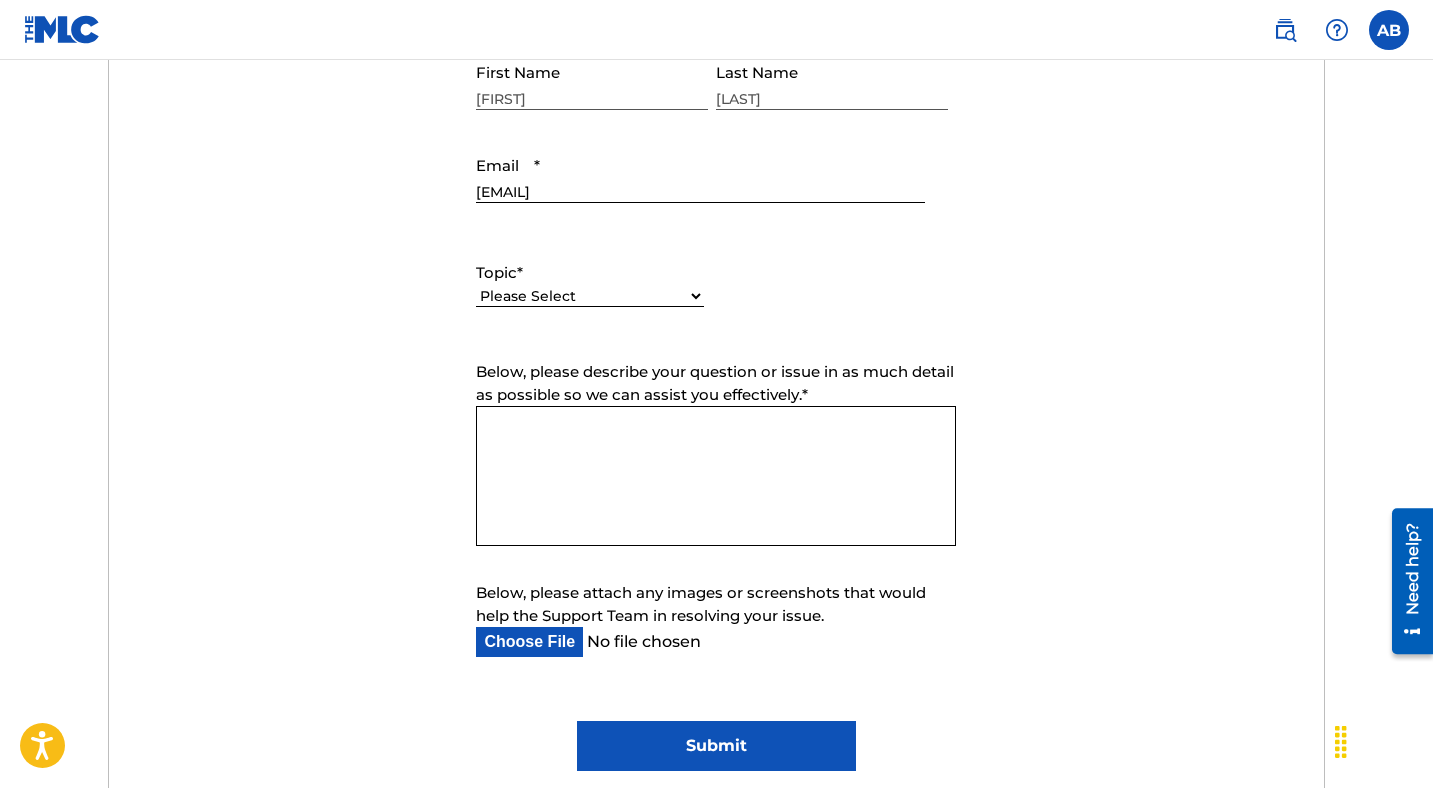 click on "Please Select I need help with my account I need help with managing my catalog I need help with the Public Search I need help with information about The MLC I need help with payment I need help with DQI" at bounding box center (590, 296) 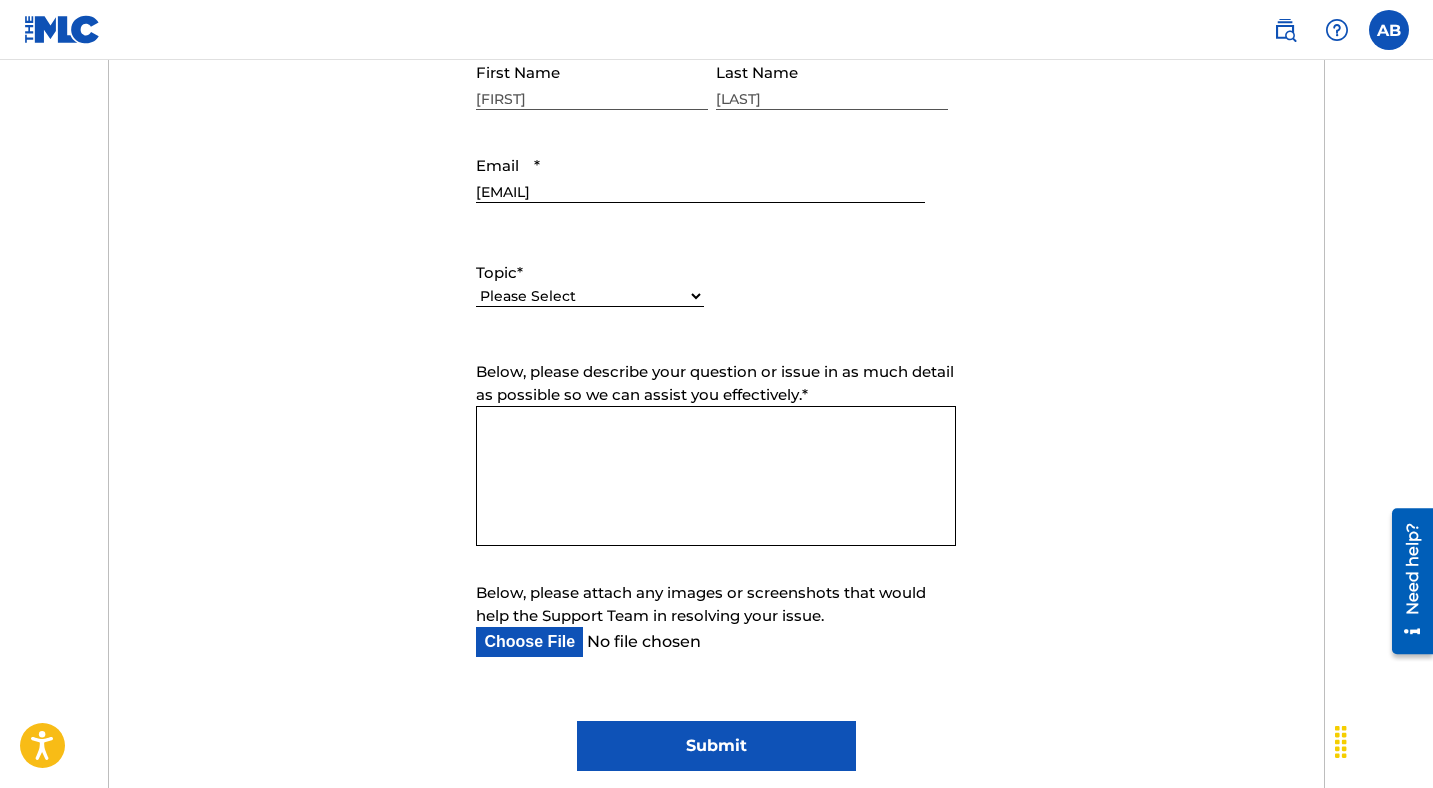 scroll, scrollTop: 0, scrollLeft: 0, axis: both 